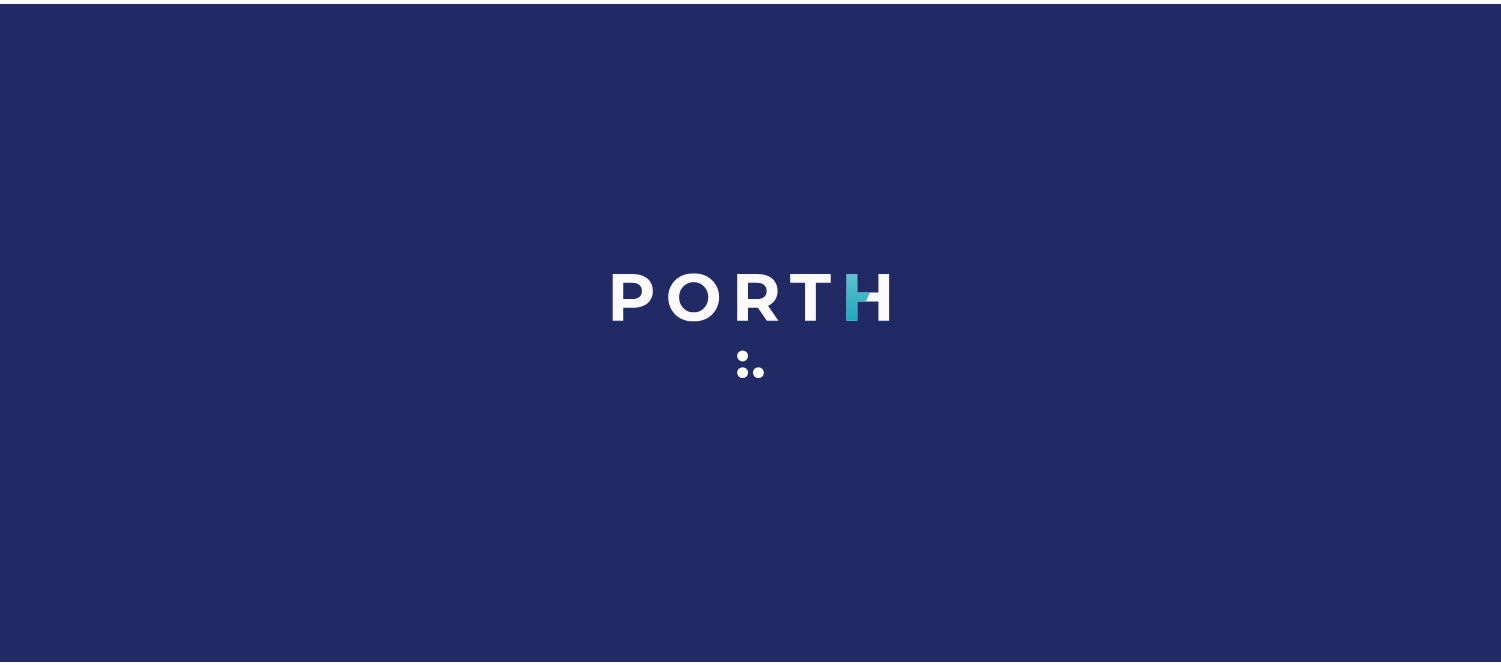 scroll, scrollTop: 0, scrollLeft: 0, axis: both 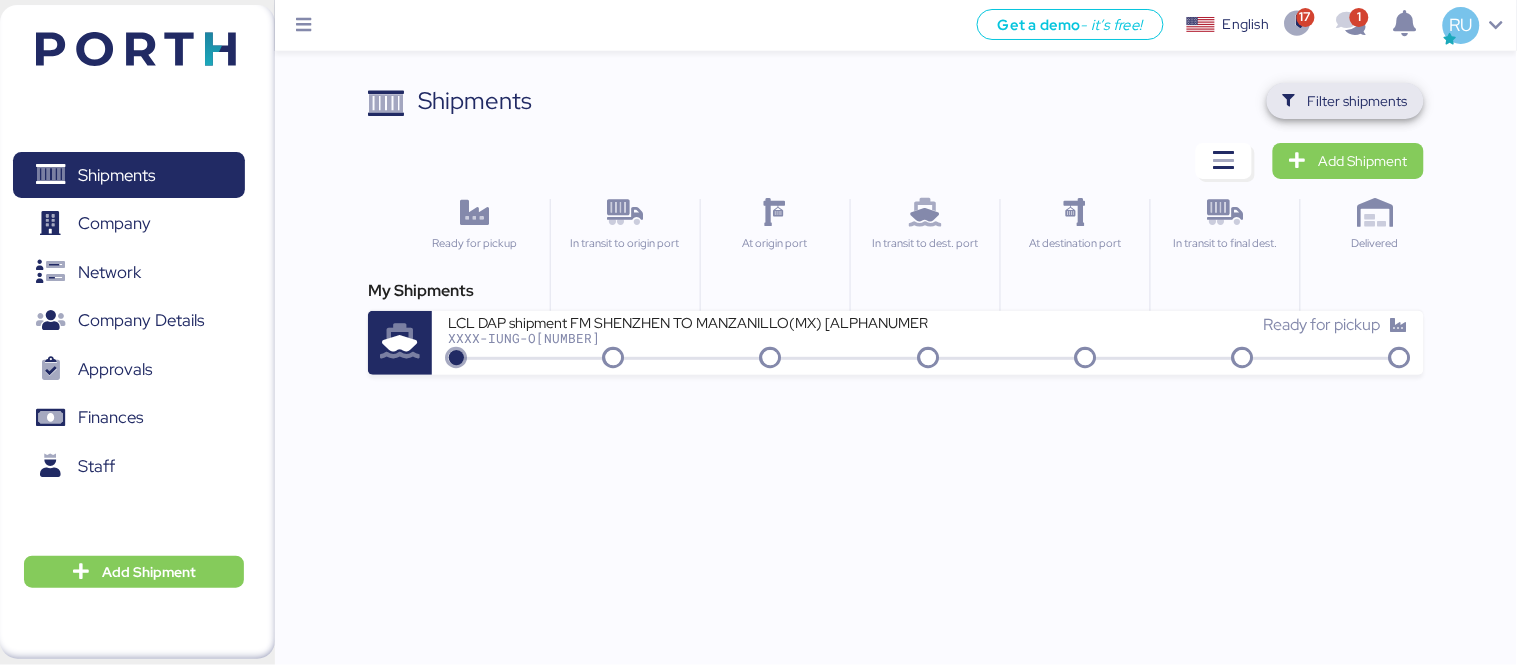 click on "Filter shipments" at bounding box center (1358, 101) 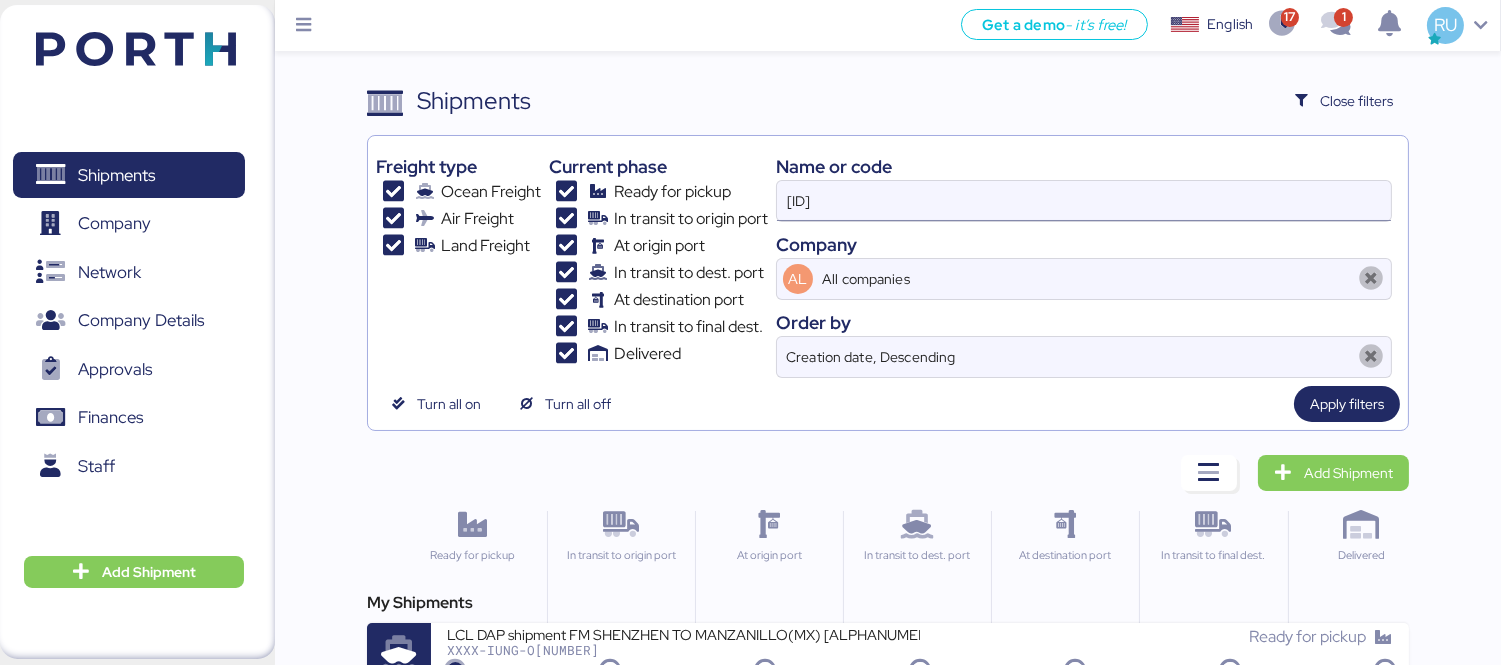 click on "[ID]" at bounding box center (1084, 201) 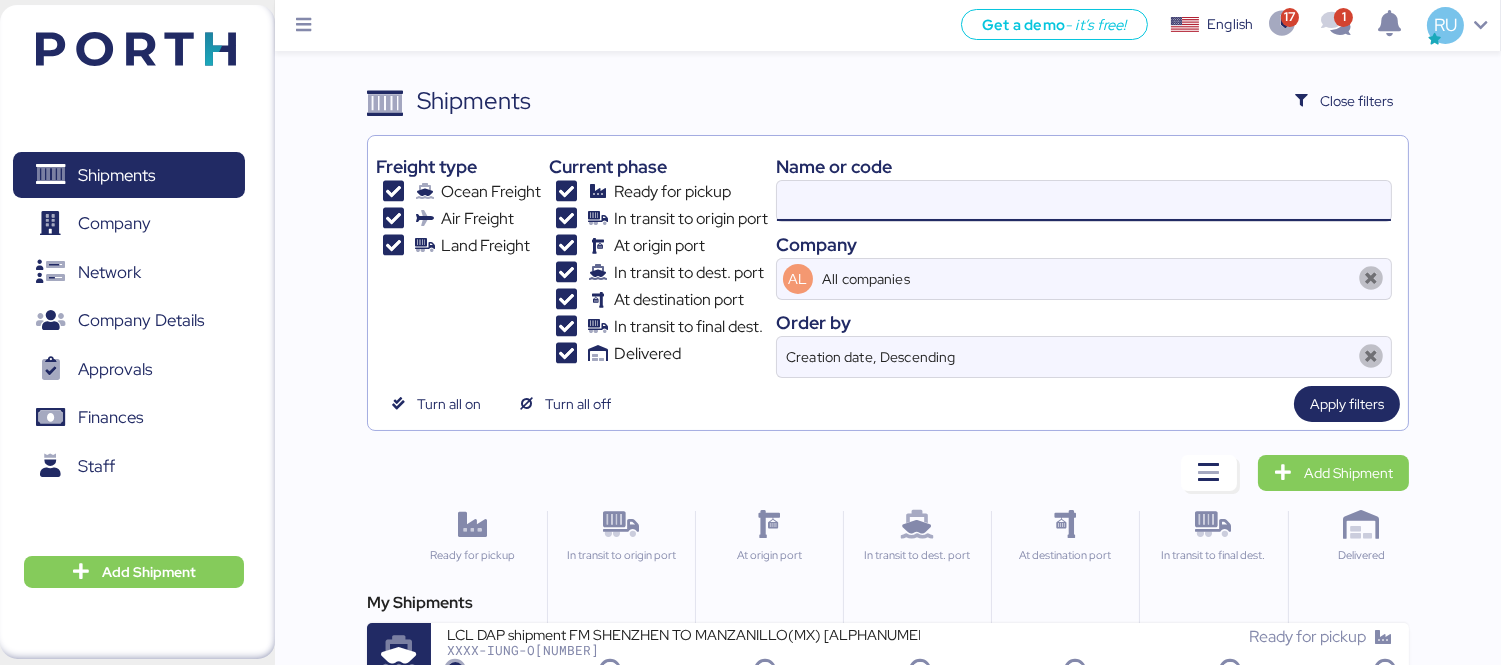 paste on "[CONTAINERID]" 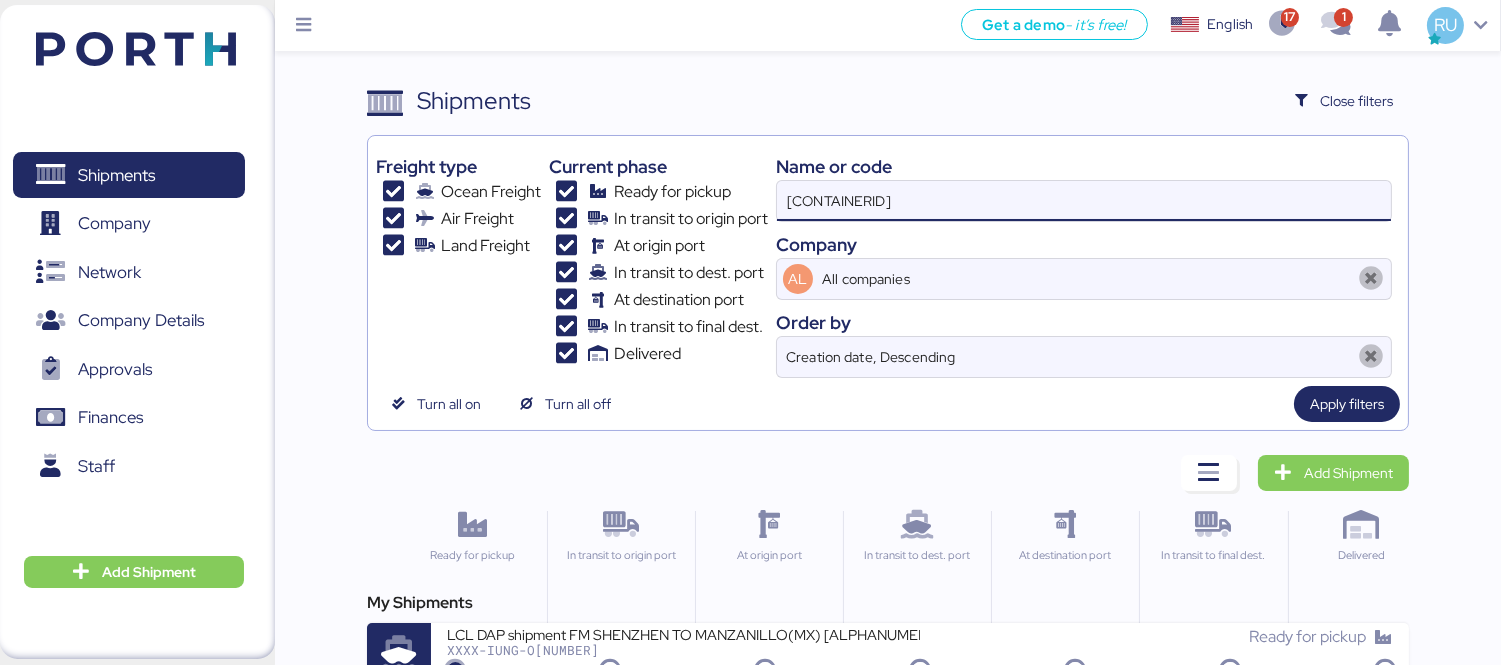 type on "[CONTAINERID]" 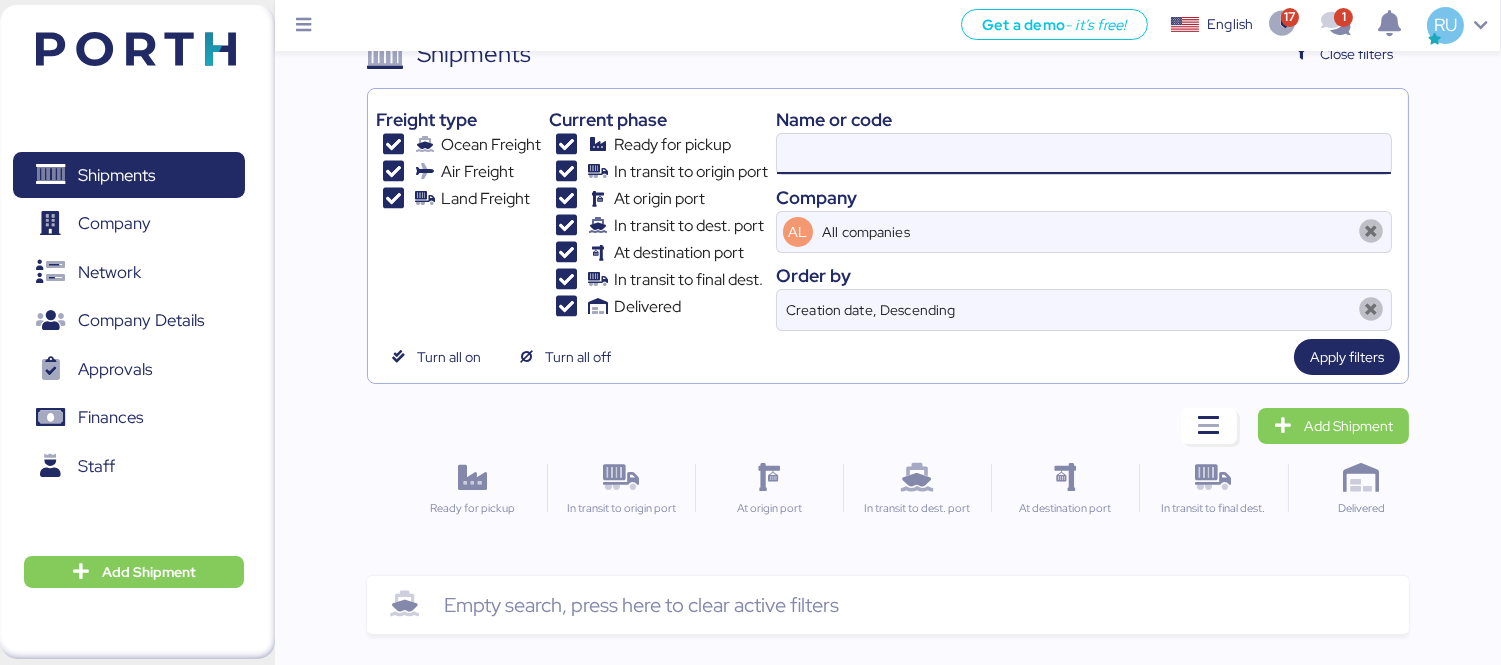 scroll, scrollTop: 0, scrollLeft: 0, axis: both 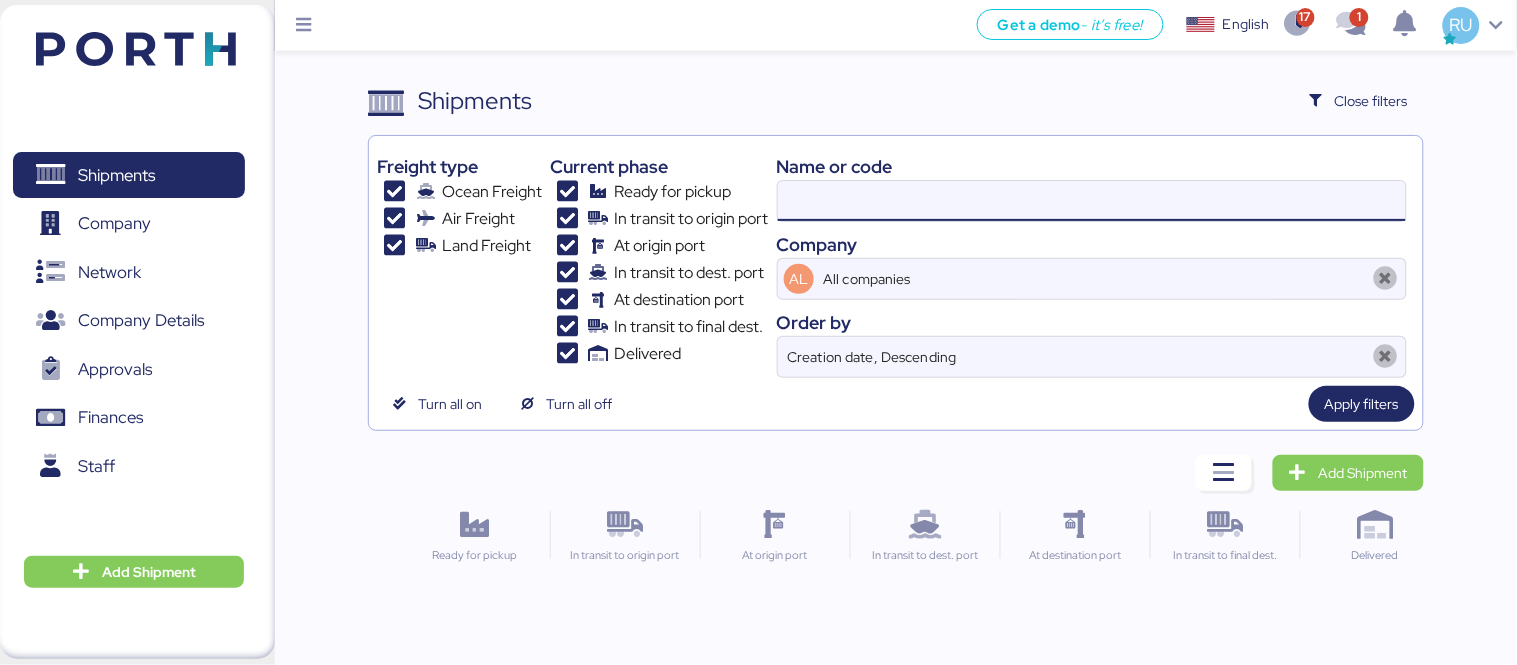 paste on "O[NUMBER]" 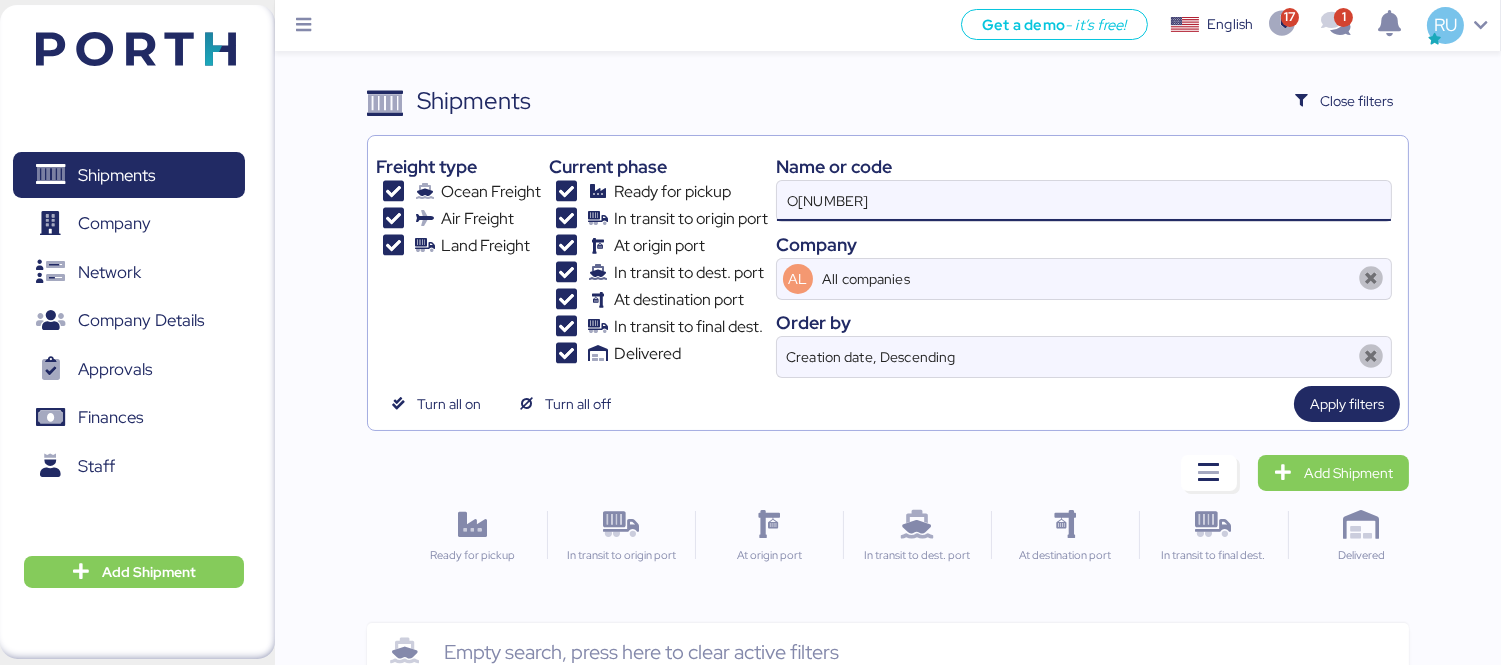 type on "O[NUMBER]" 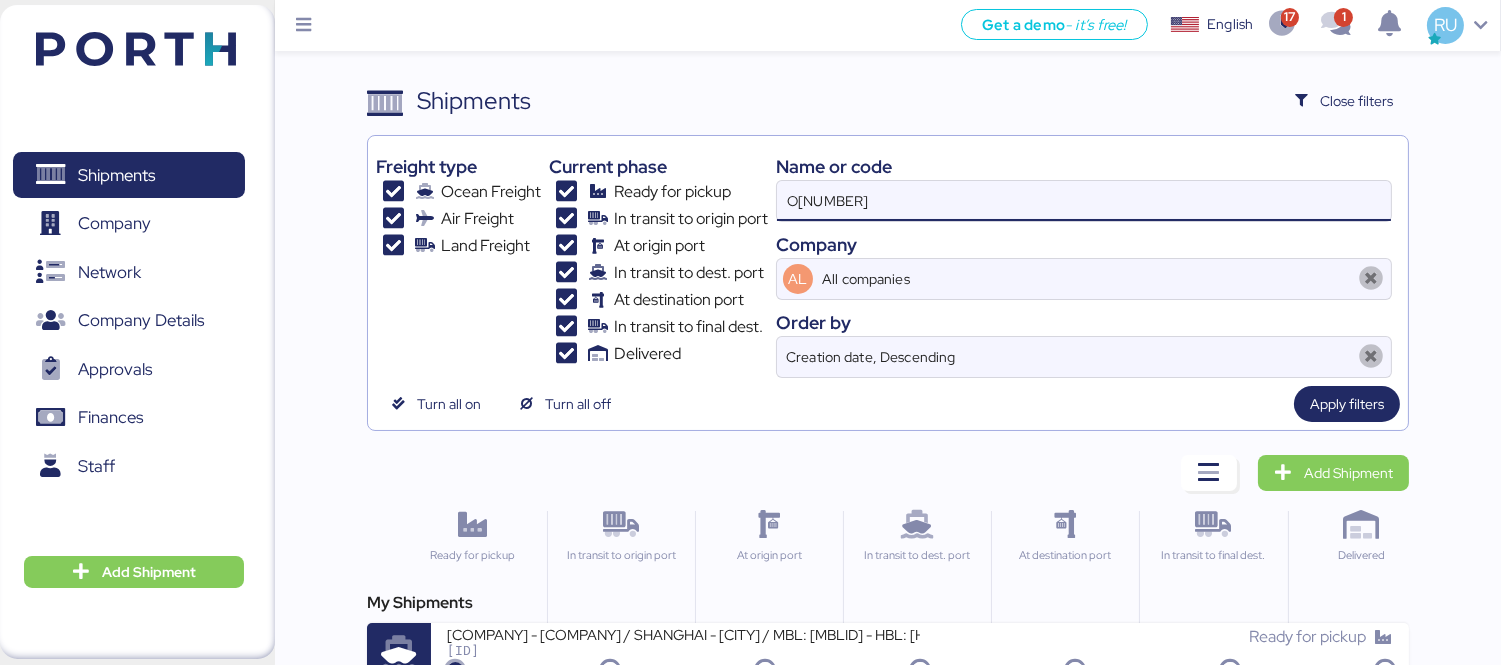 scroll, scrollTop: 37, scrollLeft: 0, axis: vertical 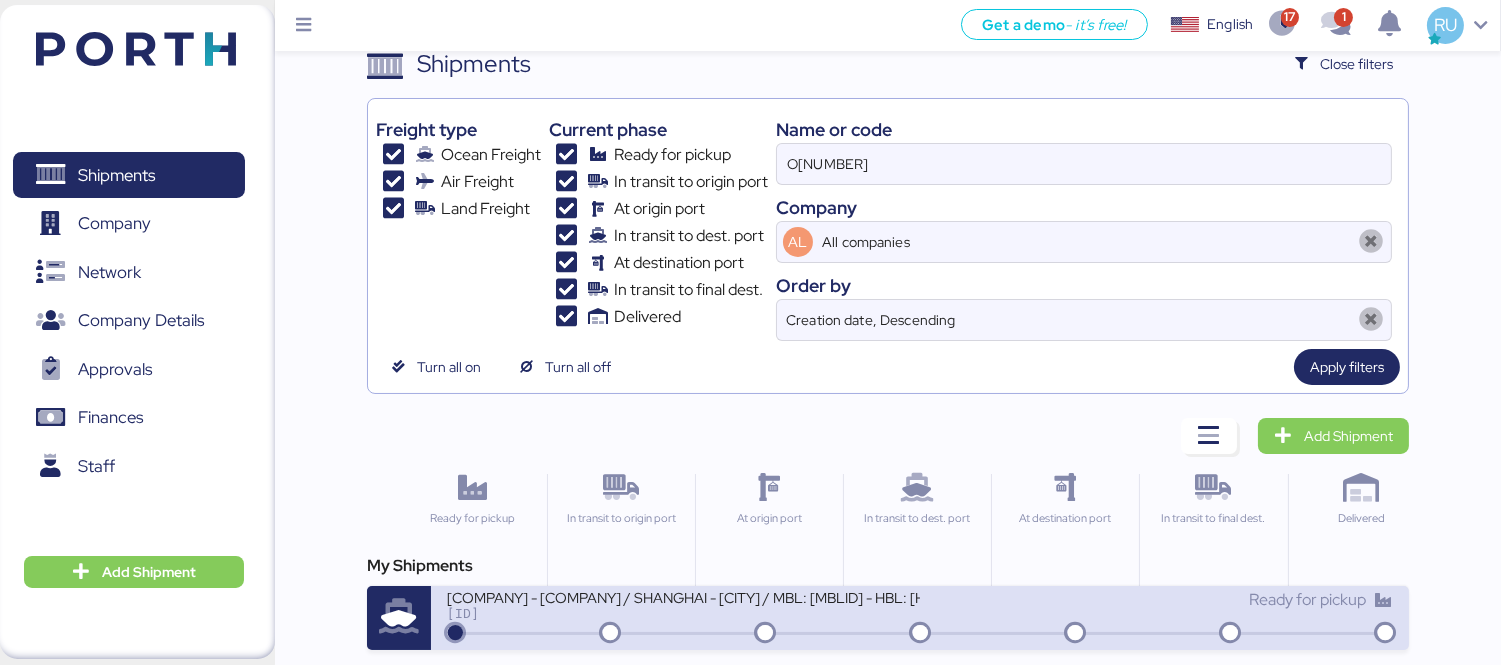 click on "[ID]" at bounding box center [683, 613] 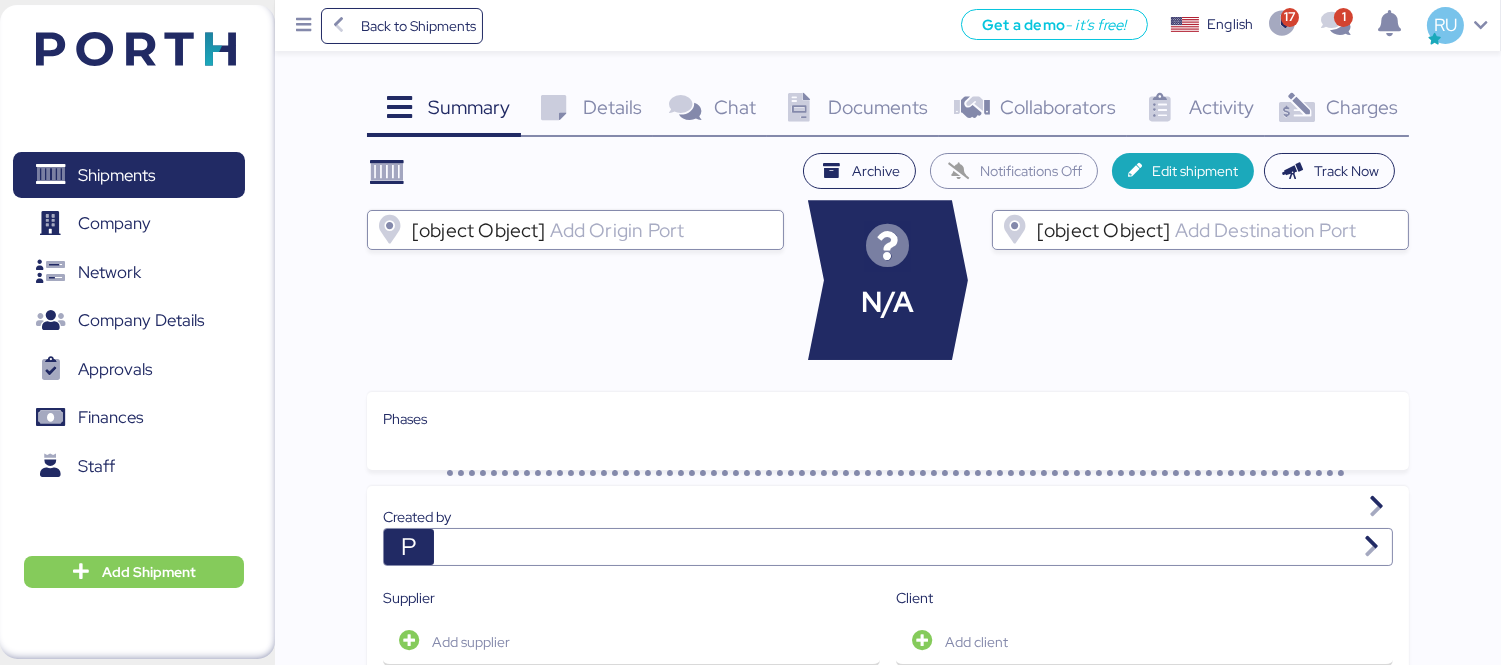 click on "Charges" at bounding box center [469, 107] 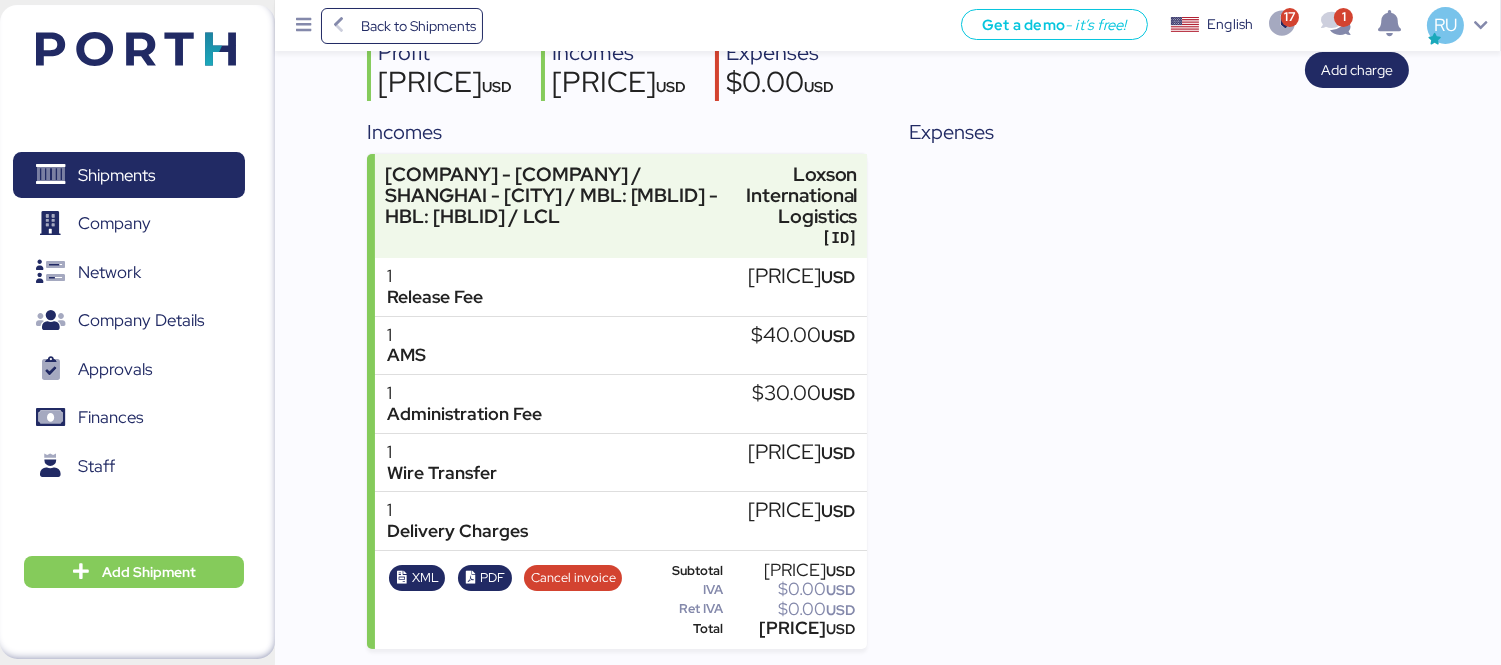 scroll, scrollTop: 0, scrollLeft: 0, axis: both 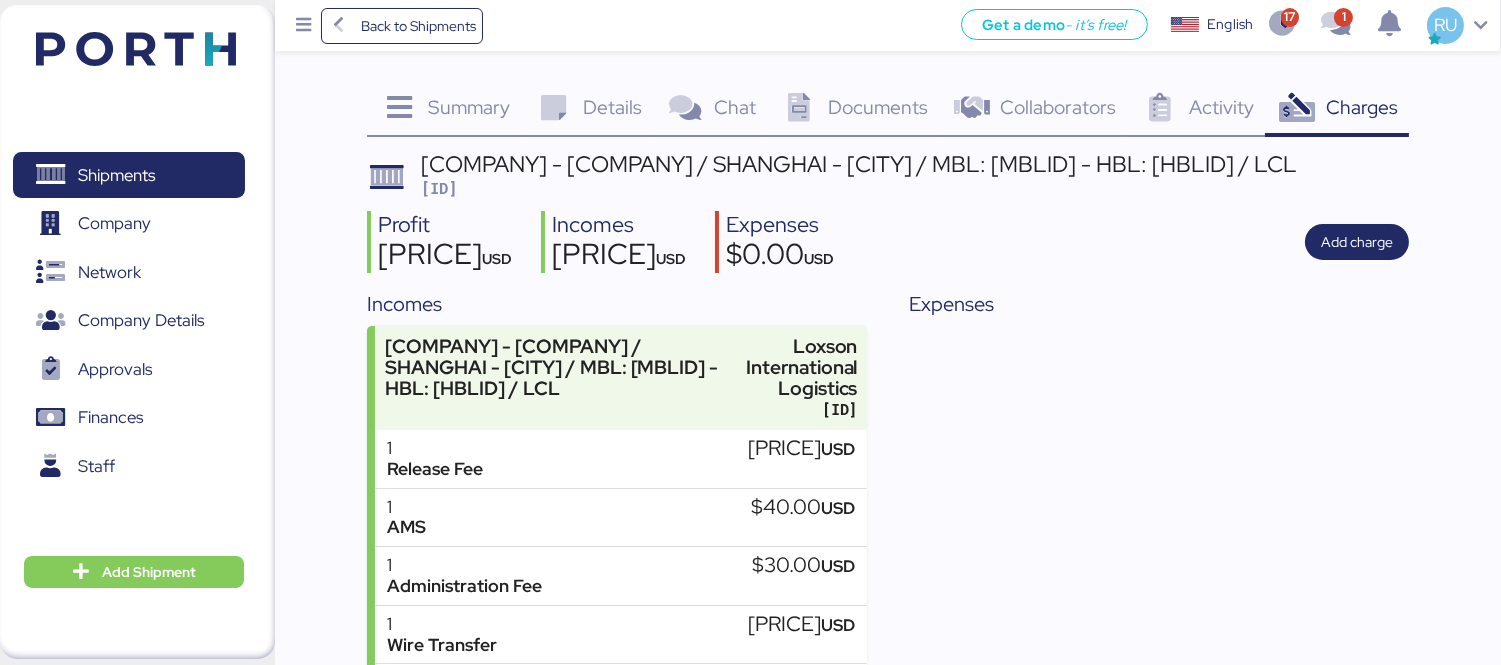 click at bounding box center [799, 108] 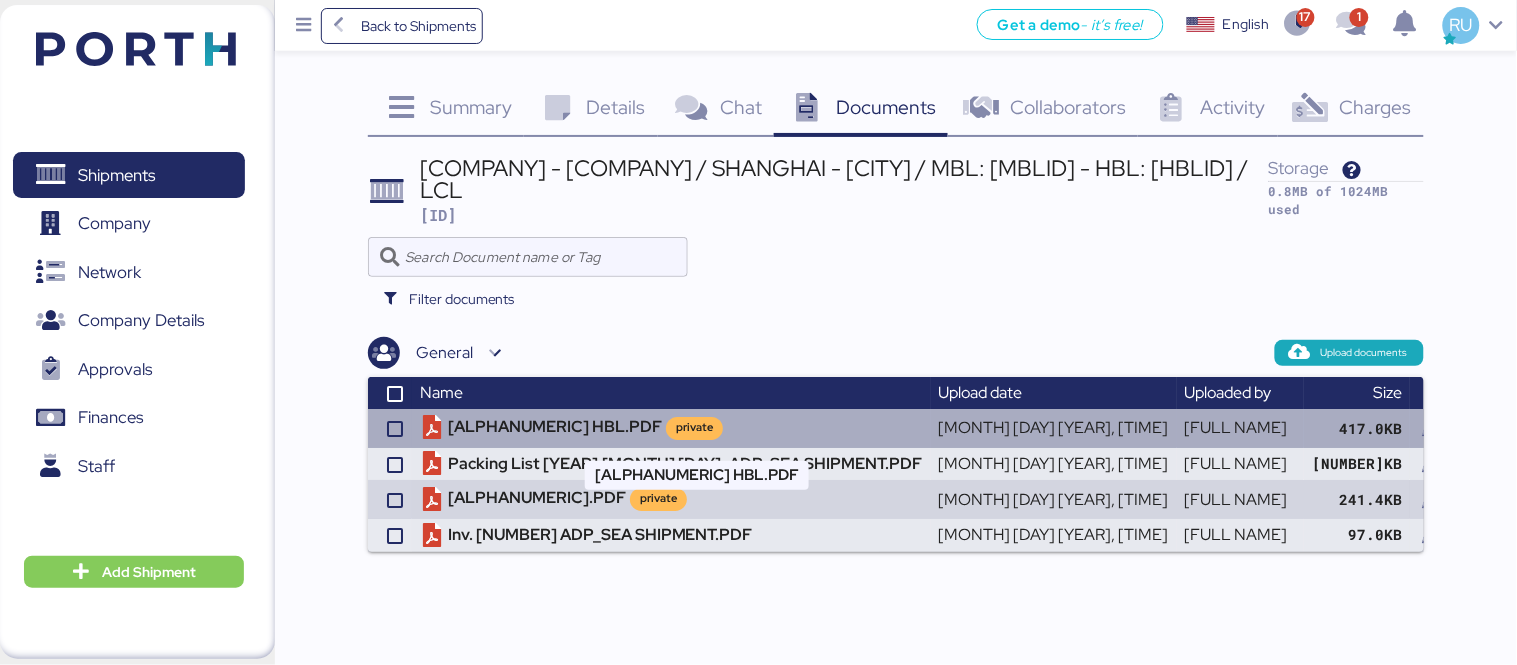 click on "[ALPHANUMERIC] HBL.PDF
private" at bounding box center (671, 428) 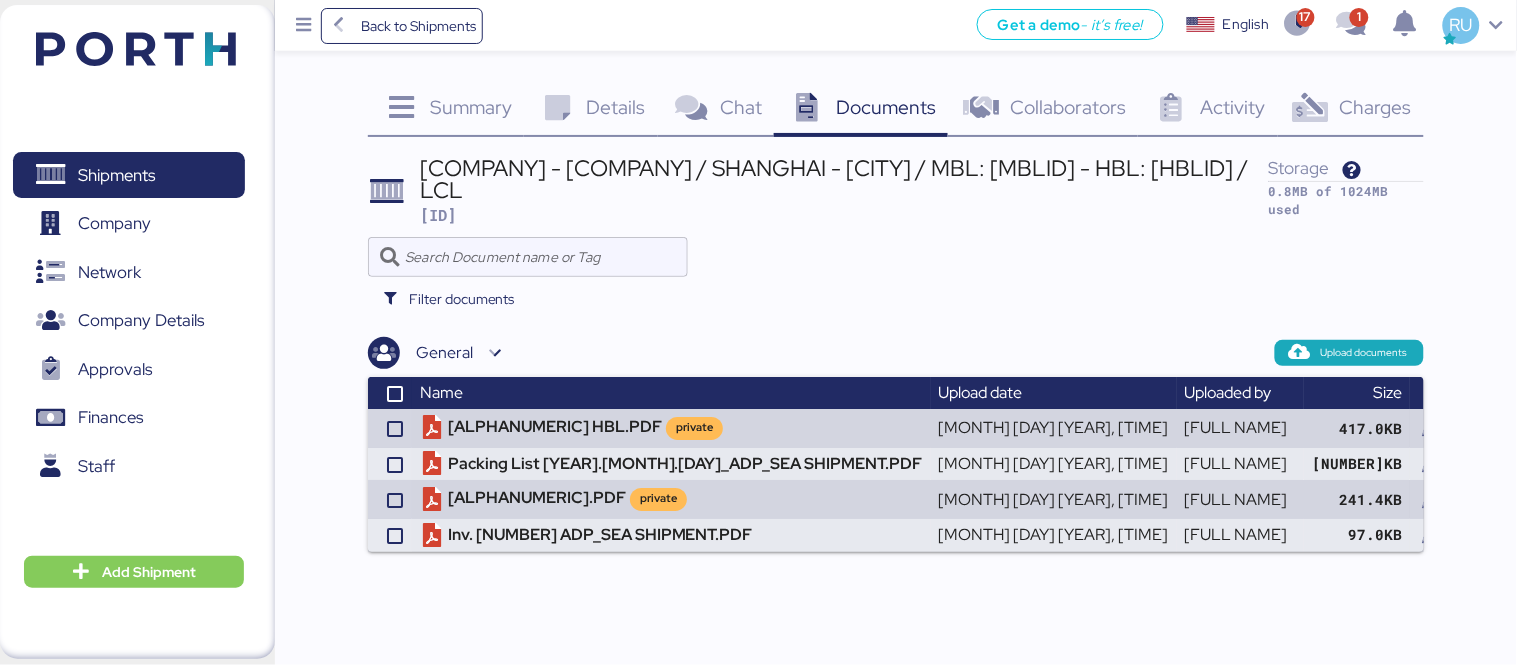 click at bounding box center (136, 49) 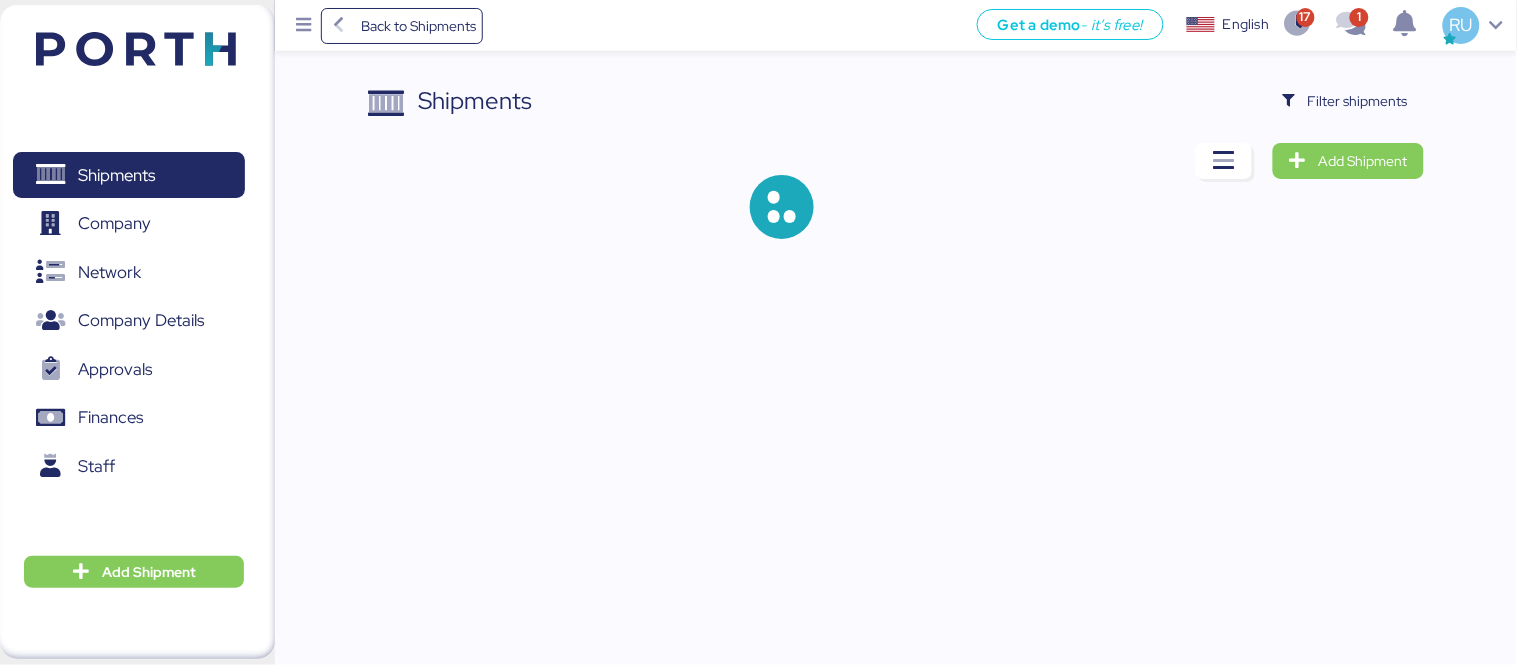click on "Shipments Filter shipments Add Shipment" at bounding box center (758, 135) 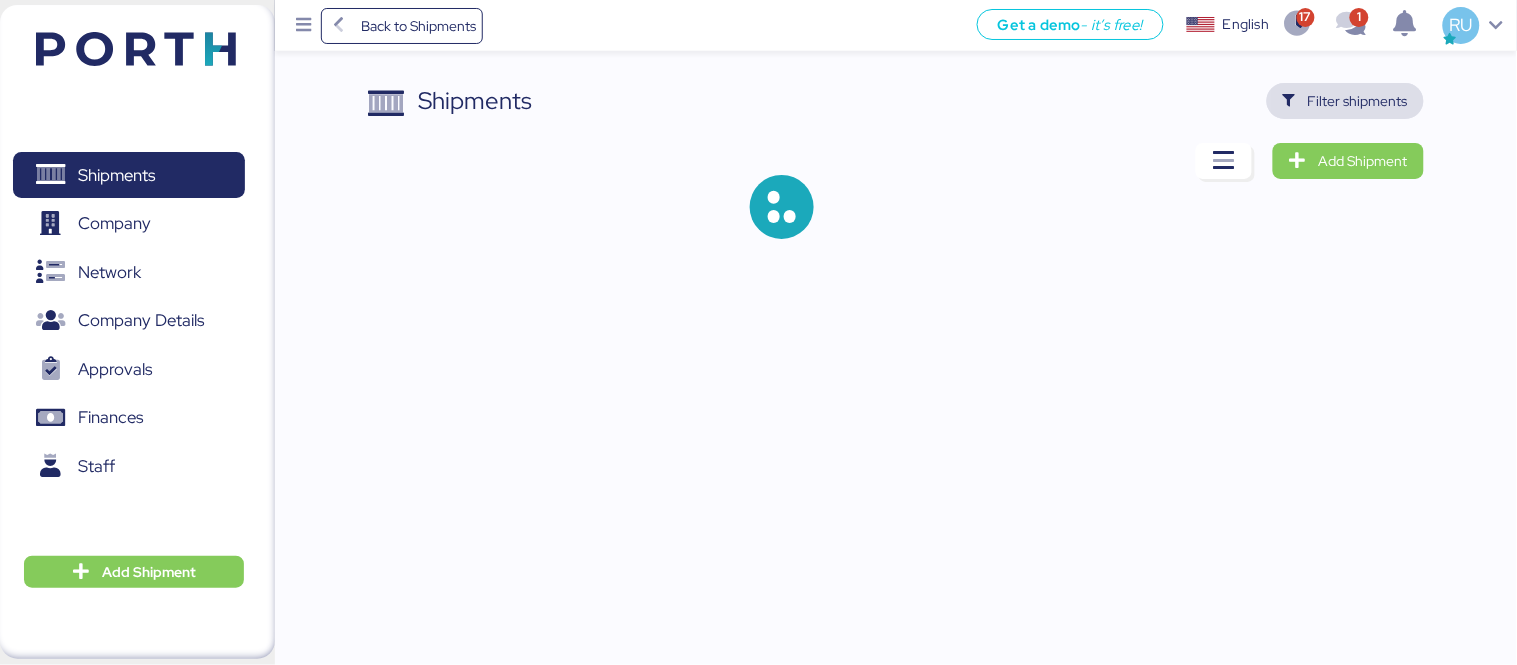 click on "Filter shipments" at bounding box center [1358, 101] 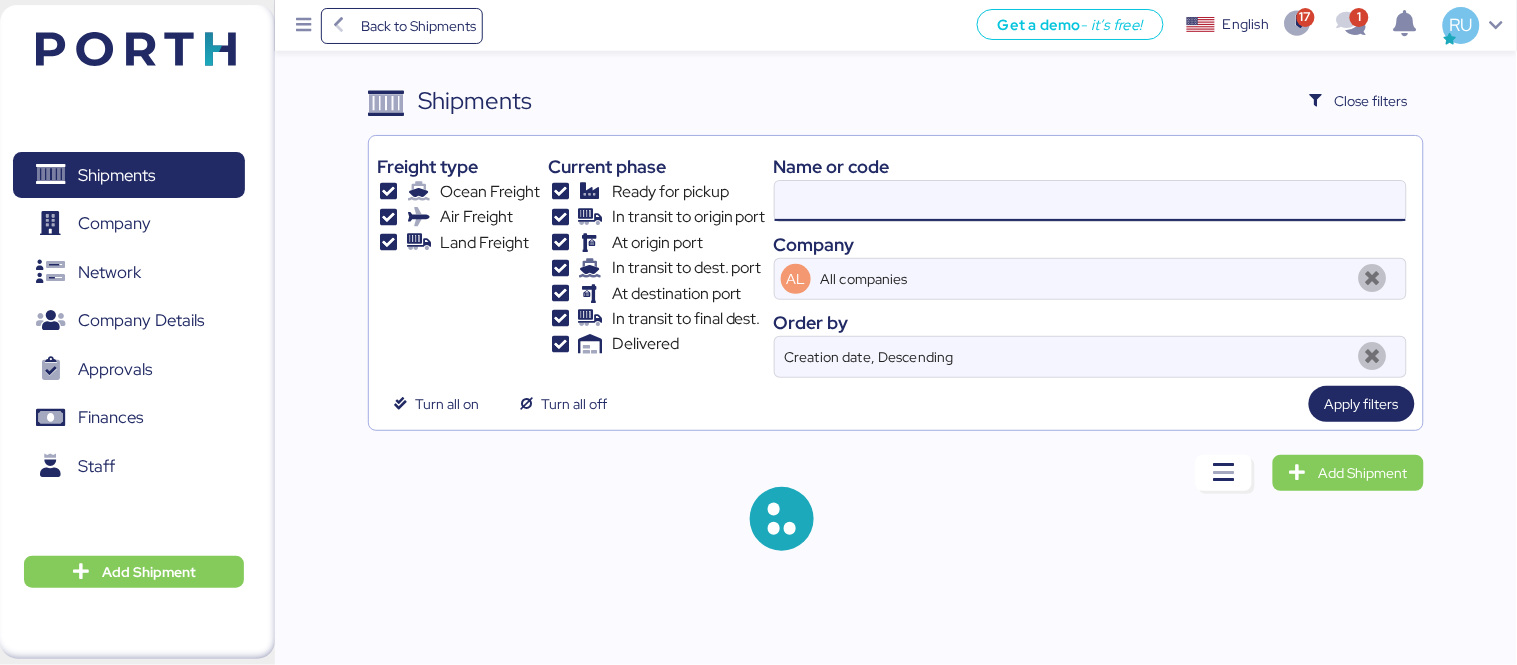click at bounding box center [1090, 201] 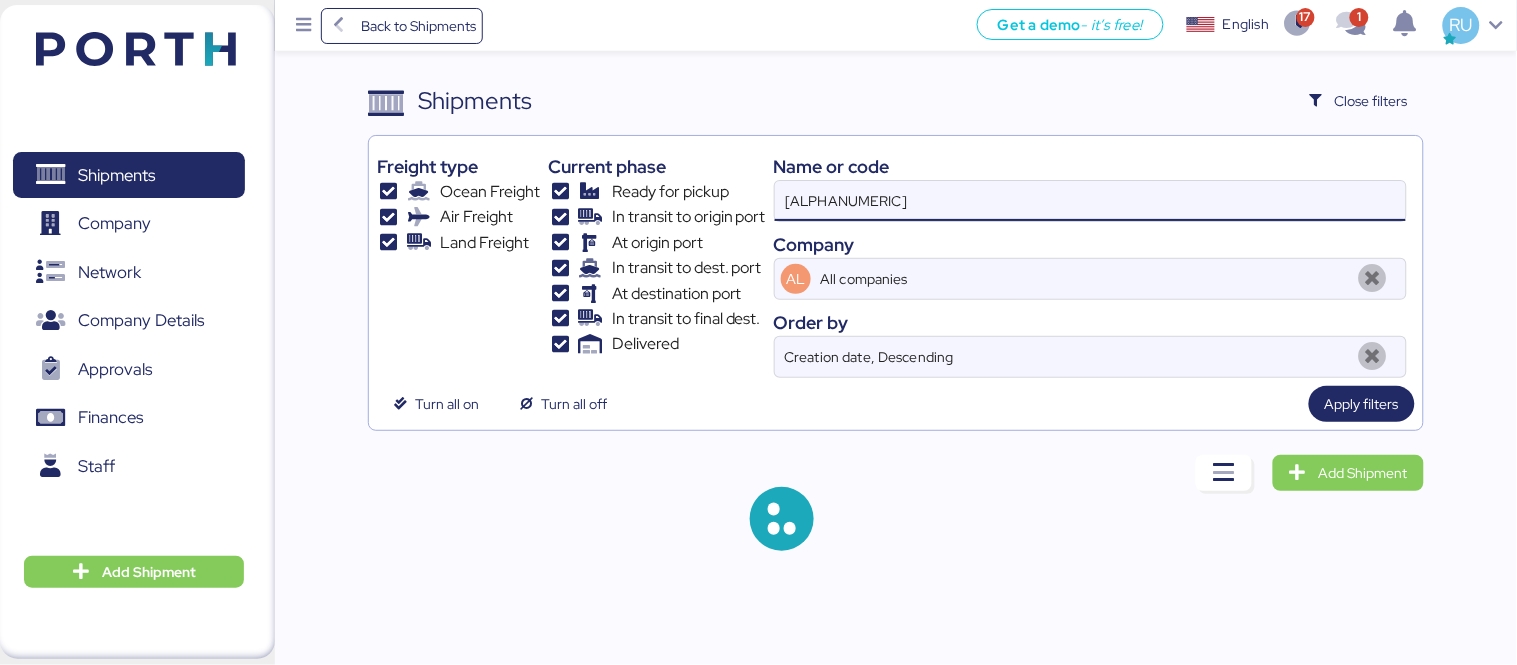 type on "[ALPHANUMERIC]" 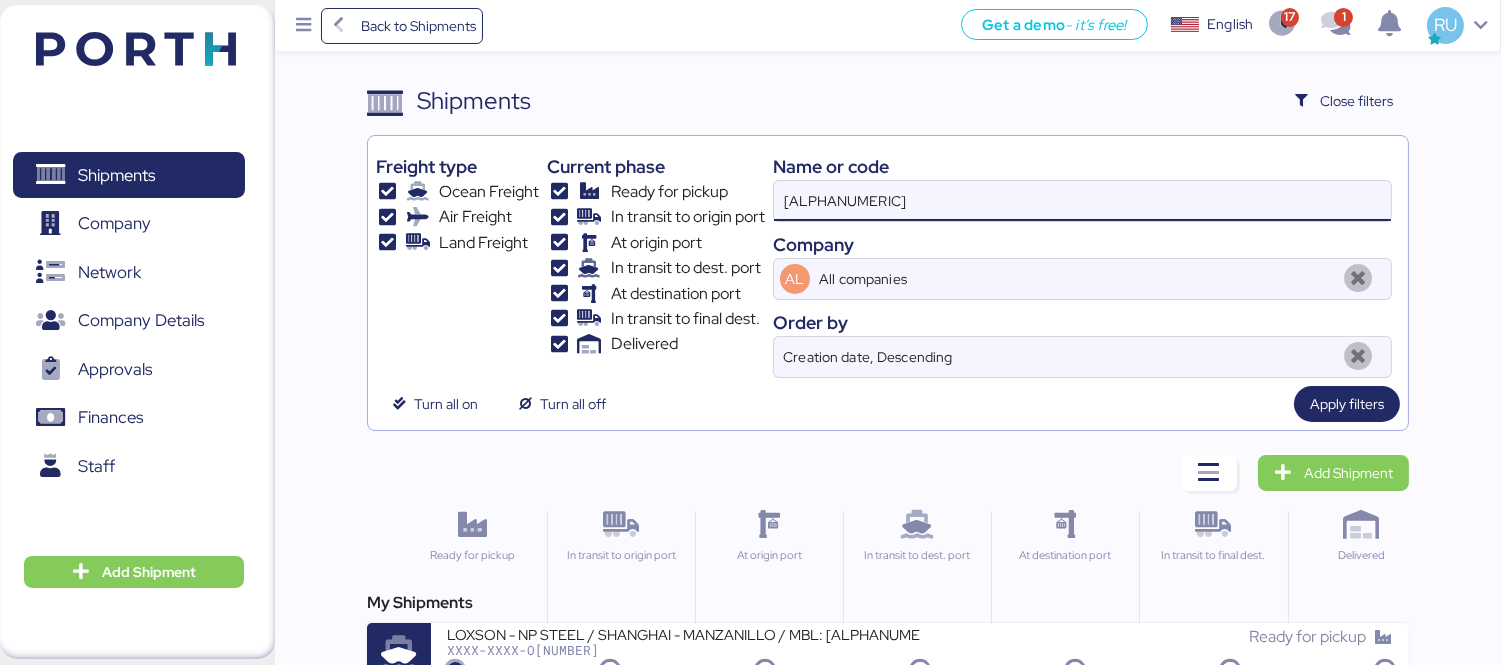 scroll, scrollTop: 1, scrollLeft: 0, axis: vertical 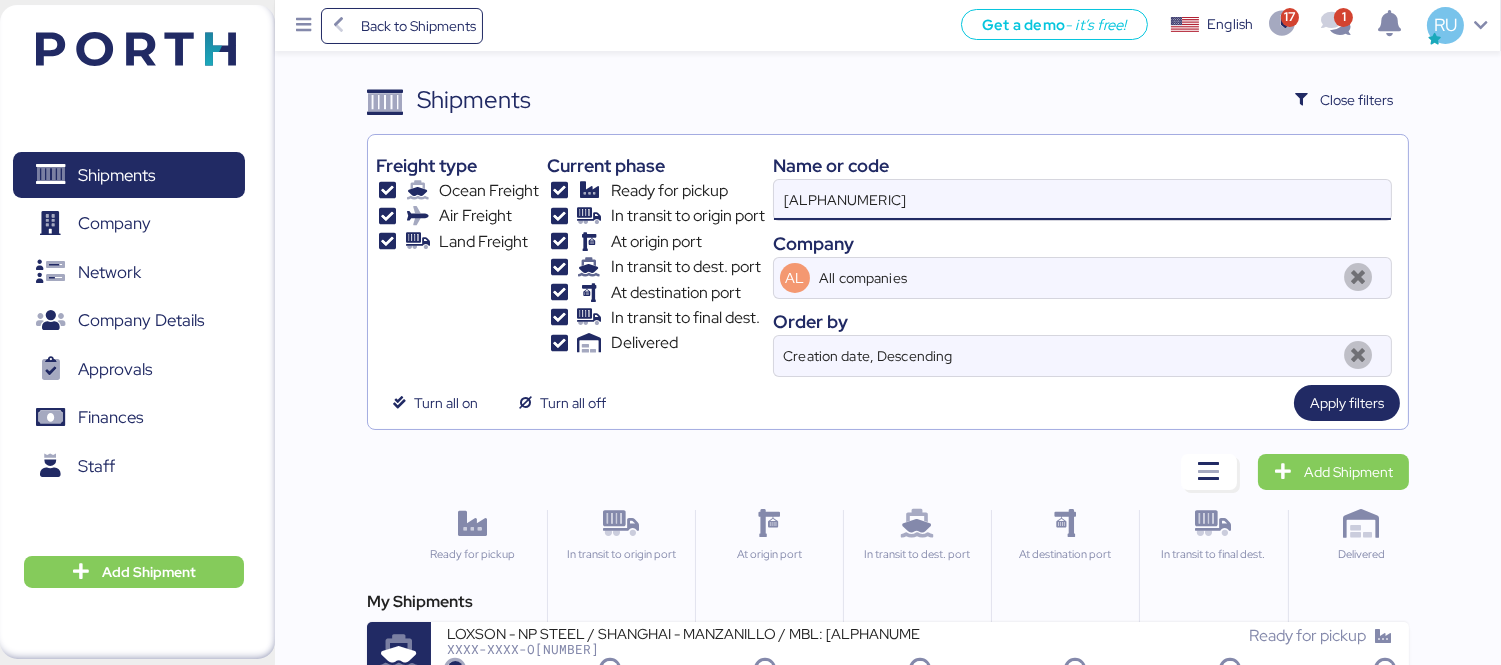 click on "My Shipments" at bounding box center [888, 602] 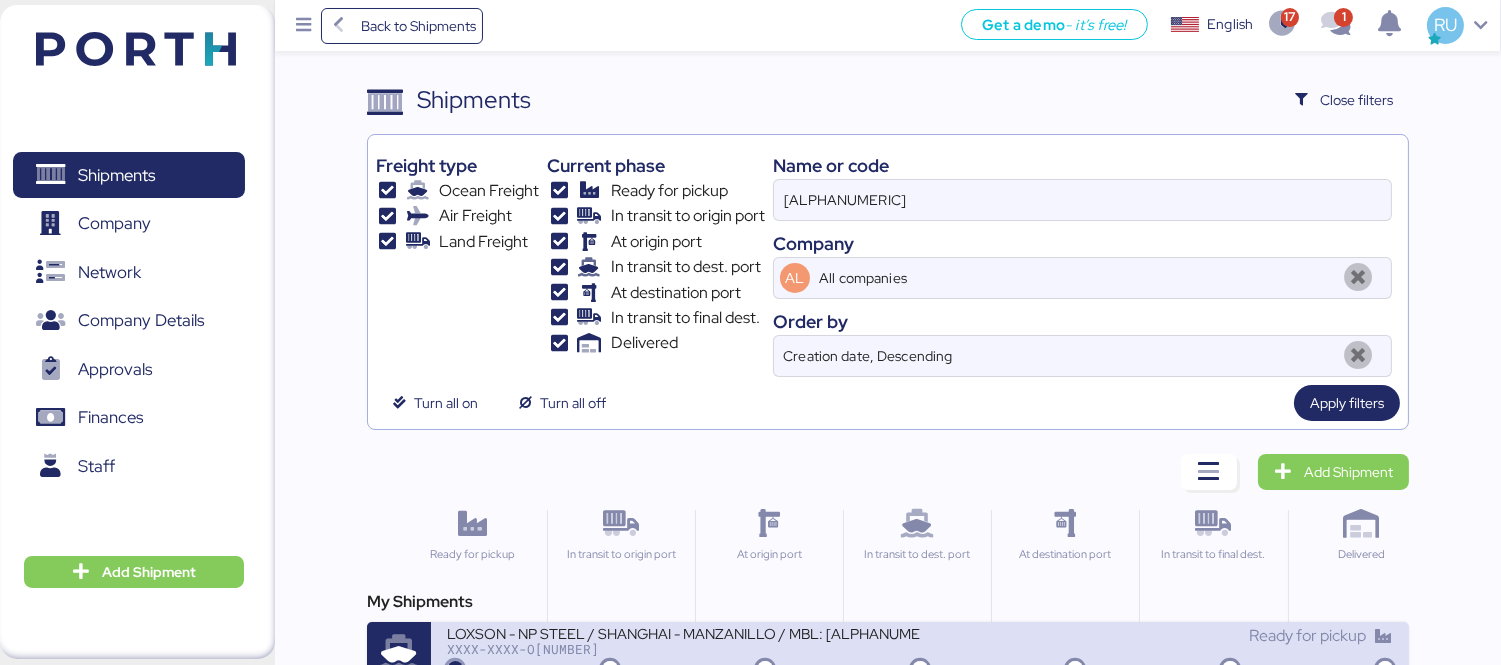 click on "LOXSON - NP STEEL / SHANGHAI - MANZANILLO / MBL: [NUMBER] - HBL: SZML2505030N / 4X40´HQ [ID] Ready for pickup" at bounding box center [920, 654] 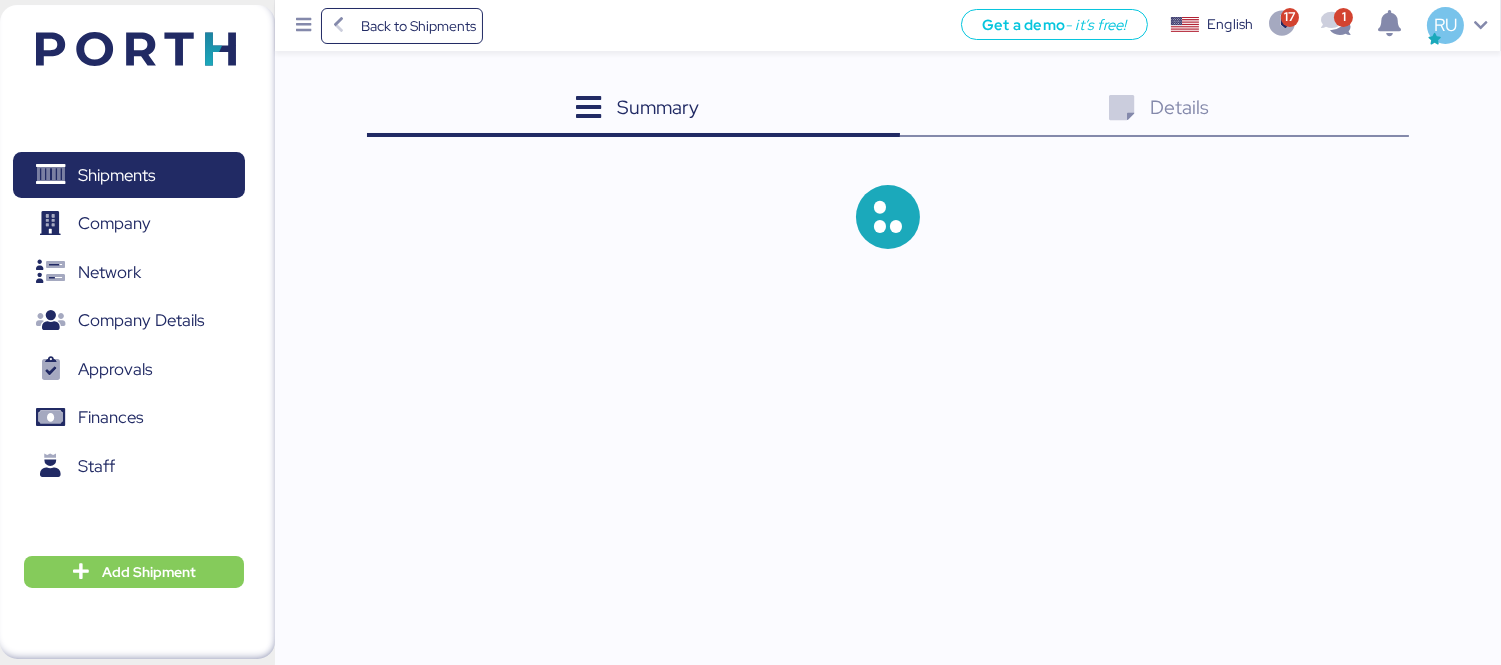 scroll, scrollTop: 0, scrollLeft: 0, axis: both 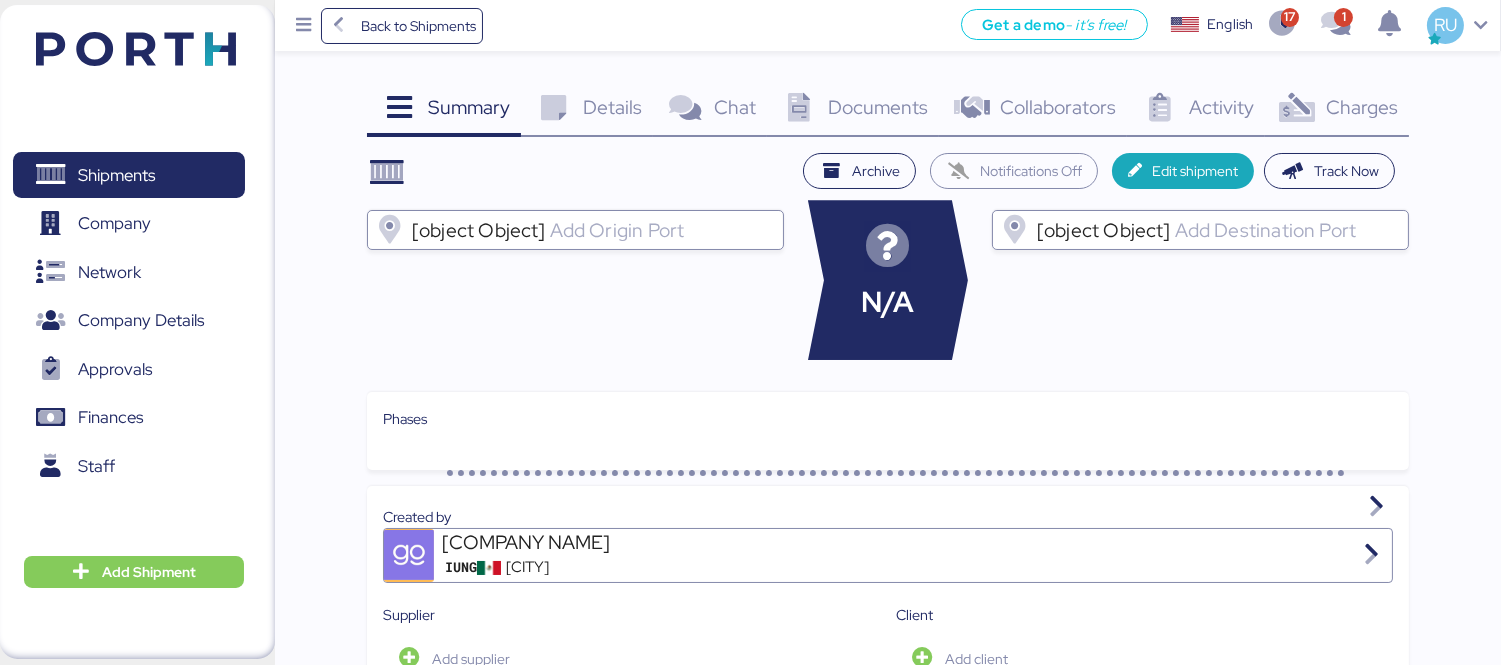 click on "Charges" at bounding box center (469, 107) 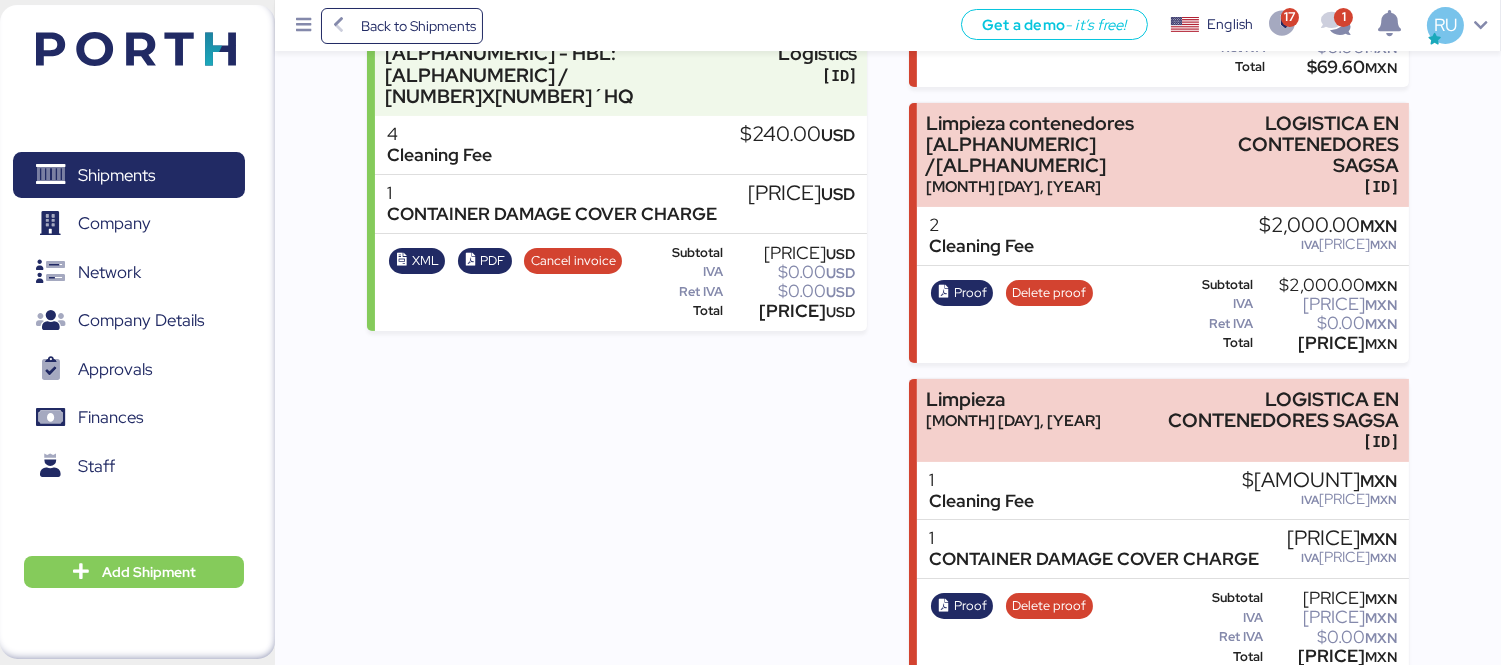 scroll, scrollTop: 1134, scrollLeft: 0, axis: vertical 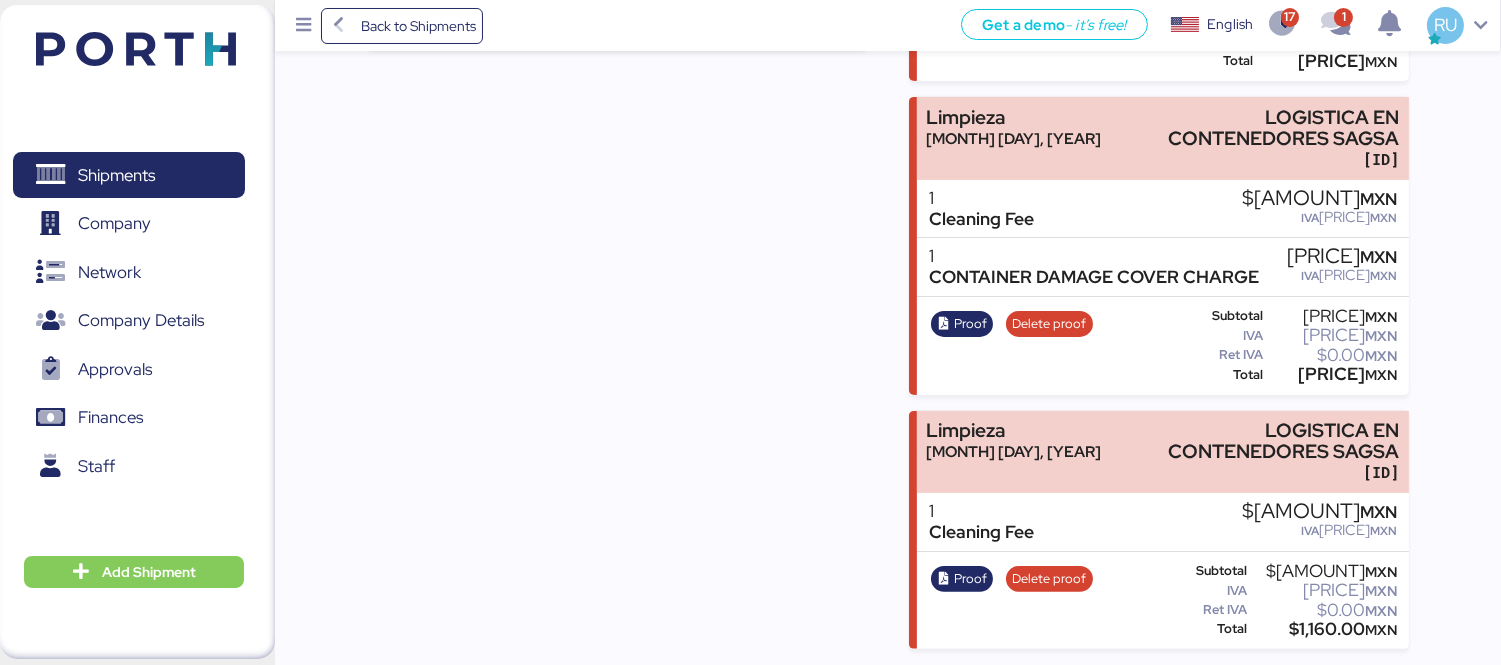 click at bounding box center [136, 49] 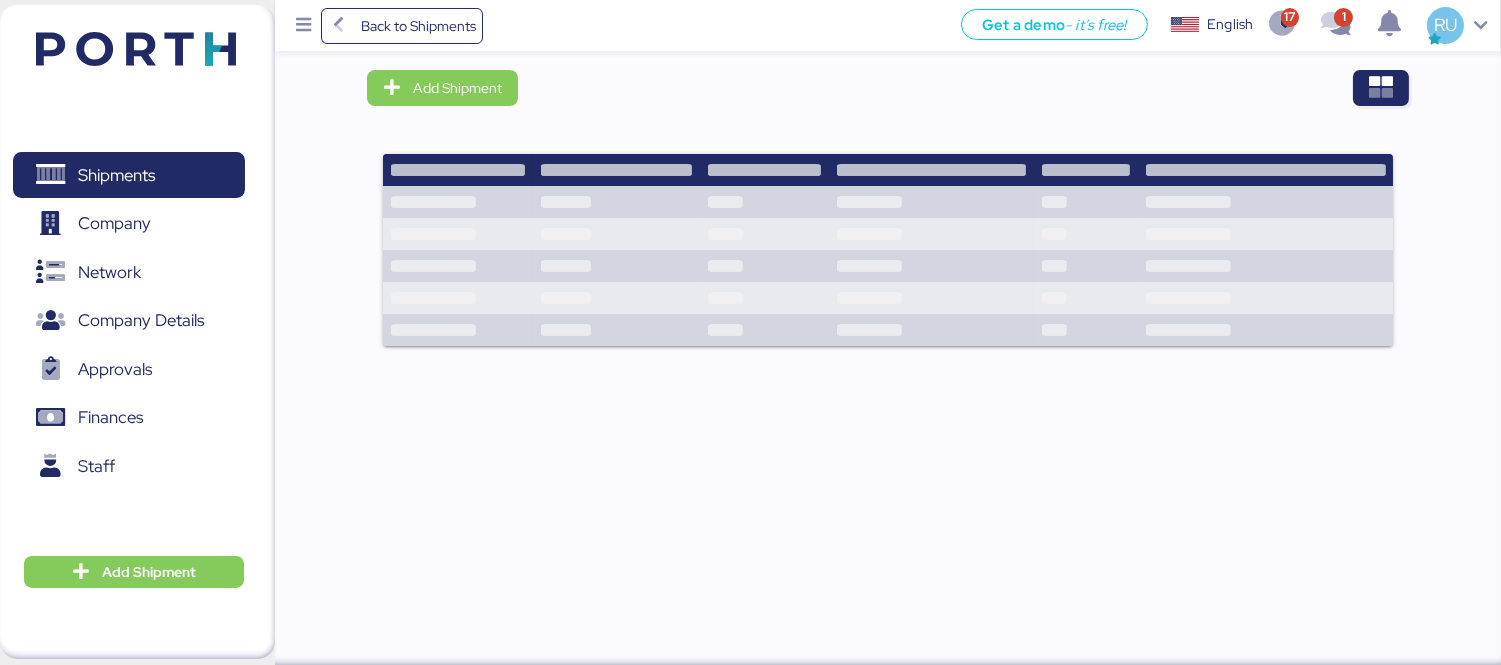 scroll, scrollTop: 0, scrollLeft: 0, axis: both 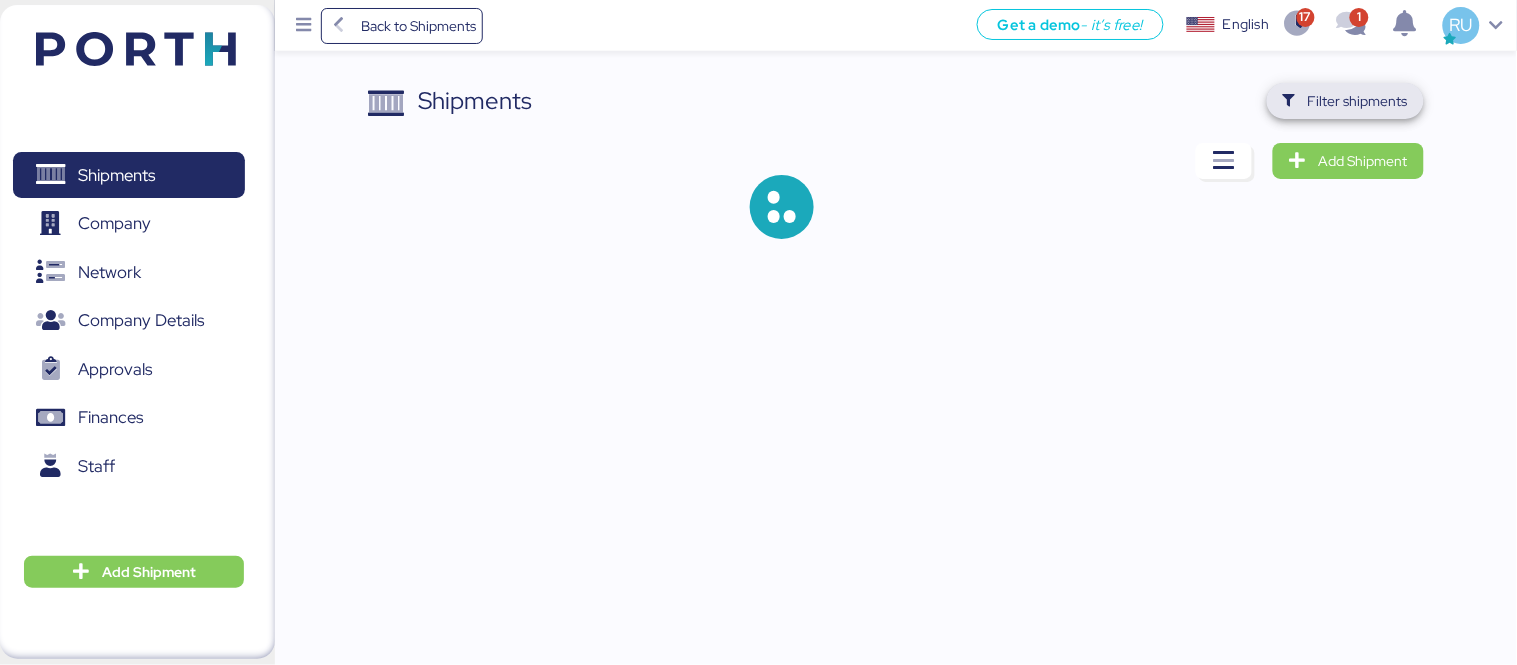 click on "Filter shipments" at bounding box center (1345, 101) 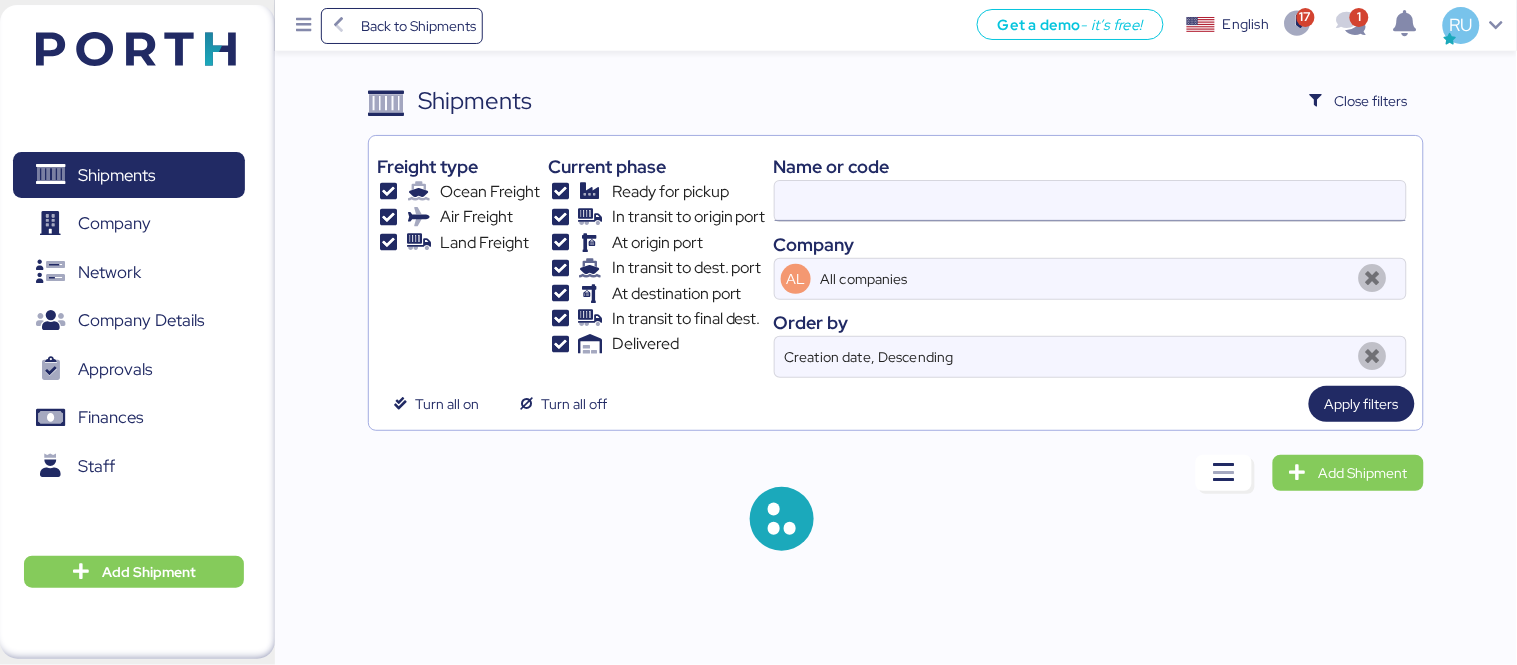 click at bounding box center (1090, 201) 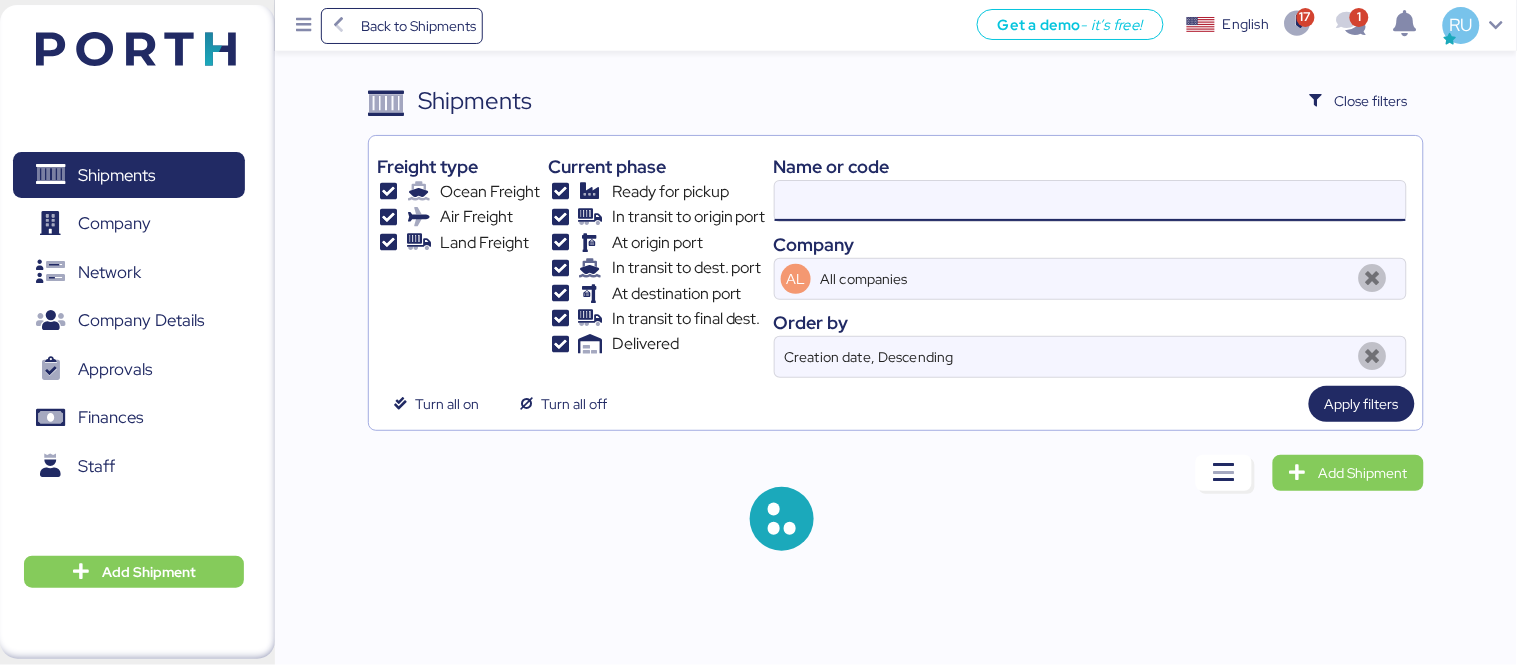 paste on "[CONTAINERID]" 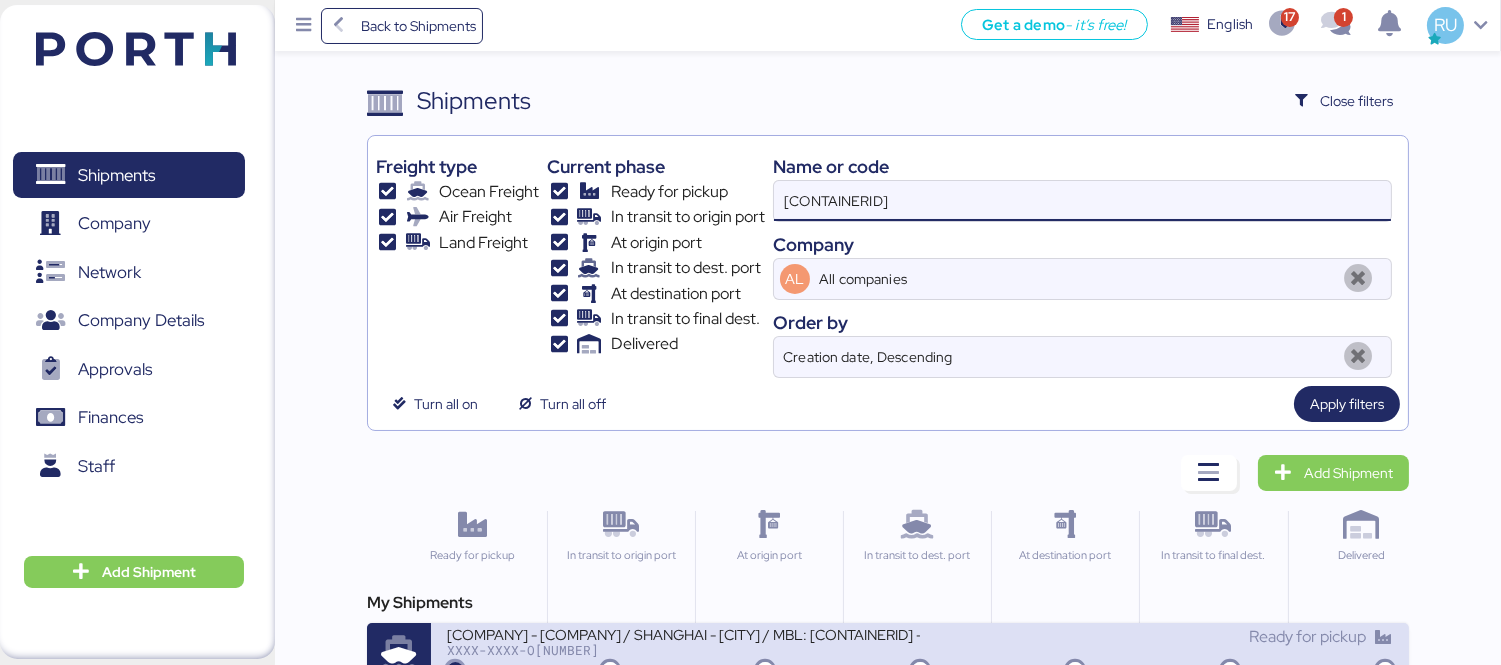 type on "[CONTAINERID]" 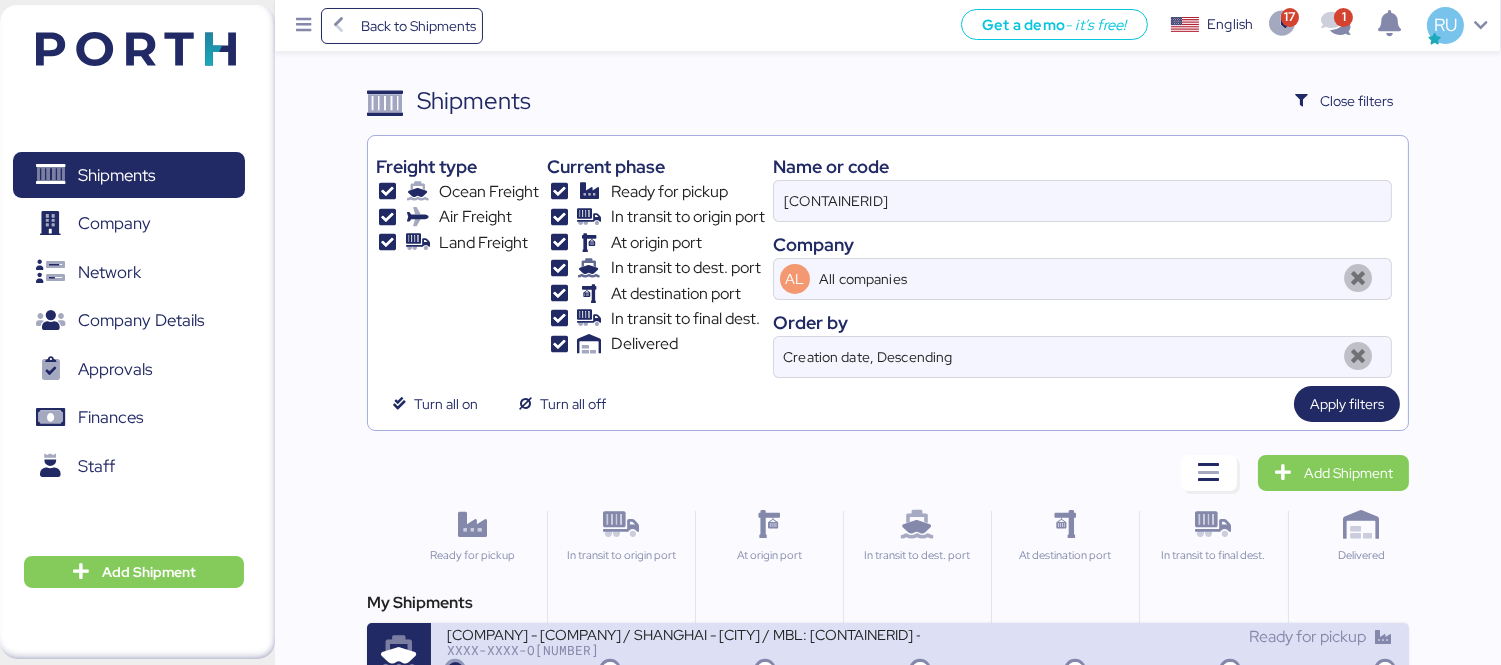 click on "LOXSON - NP STEEL / SHANGHAI - MANZANILLO / MBL: [ALPHANUMERIC] - HBL: [ALPHANUMERIC] / [NUMBER]X[NUMBER]HQ XXXX-XXXX-O[NUMBER] Ready for pickup" at bounding box center (920, 655) 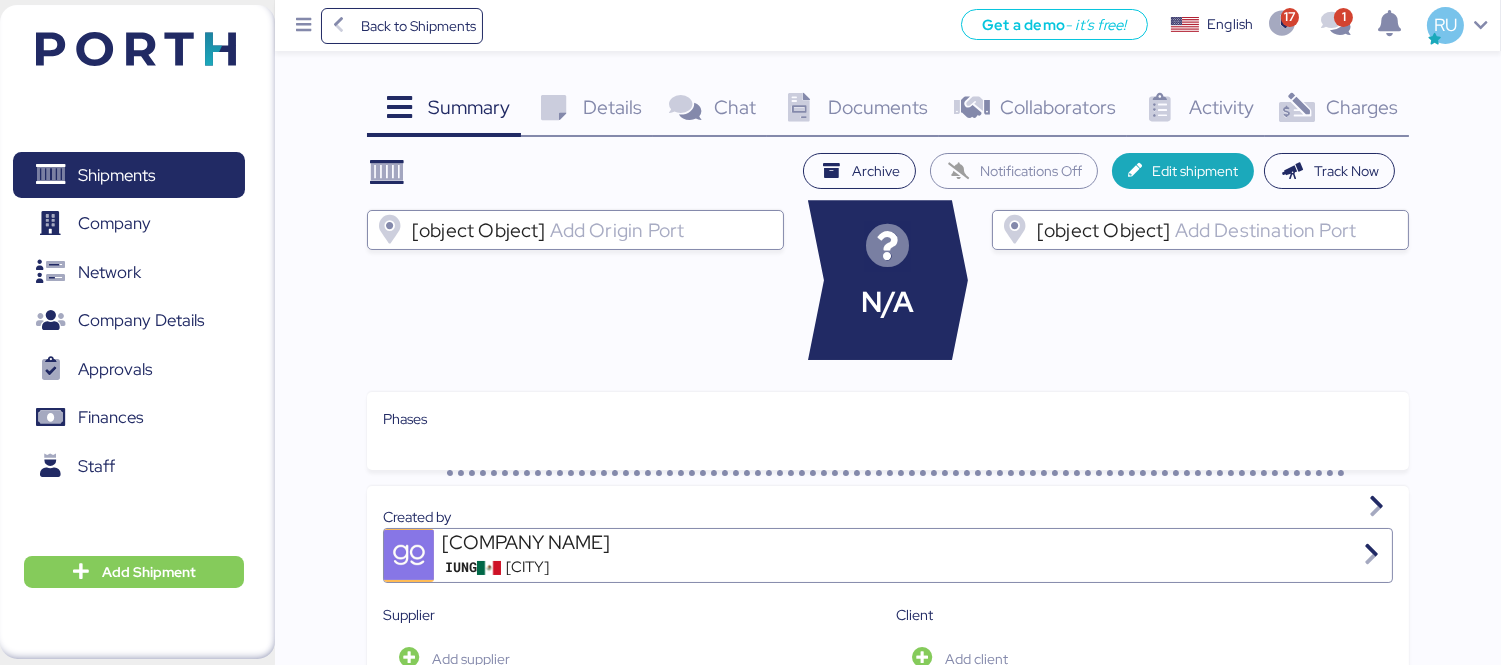 click at bounding box center (1297, 108) 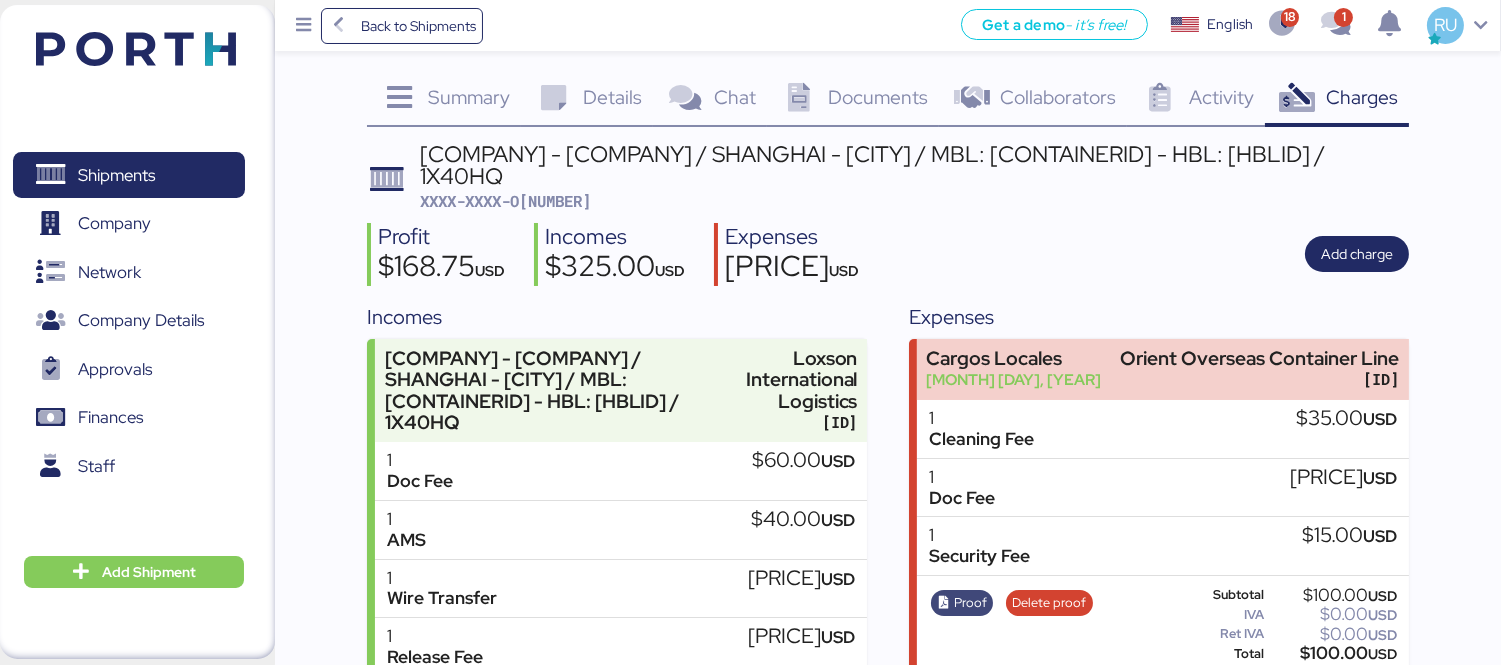 scroll, scrollTop: 0, scrollLeft: 0, axis: both 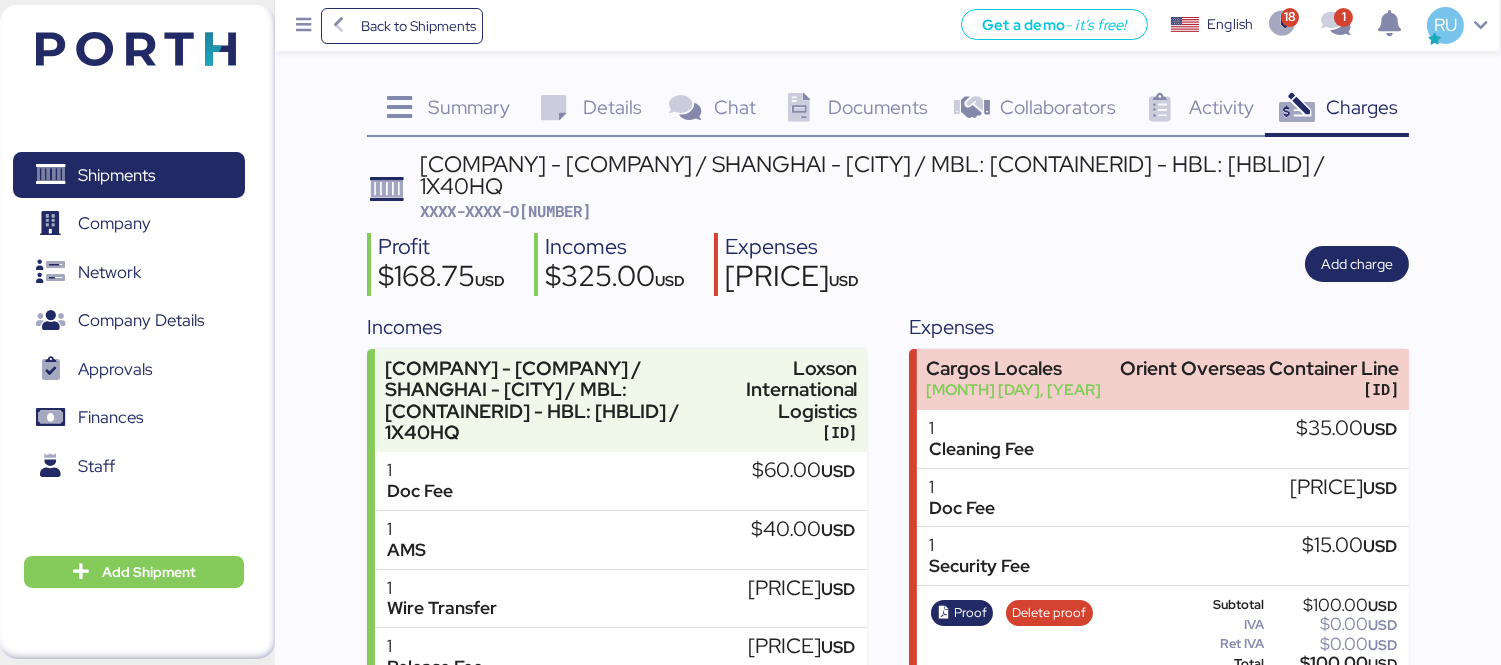click on "XXXX-XXXX-O[NUMBER]" at bounding box center (506, 211) 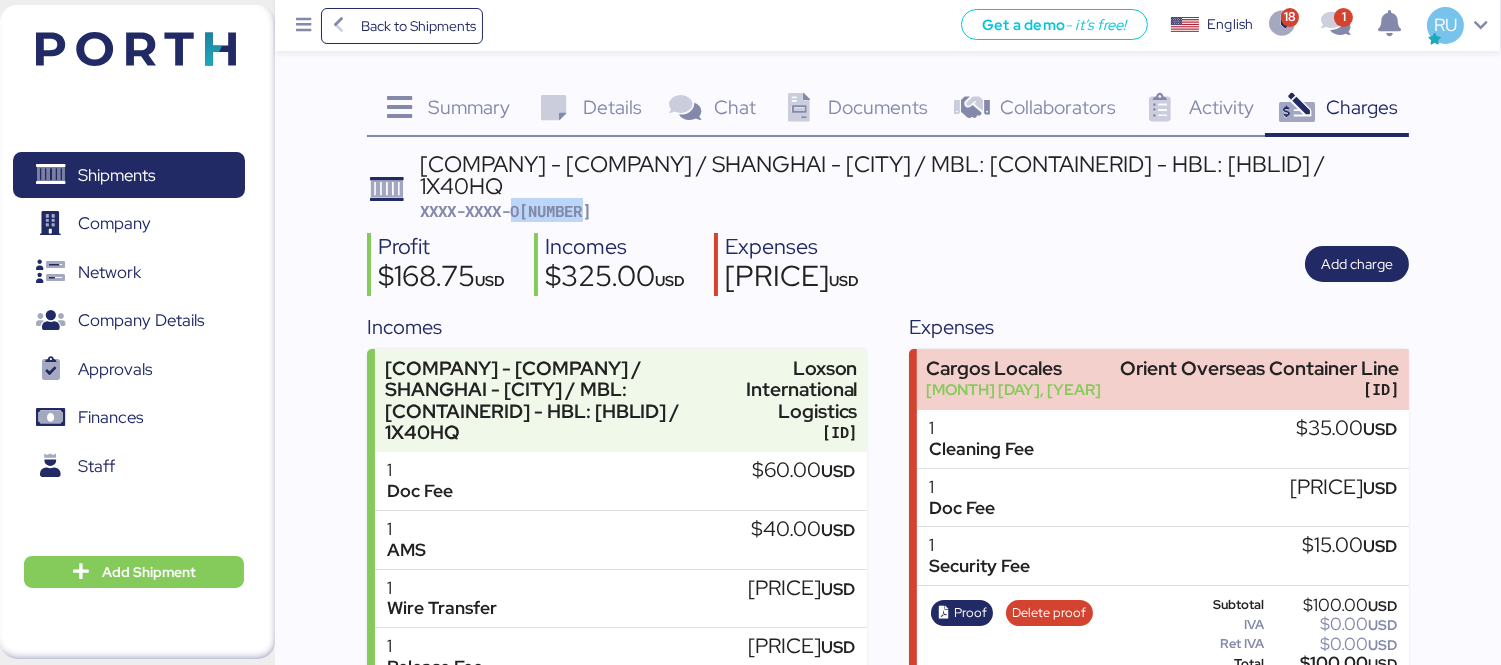 click on "XXXX-XXXX-O[NUMBER]" at bounding box center (506, 211) 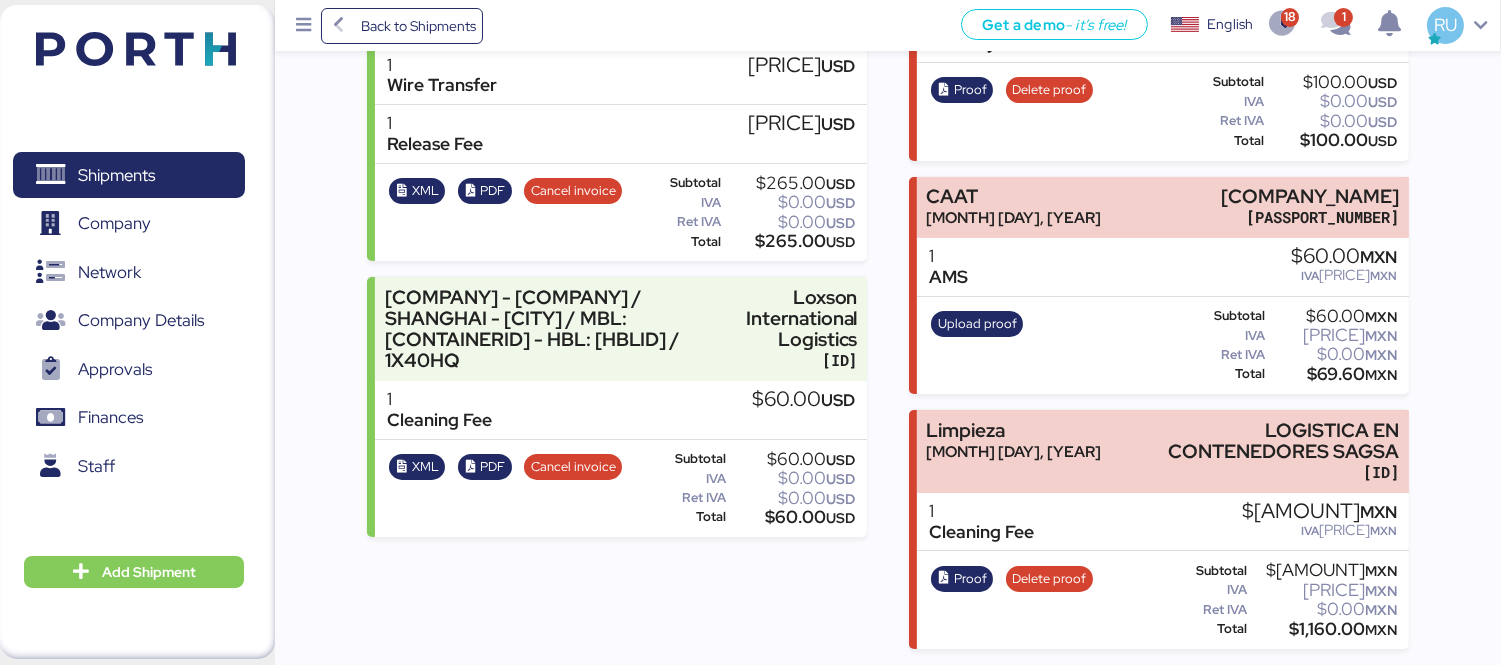 scroll, scrollTop: 0, scrollLeft: 0, axis: both 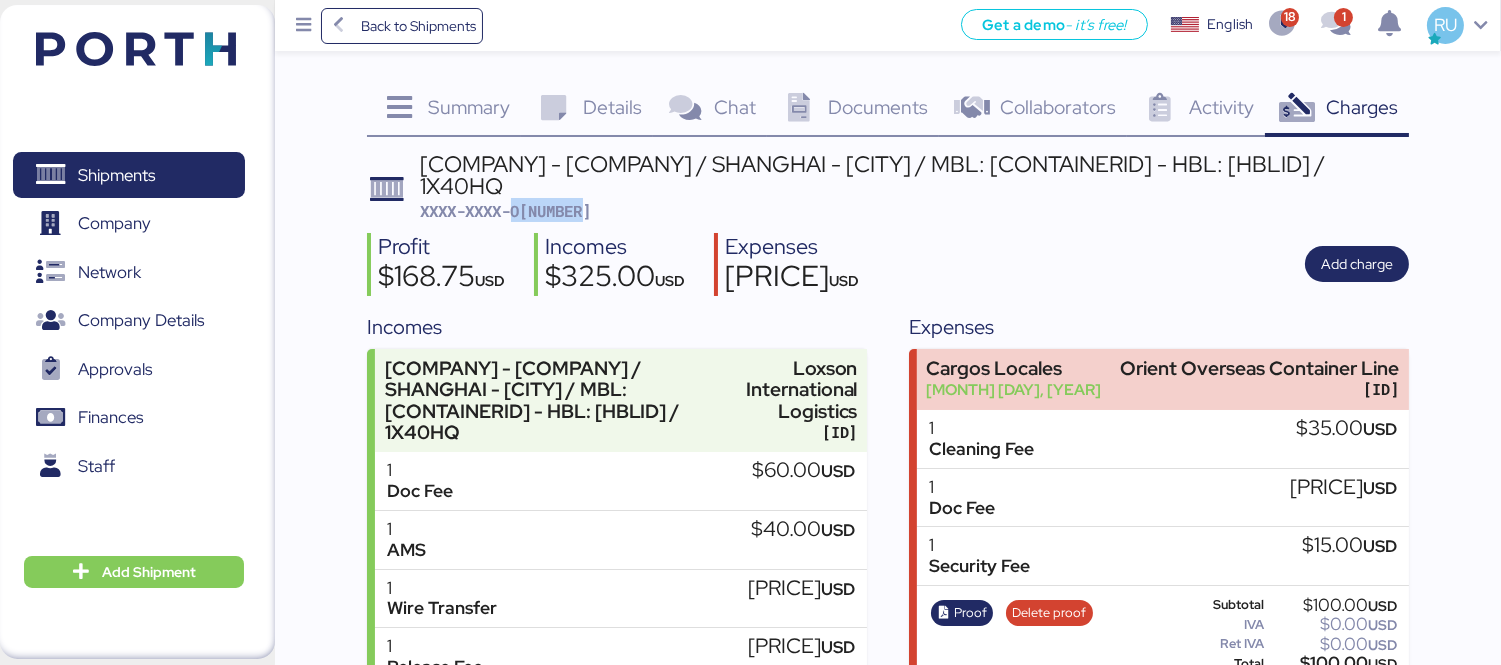 click on "Expenses" at bounding box center (617, 327) 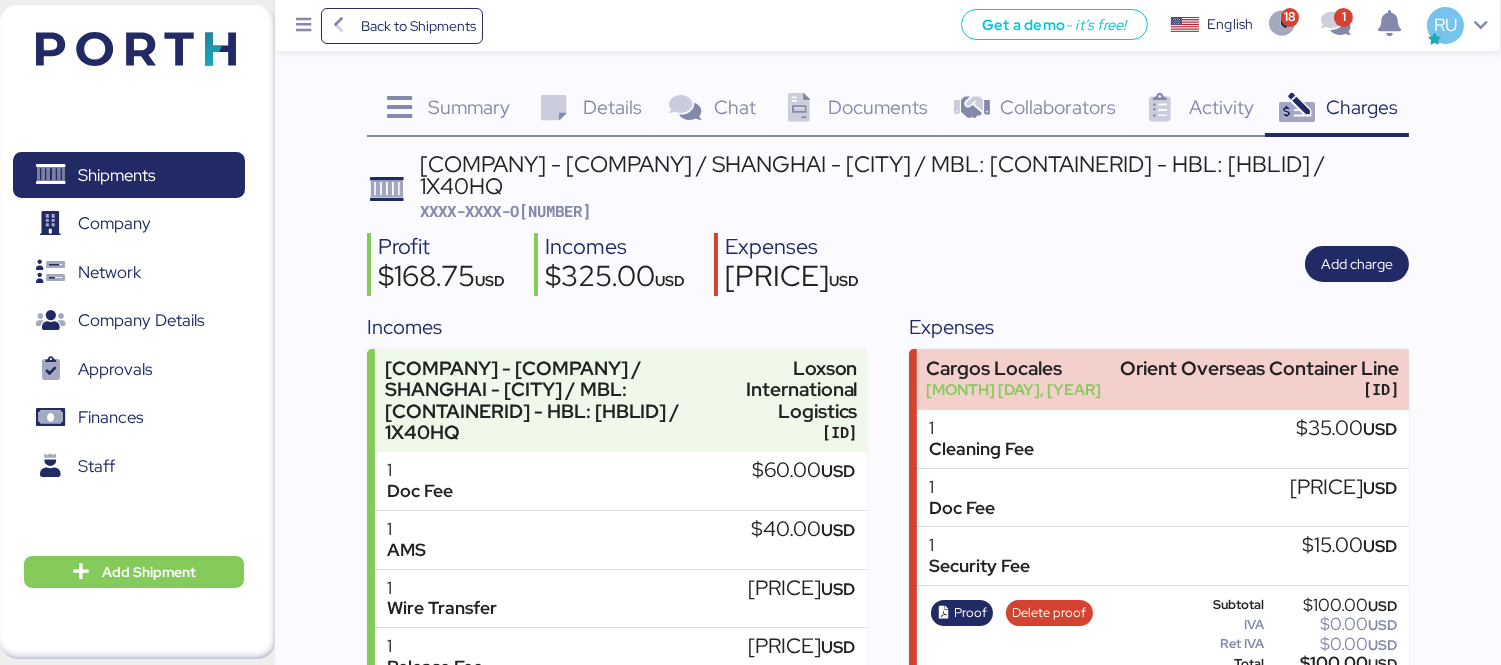 click on "[COMPANY] - [COMPANY] / SHANGHAI - [CITY] / MBL: [CONTAINERID] - HBL: [HBLID] / 1X40HQ" at bounding box center [915, 175] 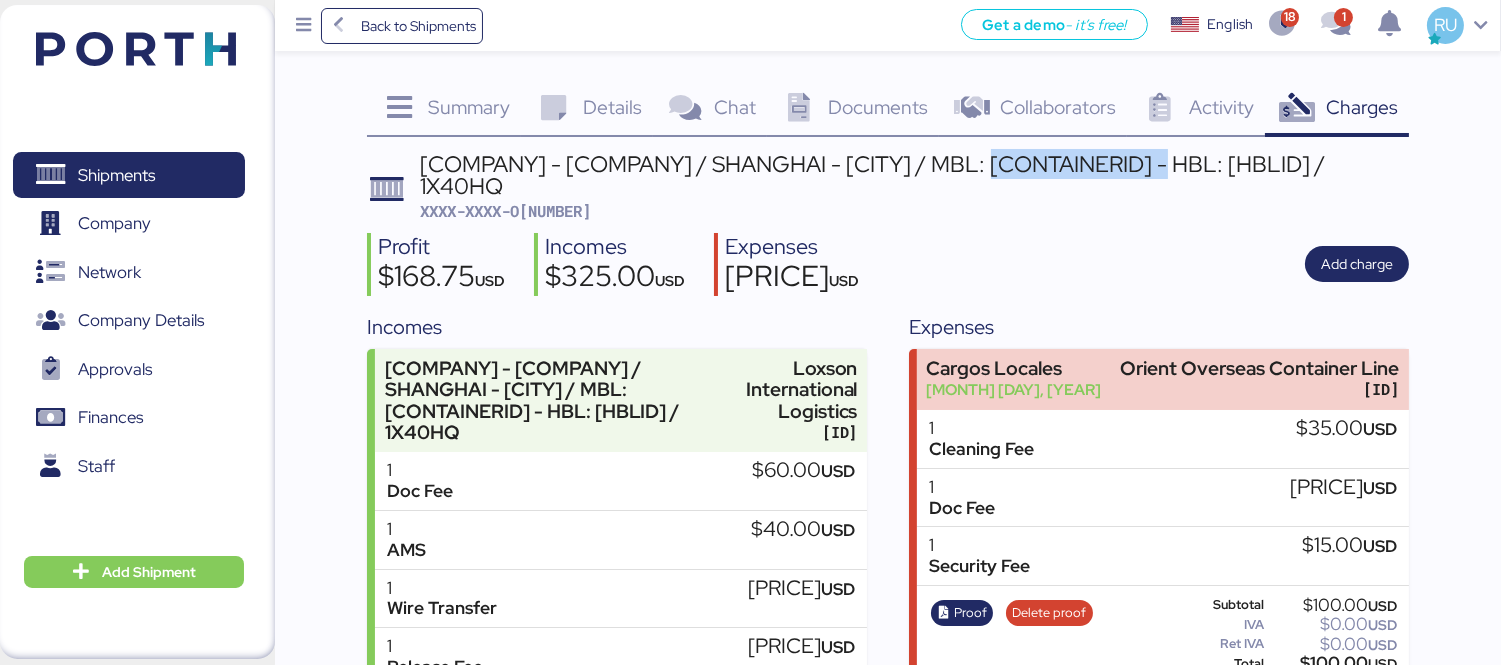 click on "[COMPANY] - [COMPANY] / SHANGHAI - [CITY] / MBL: [CONTAINERID] - HBL: [HBLID] / 1X40HQ" at bounding box center [915, 175] 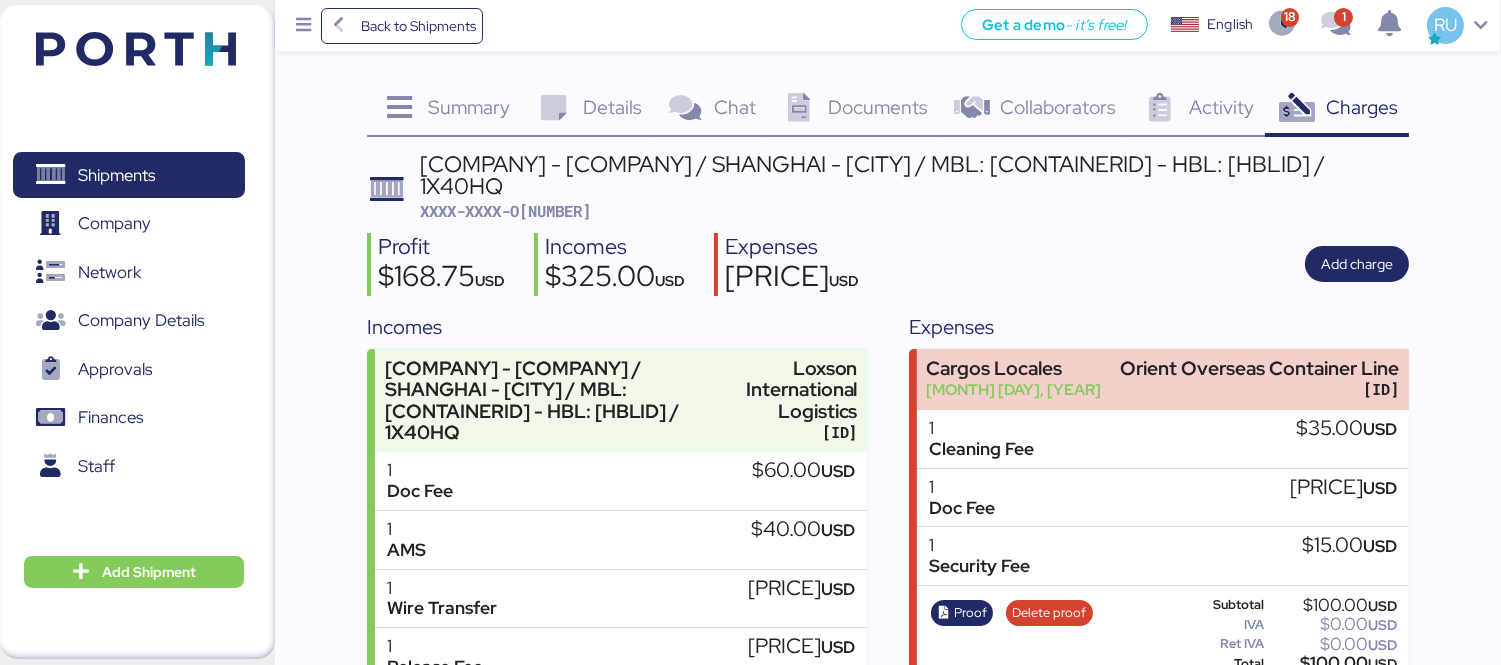 click on "XXXX-XXXX-O[NUMBER]" at bounding box center (506, 211) 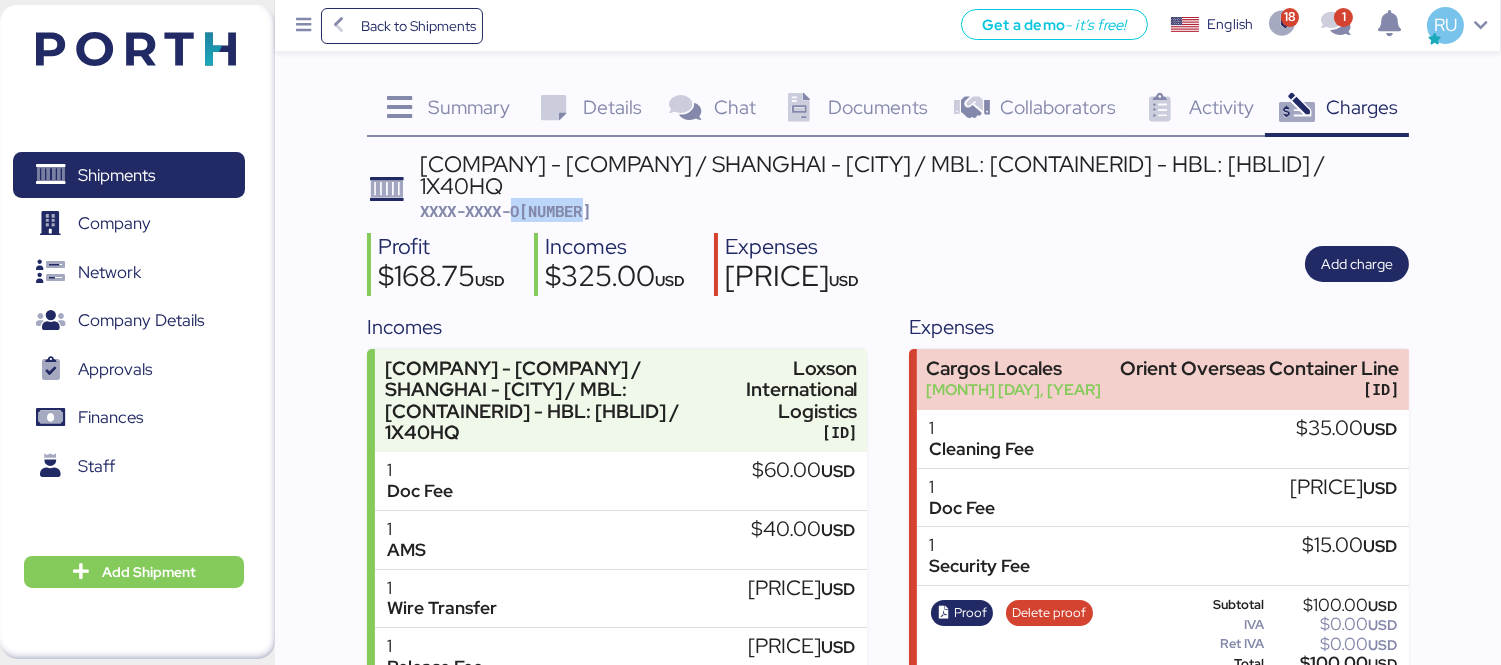 click on "XXXX-XXXX-O[NUMBER]" at bounding box center [506, 211] 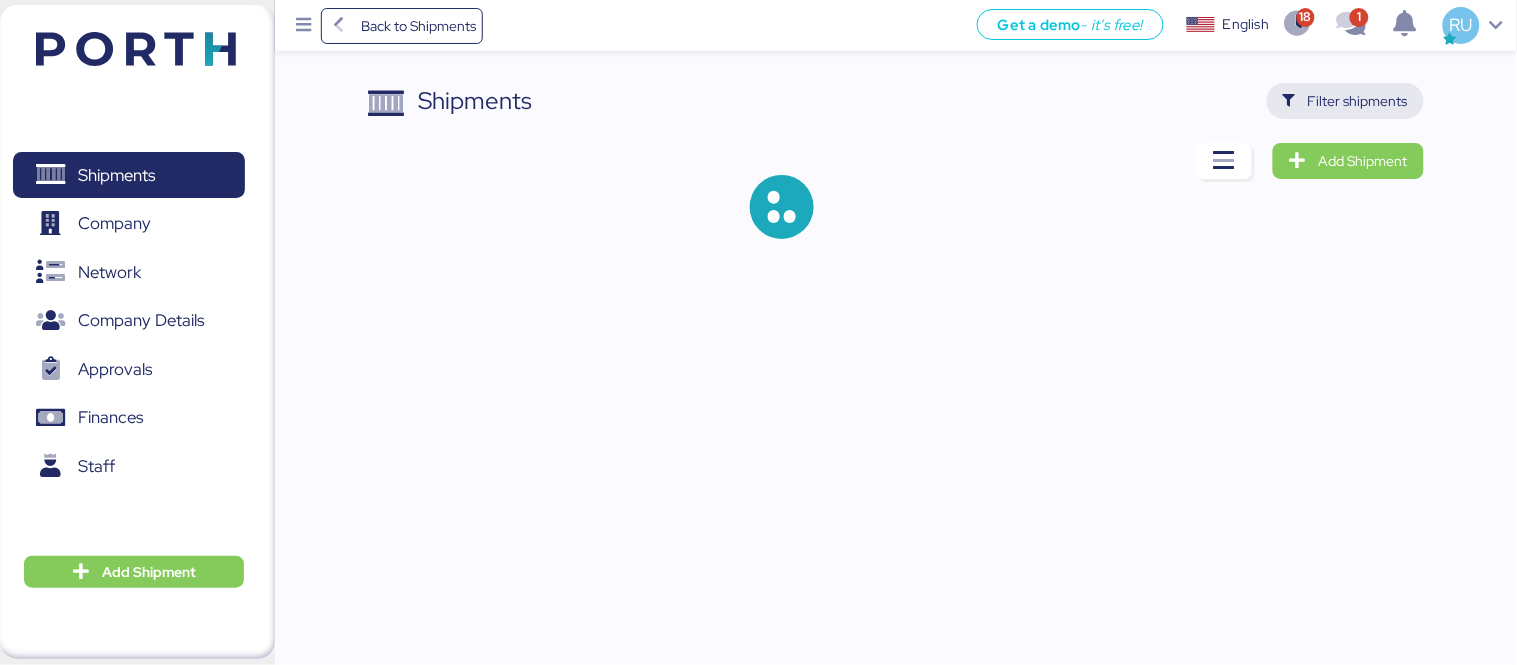 click on "Filter shipments" at bounding box center (1358, 101) 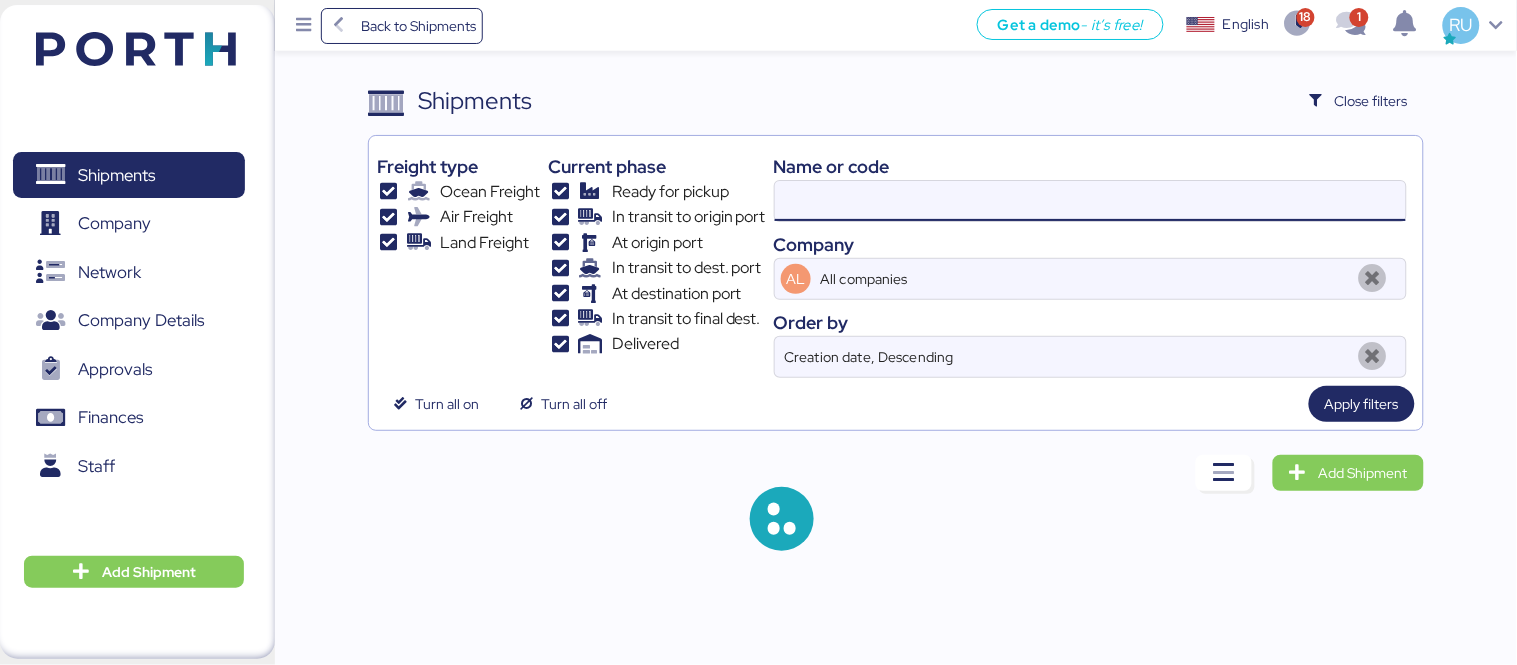 click at bounding box center (1090, 201) 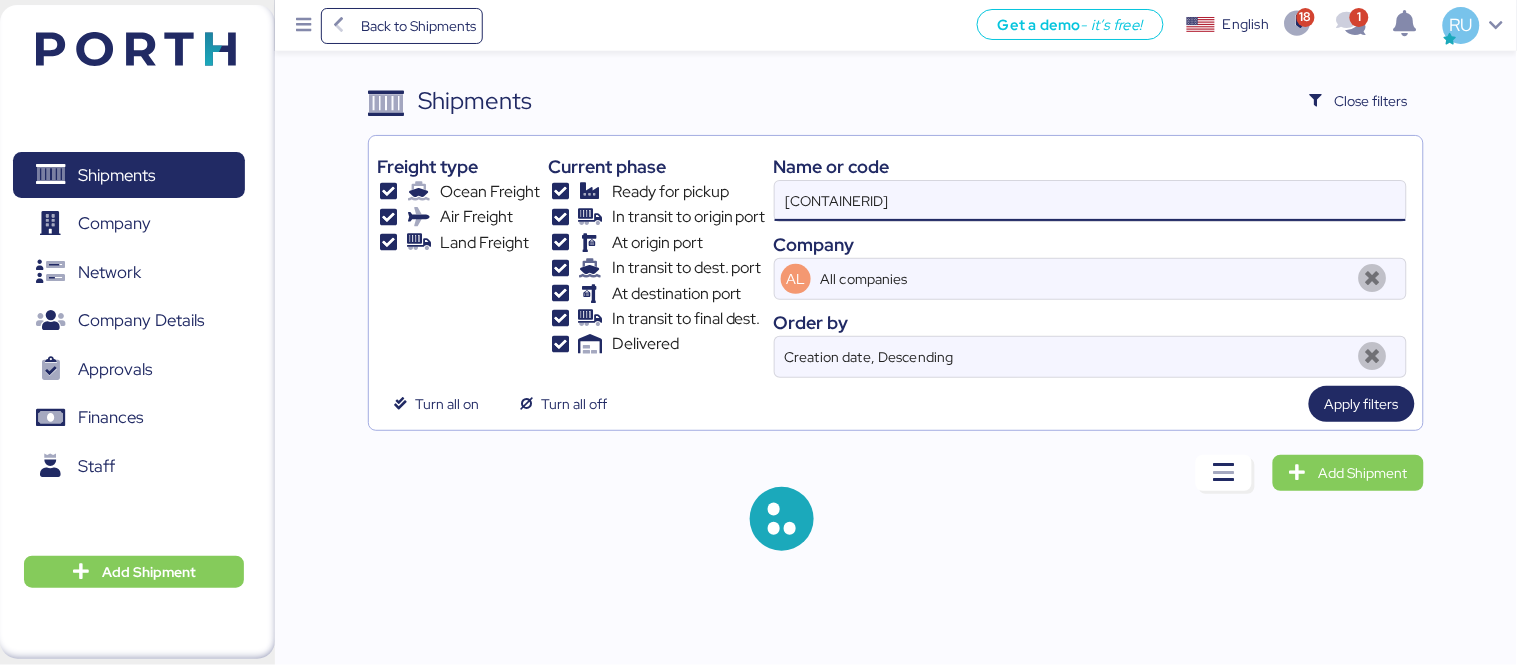 paste on "[ALPHANUMERIC]" 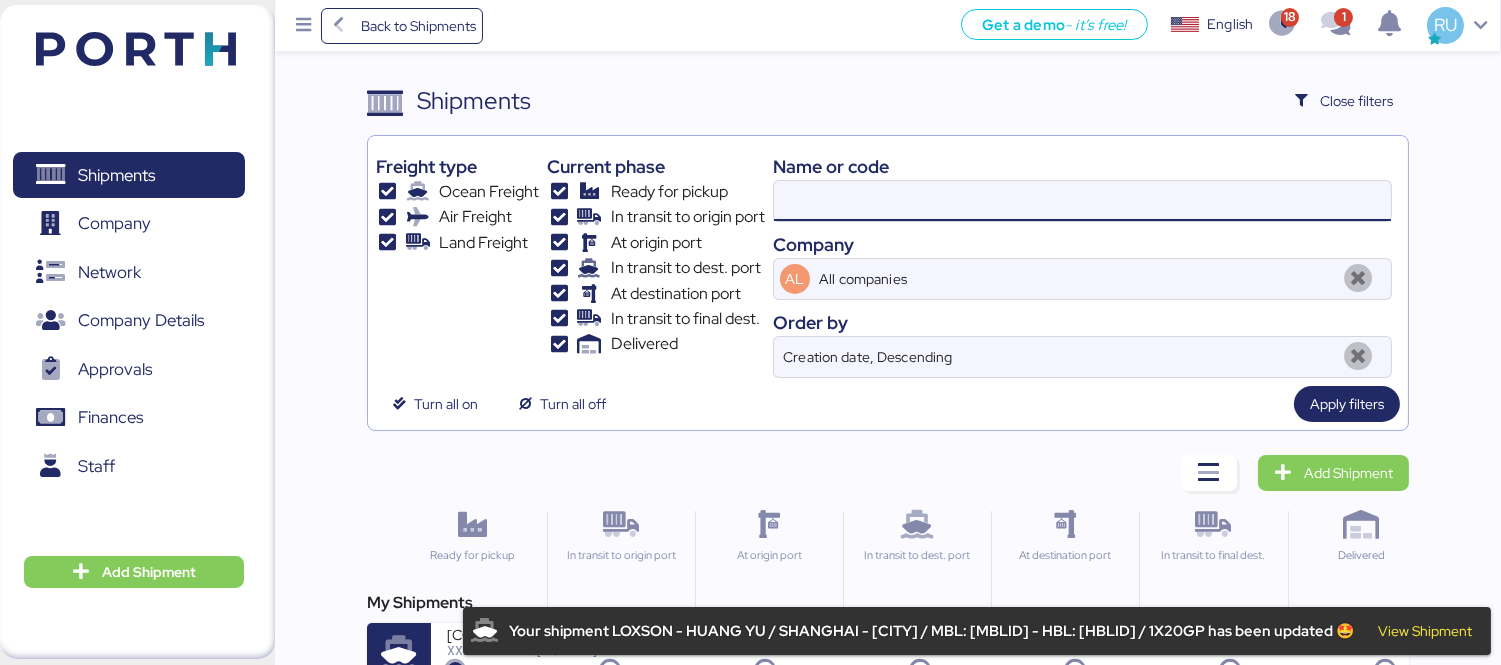 paste on "[ALPHANUMERIC]" 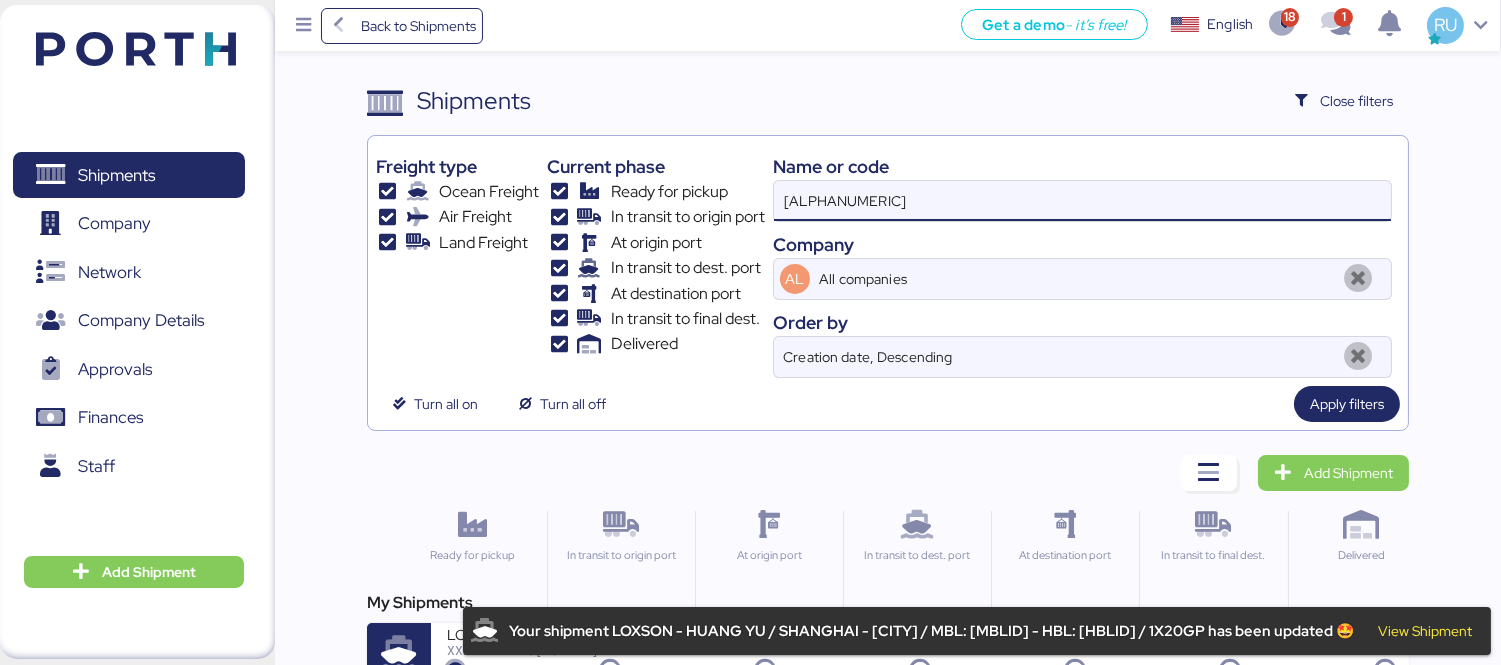 type on "[ALPHANUMERIC]" 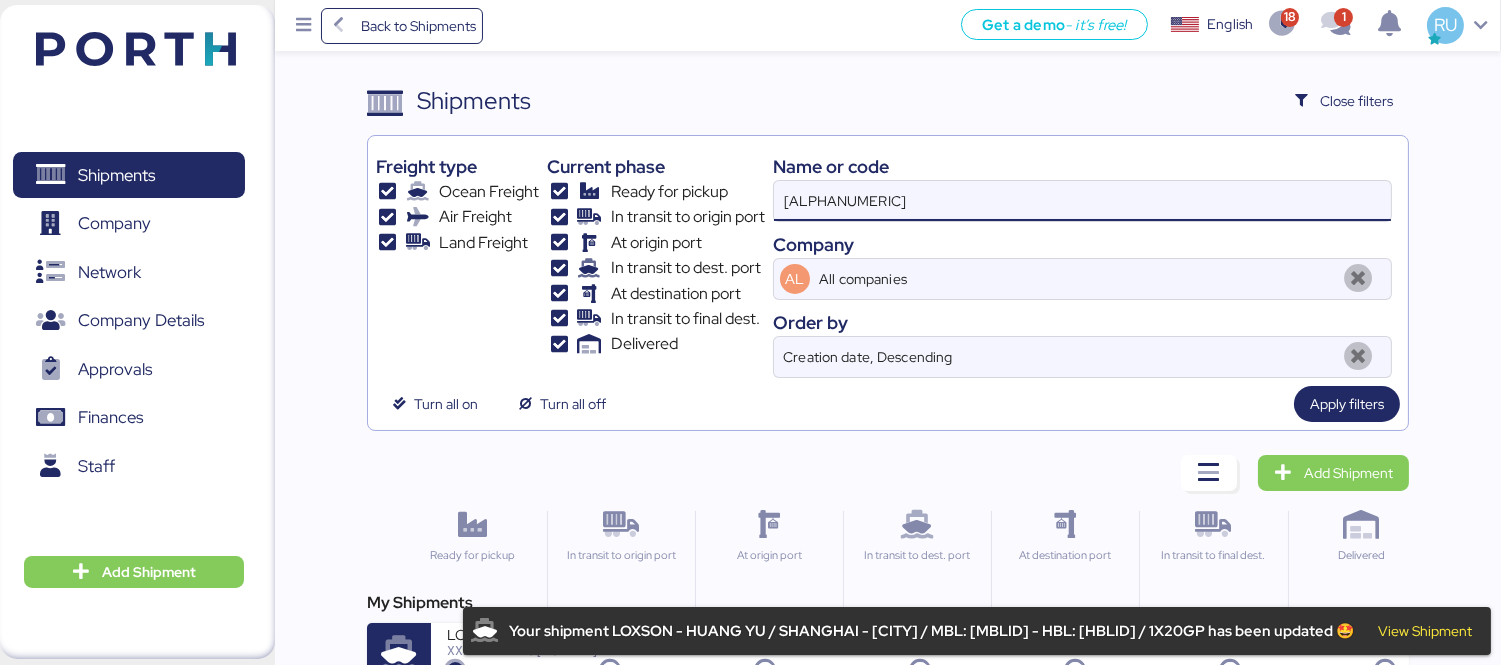 scroll, scrollTop: 37, scrollLeft: 0, axis: vertical 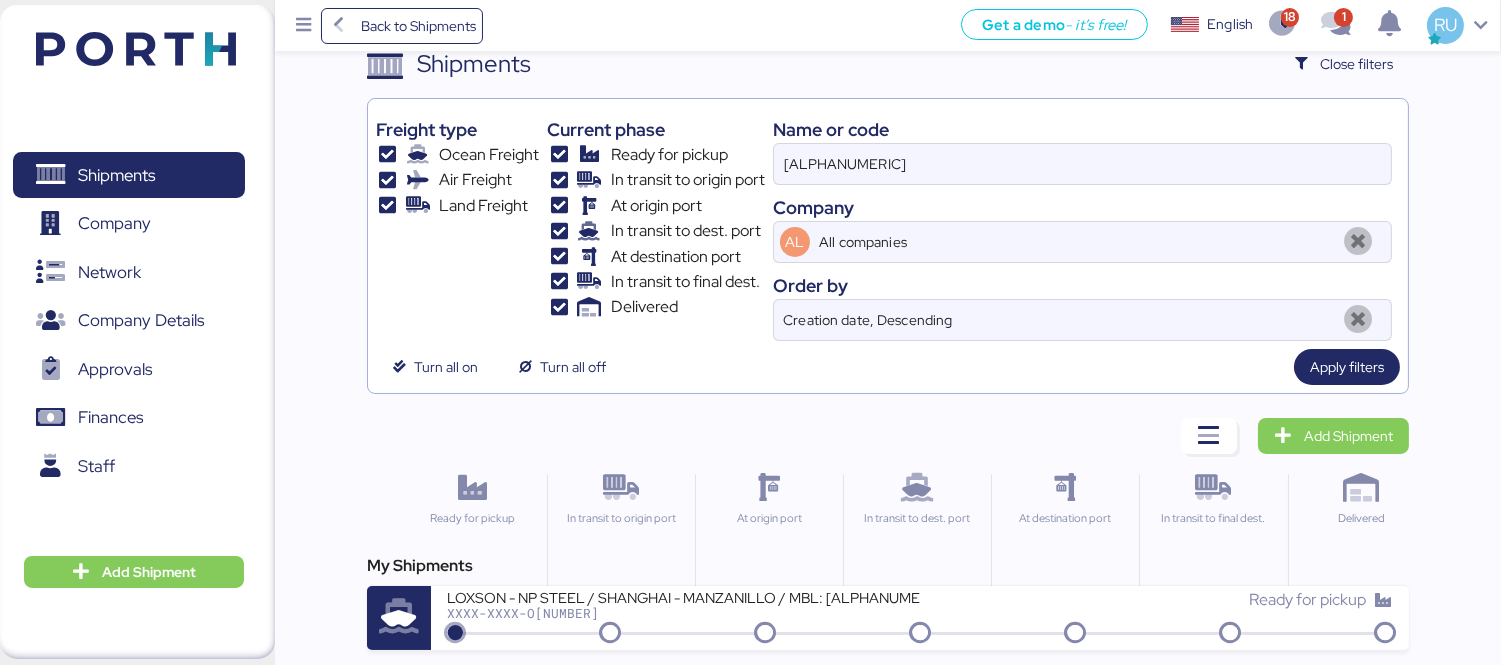 click on "My Shipments" at bounding box center [888, 566] 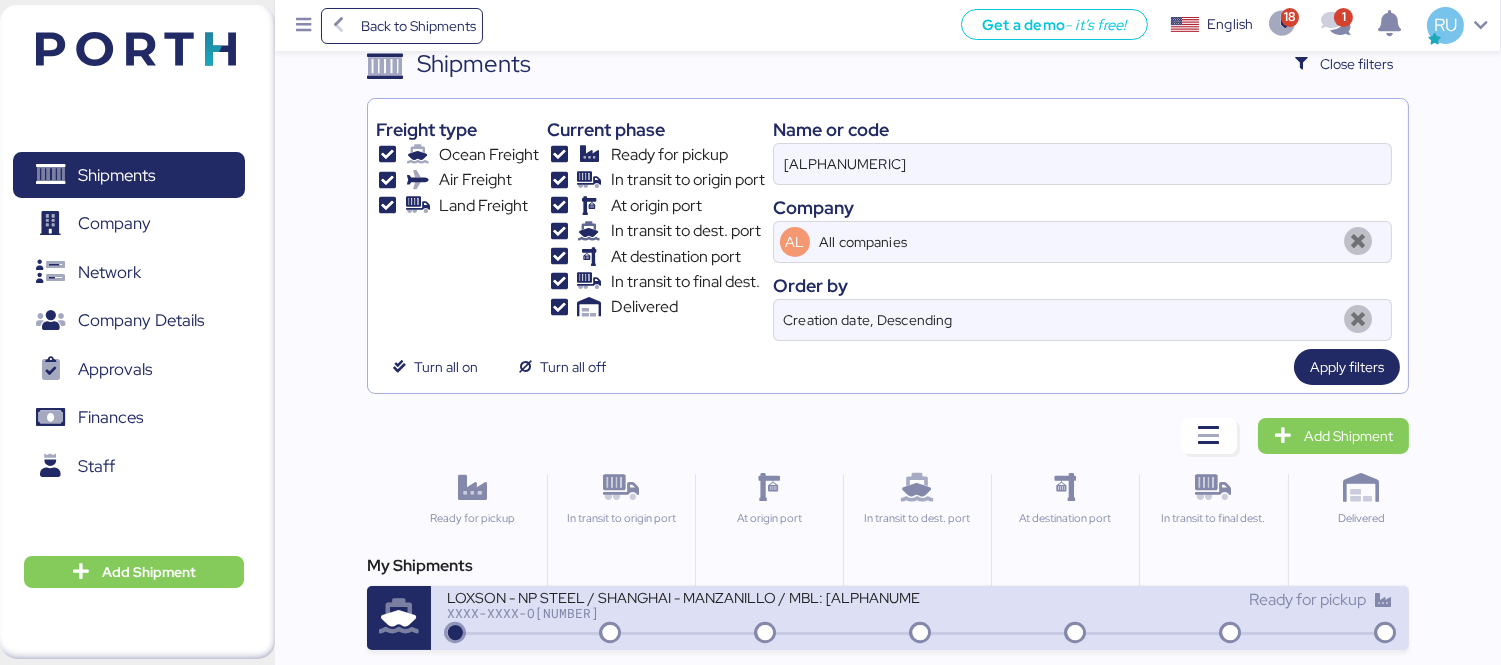 click on "Ready for pickup" at bounding box center (1156, 600) 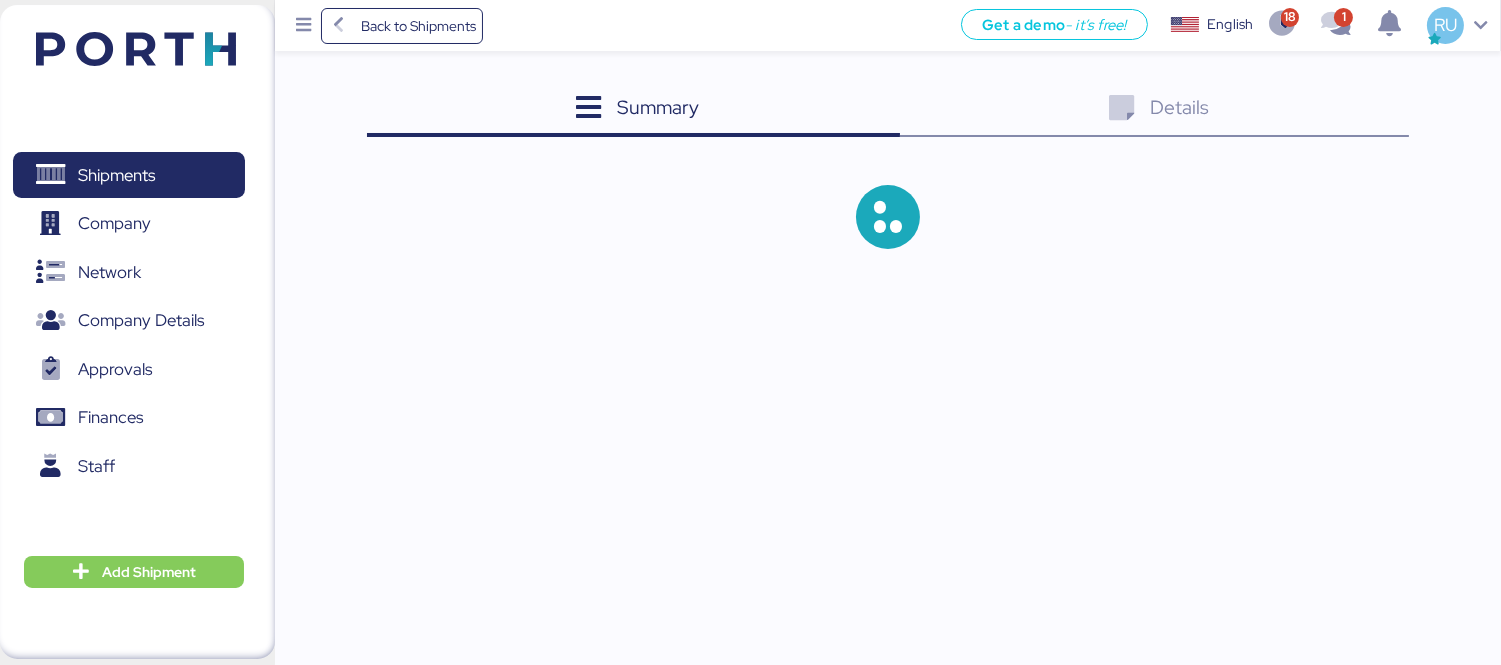 scroll, scrollTop: 0, scrollLeft: 0, axis: both 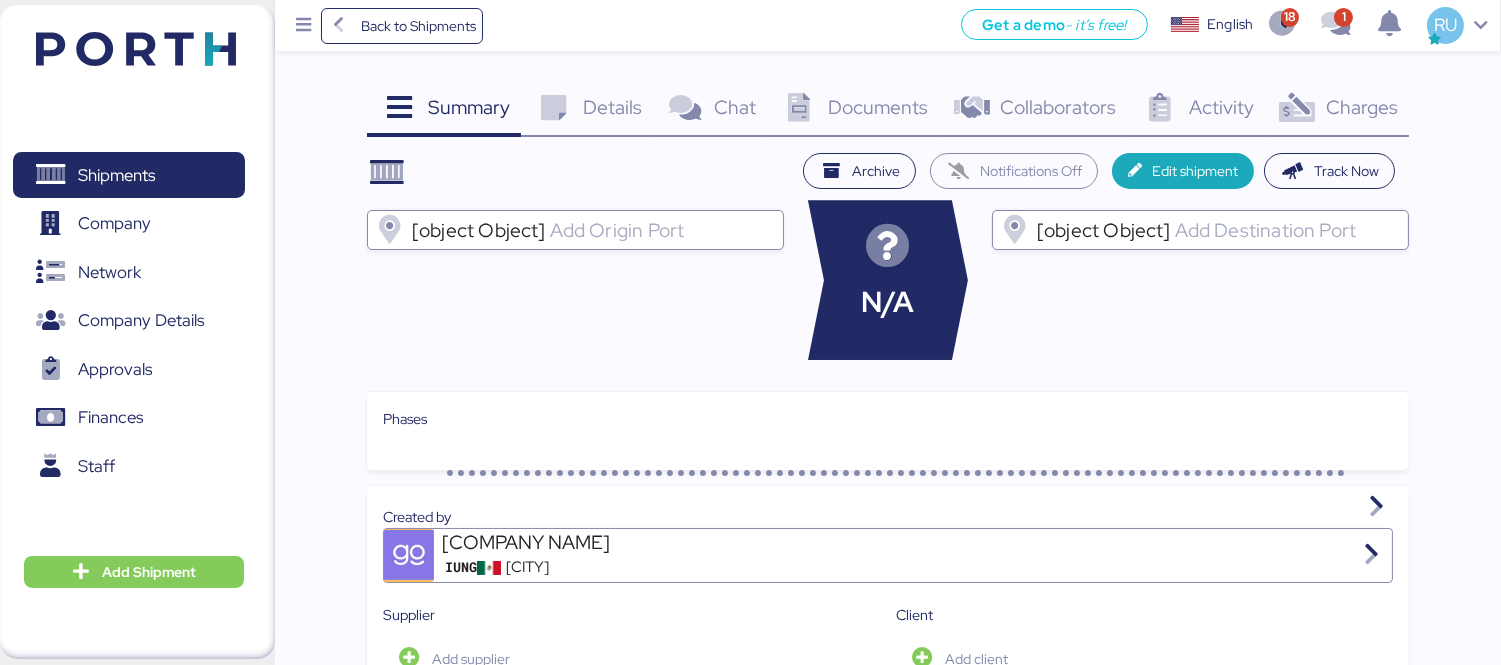 click on "Charges [NUMBER]" at bounding box center [1337, 110] 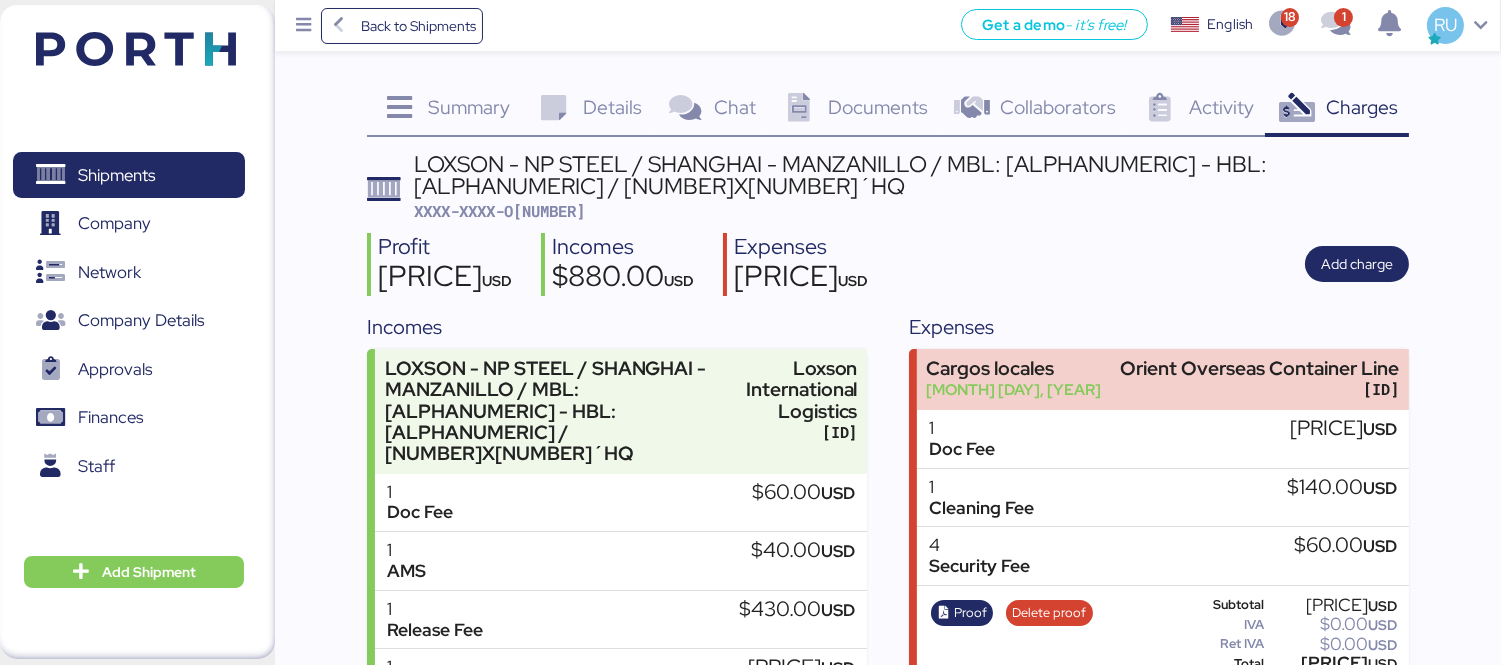 click on "XXXX-XXXX-O[NUMBER]" at bounding box center [499, 211] 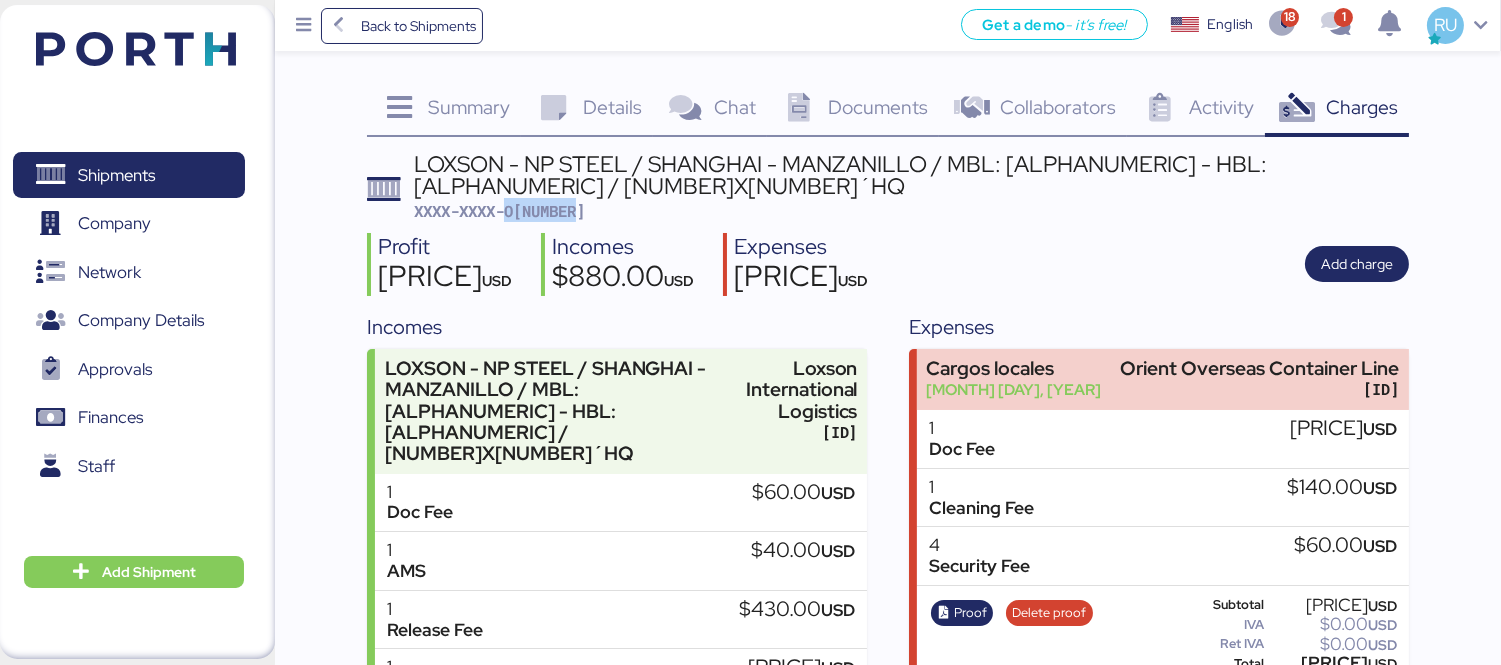 click on "XXXX-XXXX-O[NUMBER]" at bounding box center (499, 211) 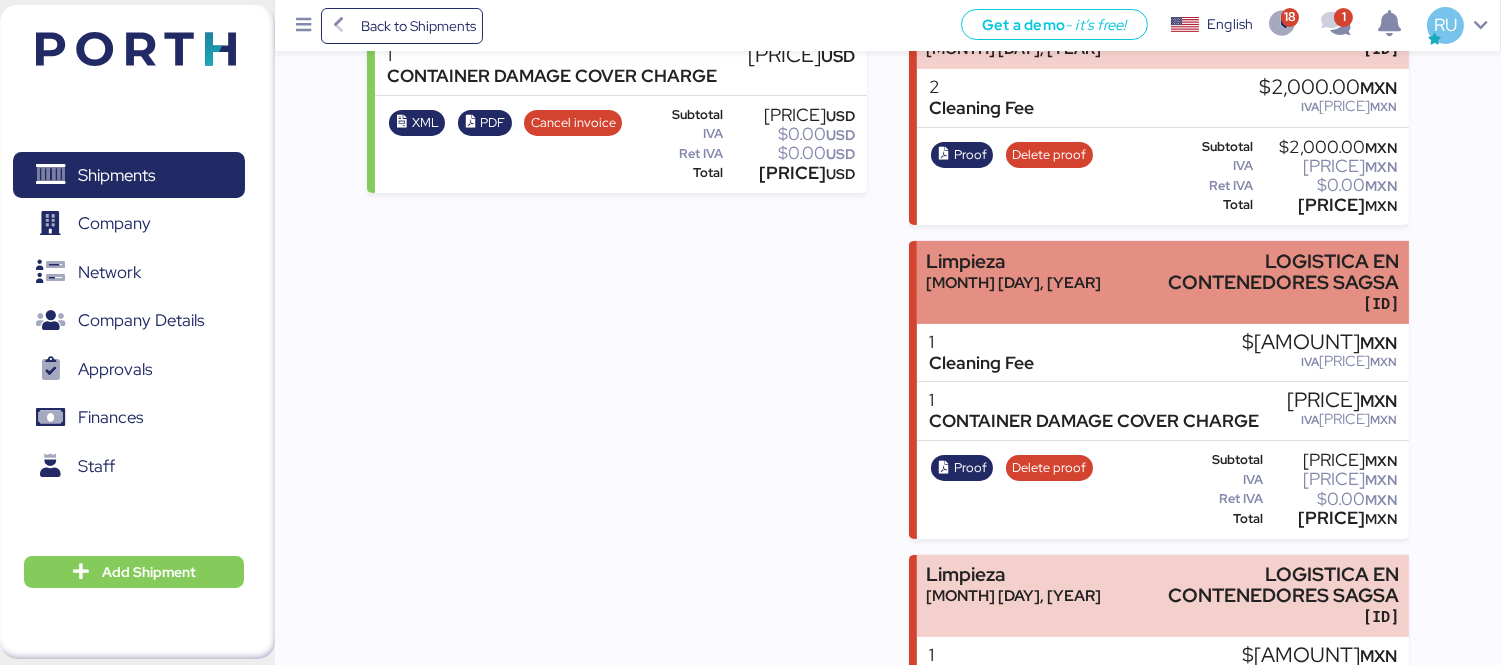 scroll, scrollTop: 996, scrollLeft: 0, axis: vertical 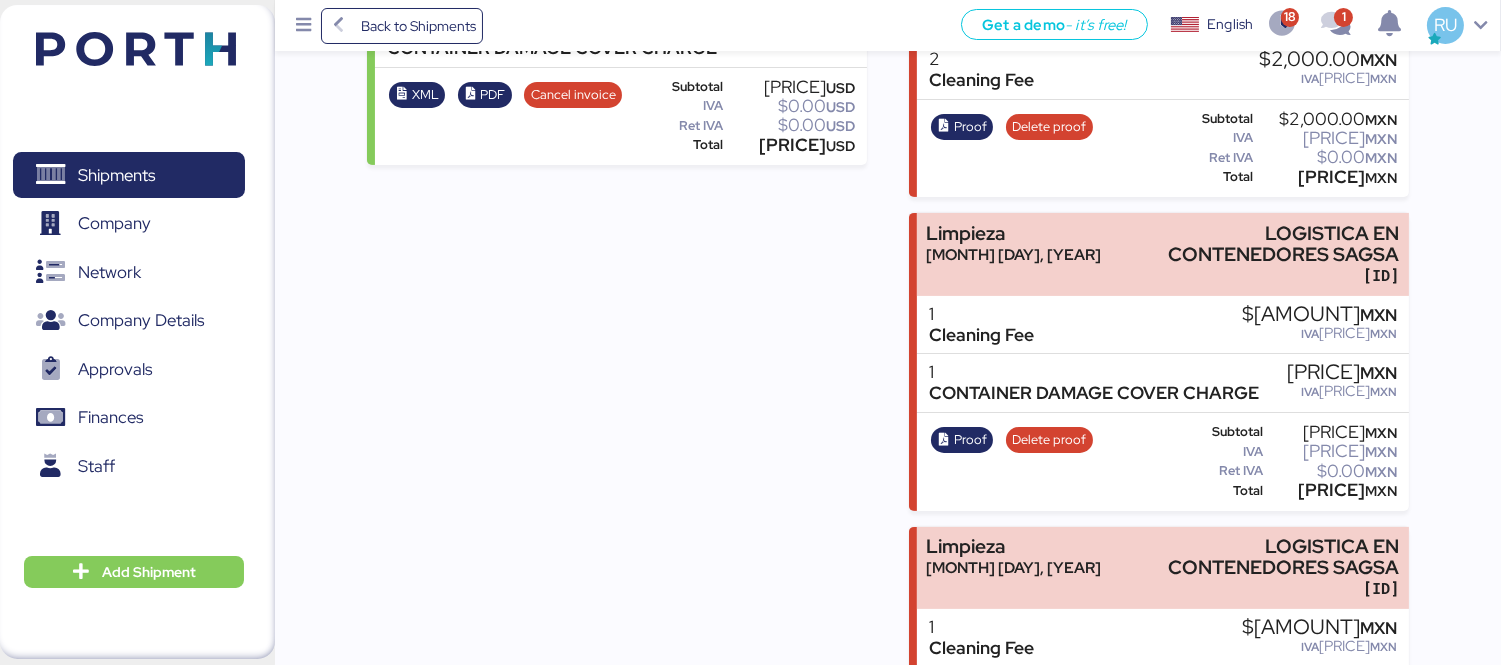 click on "Summary 0   Details 0   Chat 0   Documents 0   Collaborators 0   Activity 0   Charges 0   LOXSON - NP STEEL / SHANGHAI - MANZANILLO / MBL: [ALPHANUMERIC] - HBL: [ALPHANUMERIC] / [NUMBER]X[NUMBER]´HQ XXXX-XXXX-O[NUMBER] Profit [PRICE]  USD Incomes [PRICE]  USD Expenses [PRICE]  USD Add charge Incomes LOXSON - NP STEEL / SHANGHAI - MANZANILLO / MBL: [ALPHANUMERIC] - HBL: [ALPHANUMERIC] / [NUMBER]X[NUMBER]´HQ Loxson International Logistics  [ALPHANUMERIC] [NUMBER]  Doc Fee
[PRICE]  USD [NUMBER]  AMS
[PRICE]  USD [NUMBER]  Release Fee
[PRICE]  USD [NUMBER]  Wire Transfer
[PRICE]  USD   XML   PDF Cancel invoice Subtotal
[PRICE]  USD IVA
[PRICE]  USD Ret IVA
[PRICE]  USD Total
[PRICE]  USD LOXSON - NP STEEL / SHANGHAI - MANZANILLO / MBL: [ALPHANUMERIC] - HBL: [ALPHANUMERIC] / [NUMBER]X[NUMBER]´HQ Loxson International Logistics  [ALPHANUMERIC] [NUMBER]  Cleaning Fee
[PRICE]  USD [NUMBER]  CONTAINER DAMAGE COVER CHARGE
[PRICE]  USD   XML   PDF Cancel invoice Subtotal
[PRICE]  USD IVA
[PRICE]  USD Ret IVA
[PRICE]  USD Total
[PRICE]  USD" at bounding box center (750, -116) 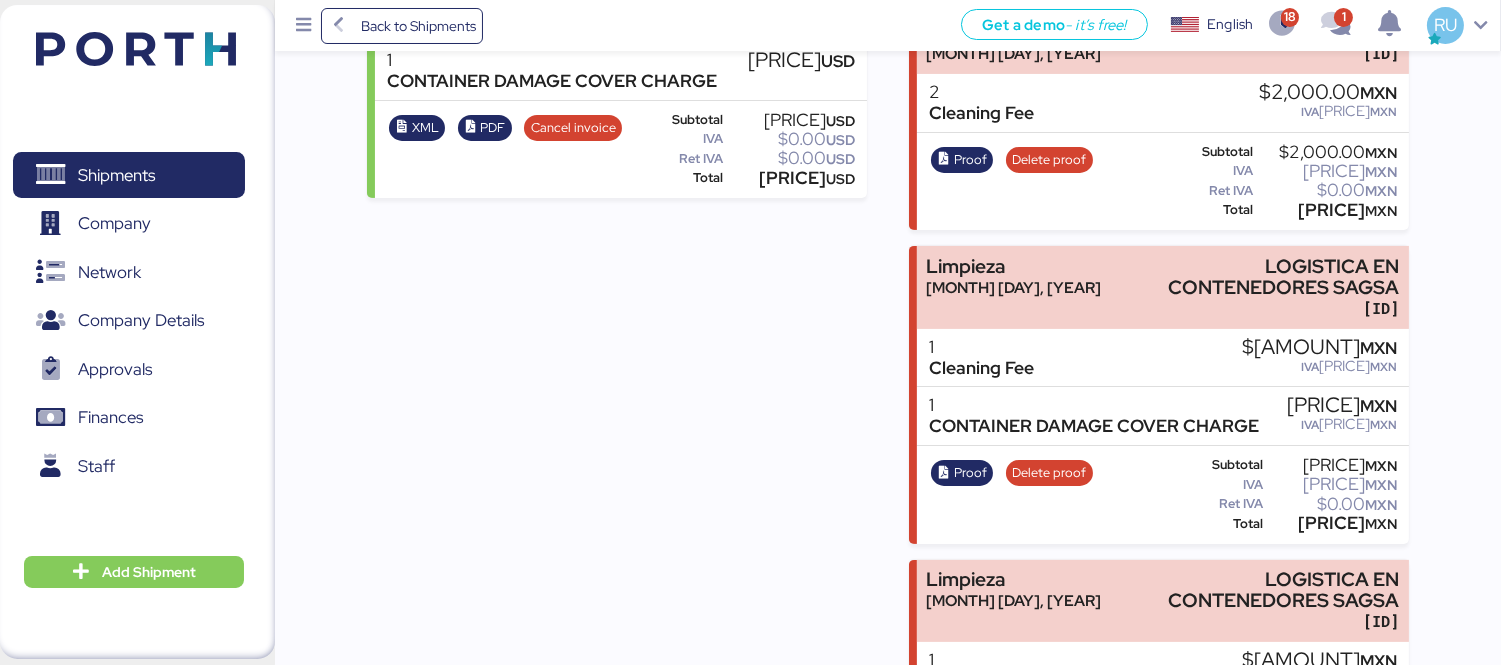 scroll, scrollTop: 971, scrollLeft: 0, axis: vertical 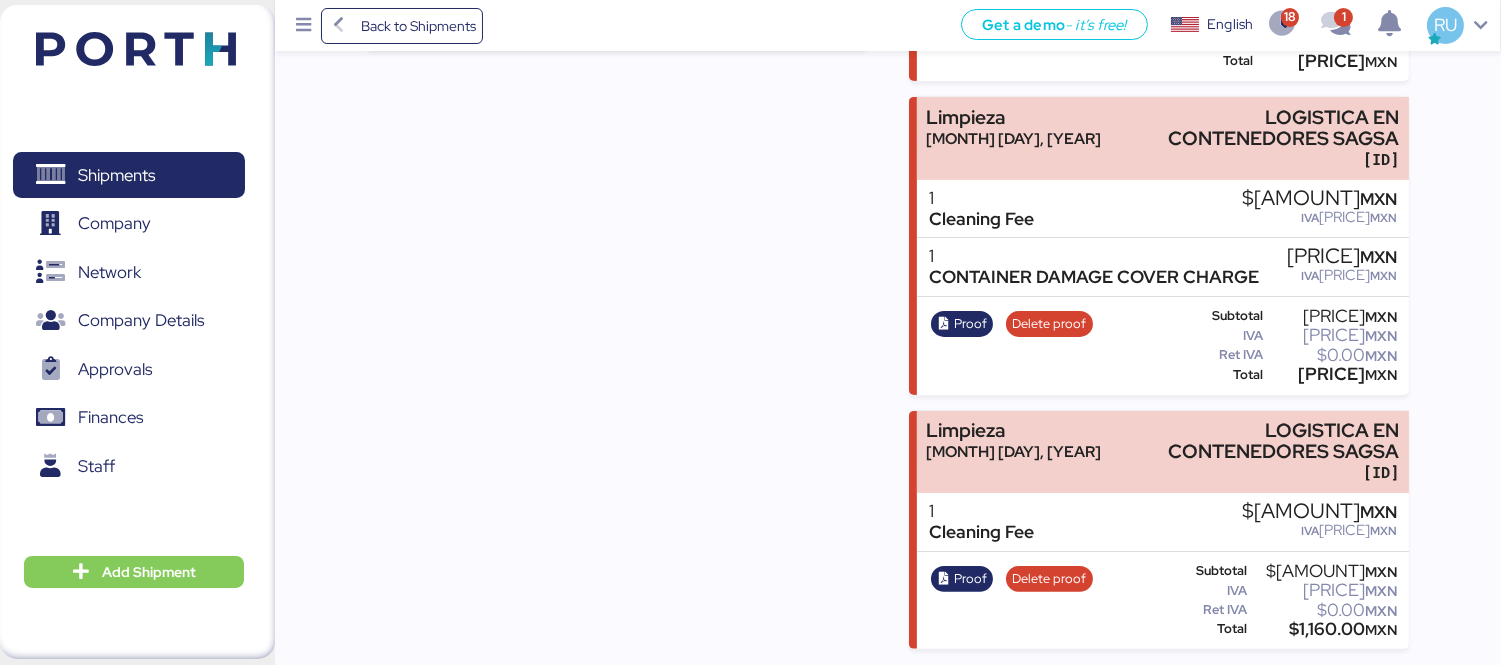click on "Expenses Cargos locales  [MONTH] [DAY], [YEAR] Orient Overseas Container Line [ALPHANUMERIC] [NUMBER]  Doc Fee
[PRICE]  USD [NUMBER]  Cleaning Fee
[PRICE]  USD [NUMBER]  Security Fee
[PRICE]  USD   Proof Delete proof Subtotal
[PRICE]  USD IVA
[PRICE]  USD Ret IVA
[PRICE]  USD Total
[PRICE]  USD CAAT [MONTH] [DAY], [YEAR] [COMPANY_NAME] [ALPHANUMERIC] [NUMBER]  AMS
[PRICE]  MXN IVA
[PRICE]
MXN Upload proof Subtotal
[PRICE]  MXN IVA
[PRICE]  MXN Ret IVA
[PRICE]  MXN Total
[PRICE]  MXN Limpieza contenedores [ALPHANUMERIC] /[ALPHANUMERIC] [MONTH] [DAY], [YEAR] LOGISTICA EN CONTENEDORES SAGSA [ALPHANUMERIC] [NUMBER]  Cleaning Fee
[PRICE]  MXN IVA
[PRICE]
MXN   Proof Delete proof Subtotal
[PRICE]  MXN IVA
[PRICE]  MXN Ret IVA
[PRICE]  MXN Total
[PRICE]  MXN Limpieza [MONTH] [DAY], [YEAR] LOGISTICA EN CONTENEDORES SAGSA [ALPHANUMERIC] [NUMBER]  Cleaning Fee
[PRICE]  MXN IVA
[PRICE]" at bounding box center [1159, -75] 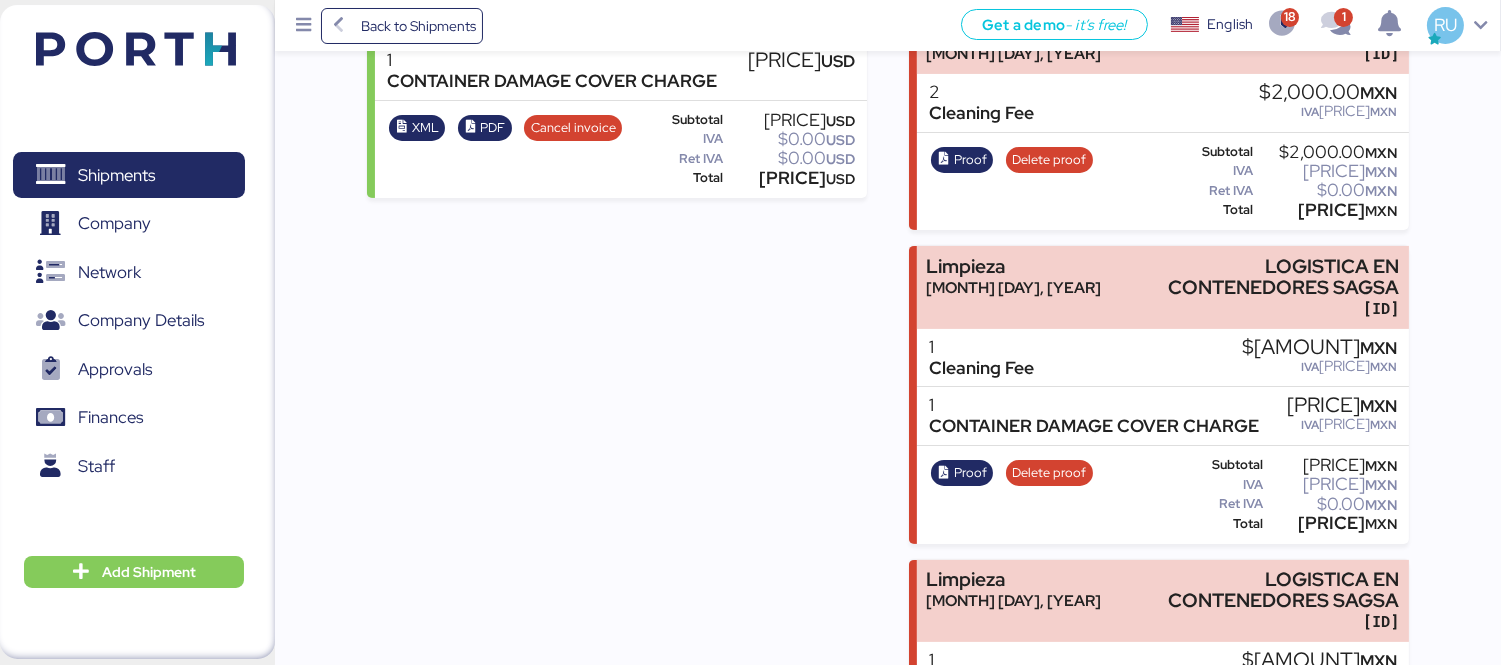scroll, scrollTop: 948, scrollLeft: 0, axis: vertical 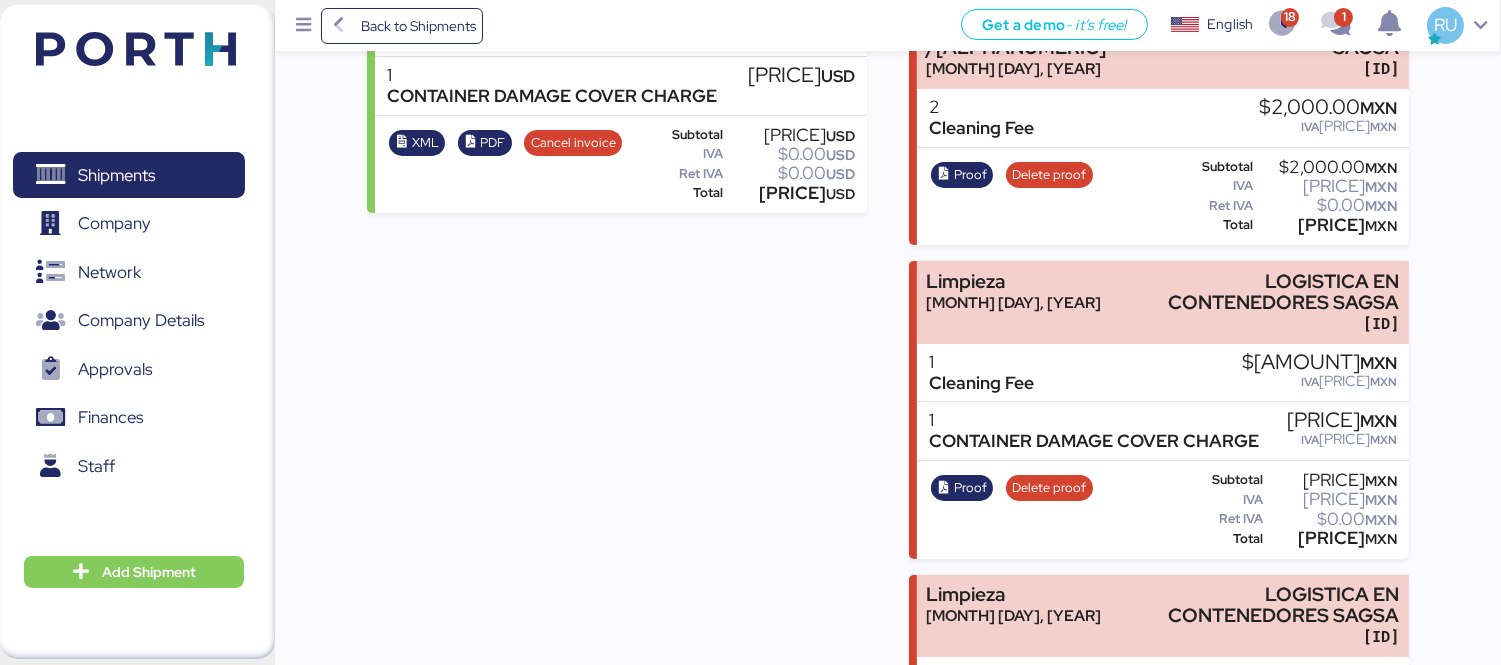 click at bounding box center (136, 49) 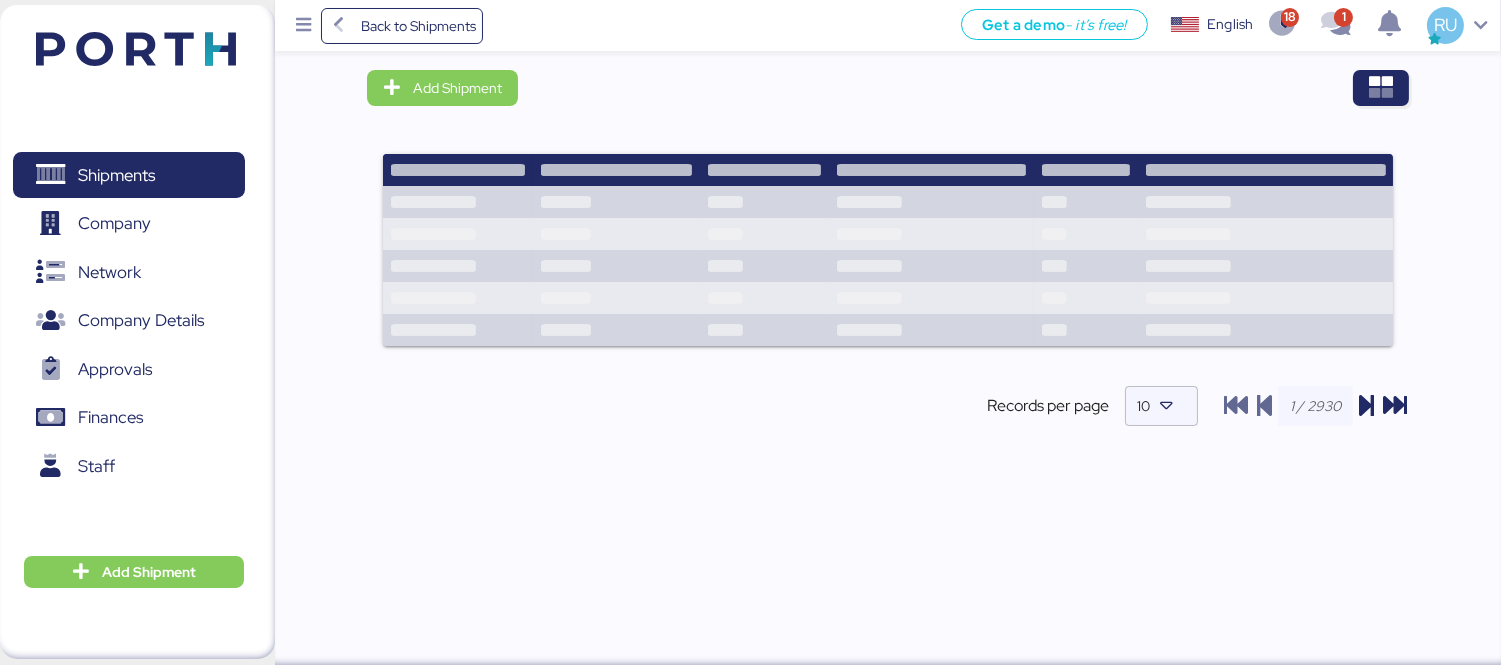 scroll, scrollTop: 0, scrollLeft: 0, axis: both 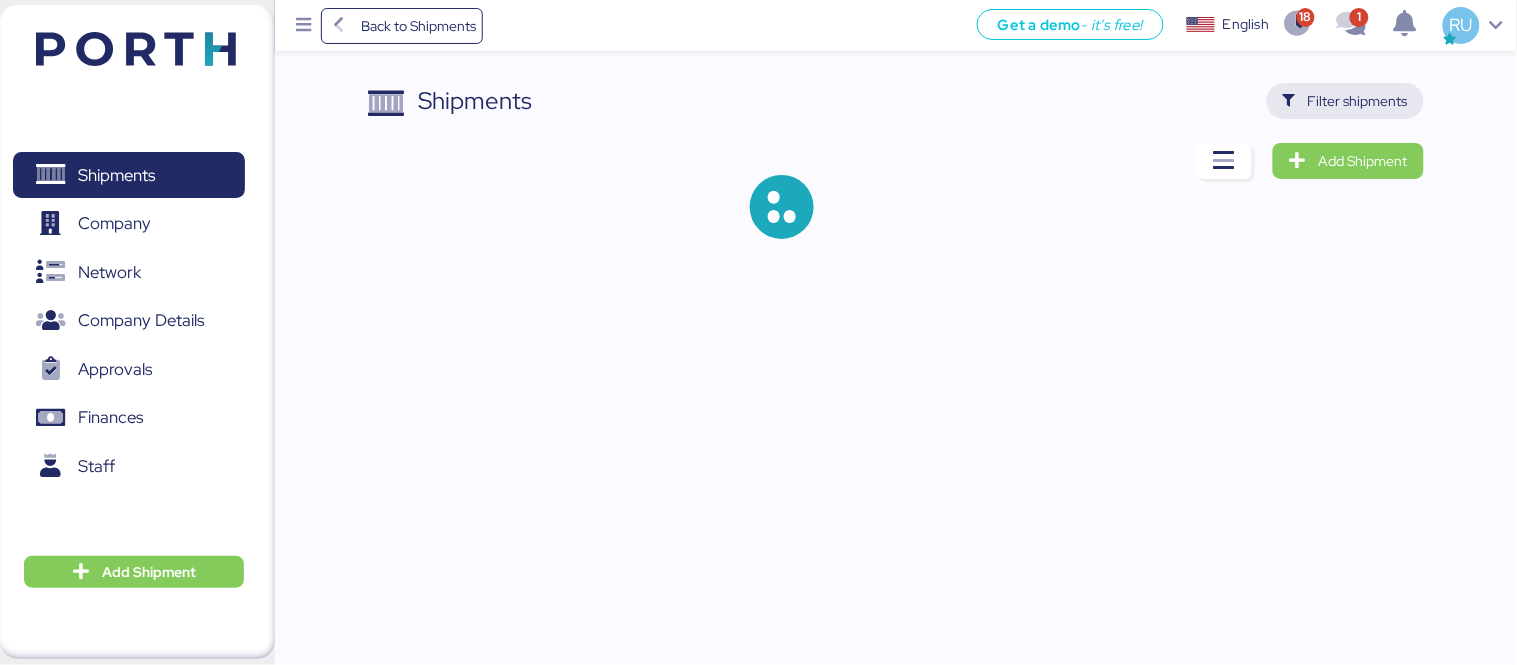 click on "Filter shipments" at bounding box center [1358, 101] 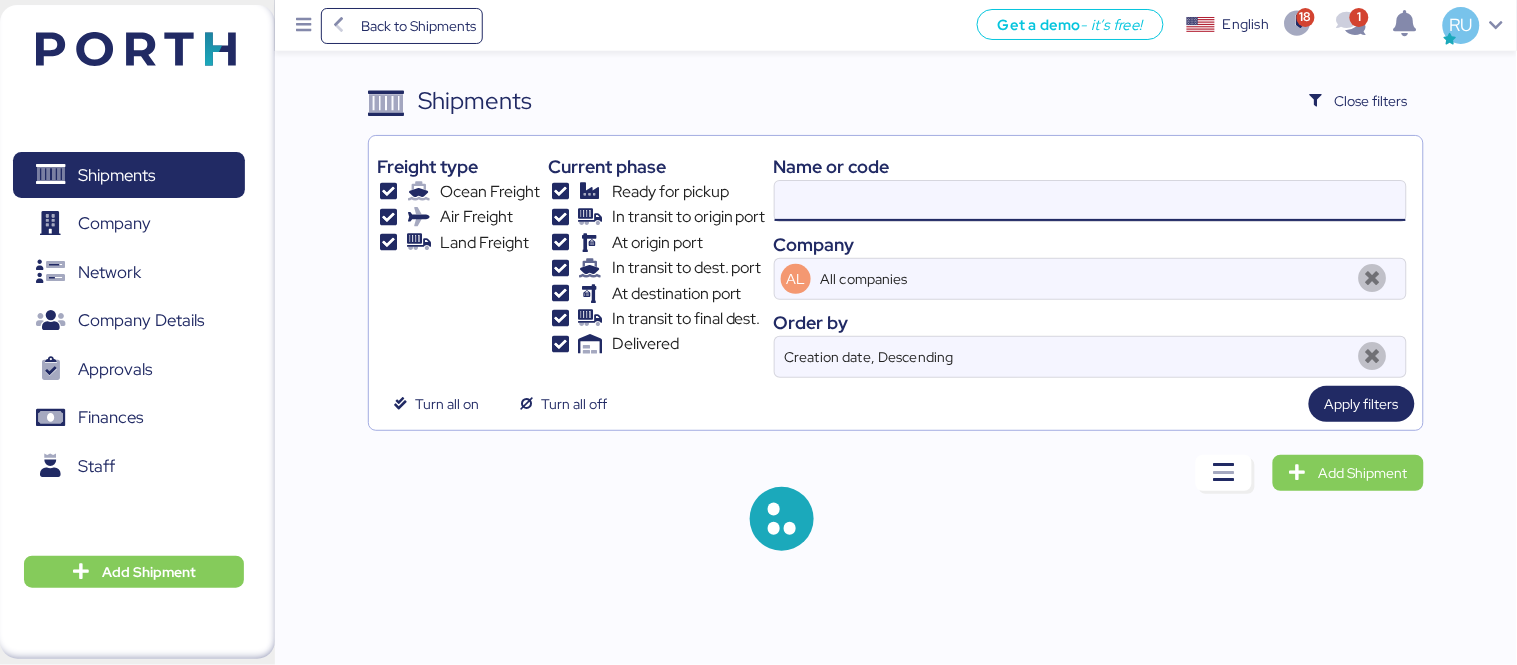 click at bounding box center [1090, 201] 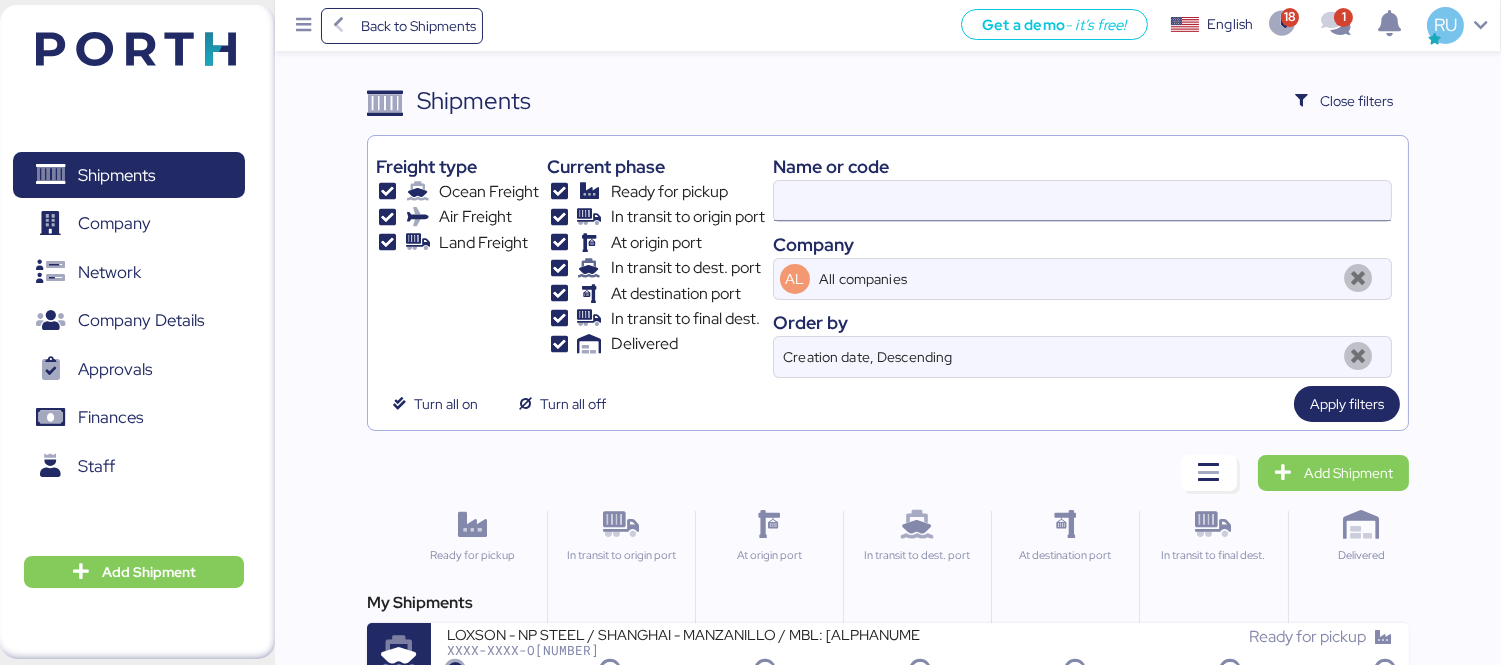 click at bounding box center (1082, 201) 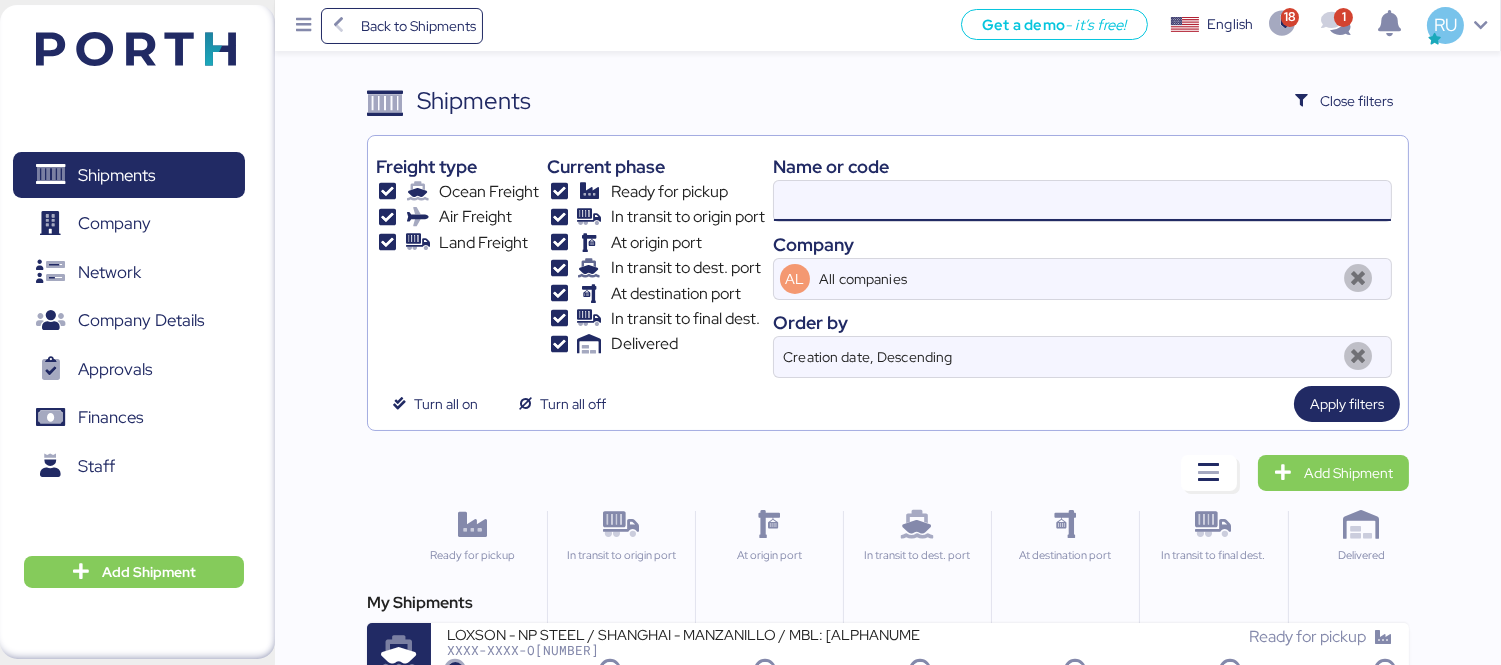 paste on "[CONTAINERID]" 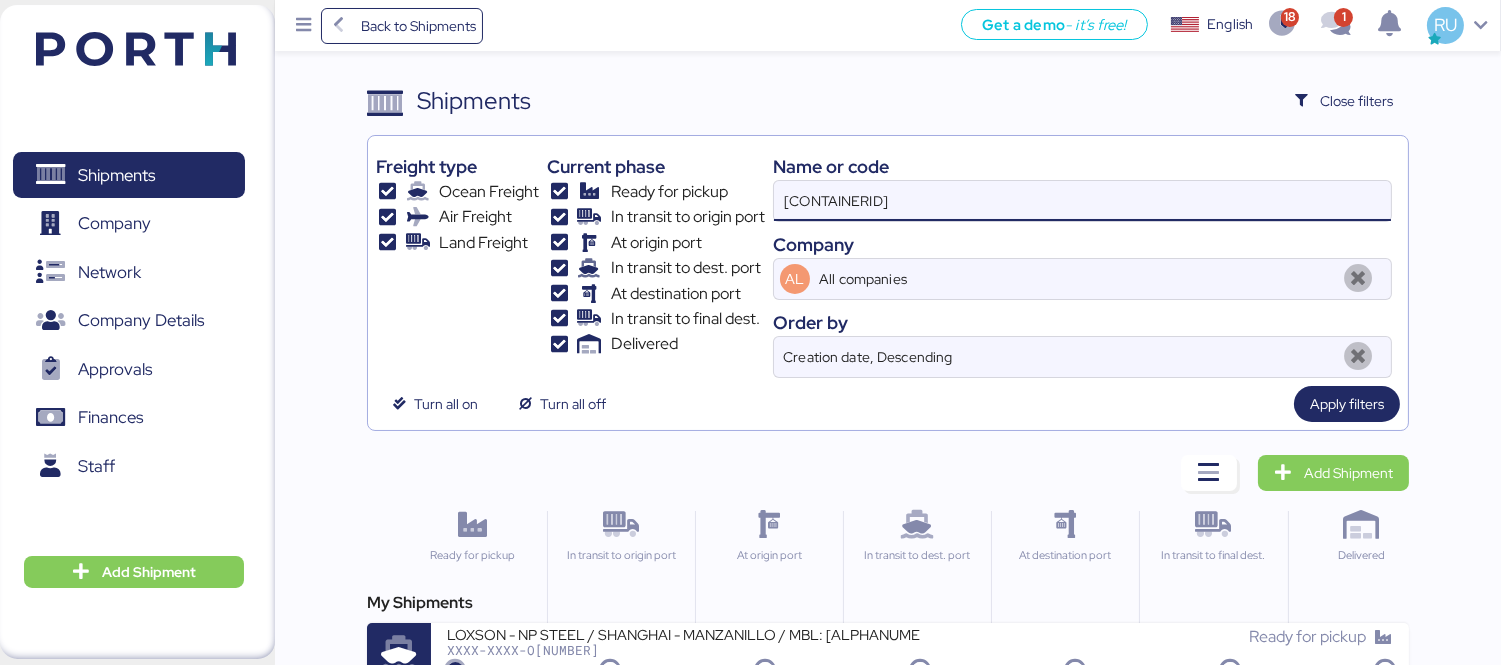type on "[CONTAINERID]" 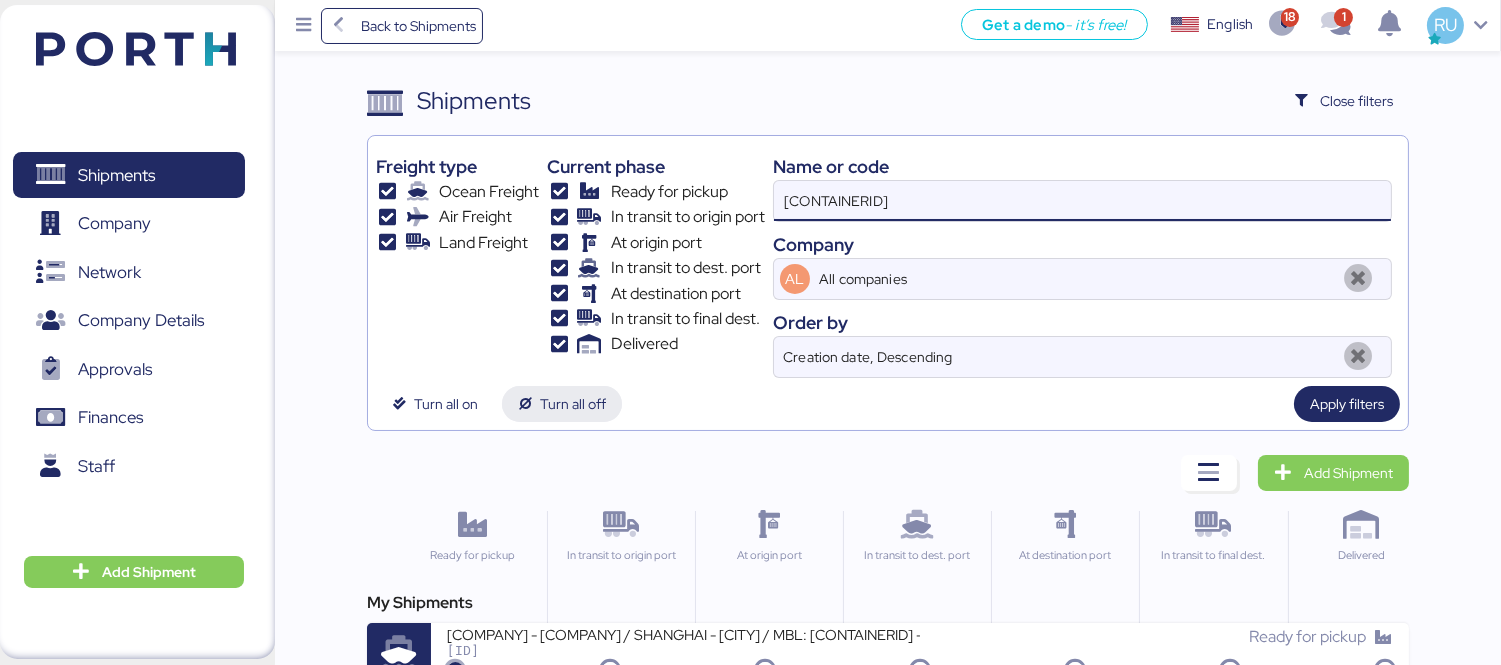 scroll, scrollTop: 37, scrollLeft: 0, axis: vertical 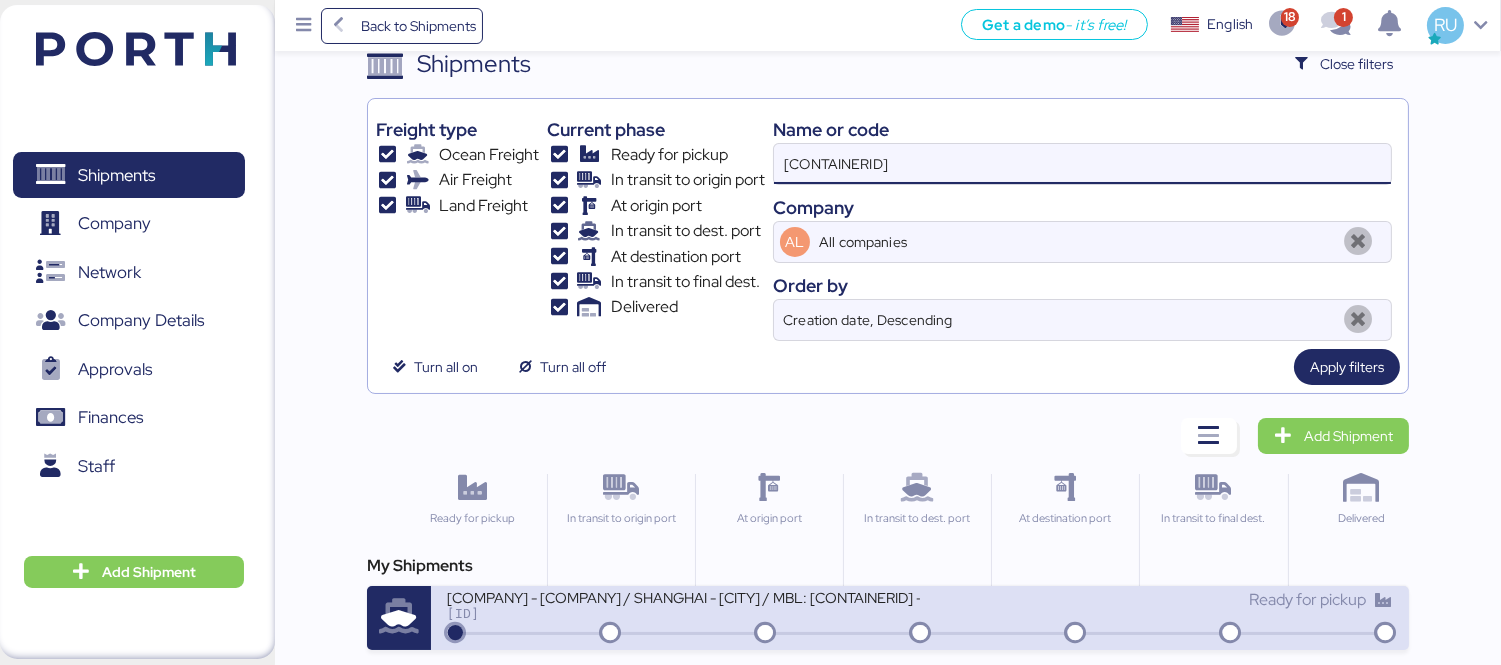 click on "[COMPANY] - [COMPANY] / SHANGHAI - [CITY] / MBL: [CONTAINERID] - HBL: [HBLID] / 1X40HQ XXXX-XXXX-O[NUMBER]" at bounding box center [683, 609] 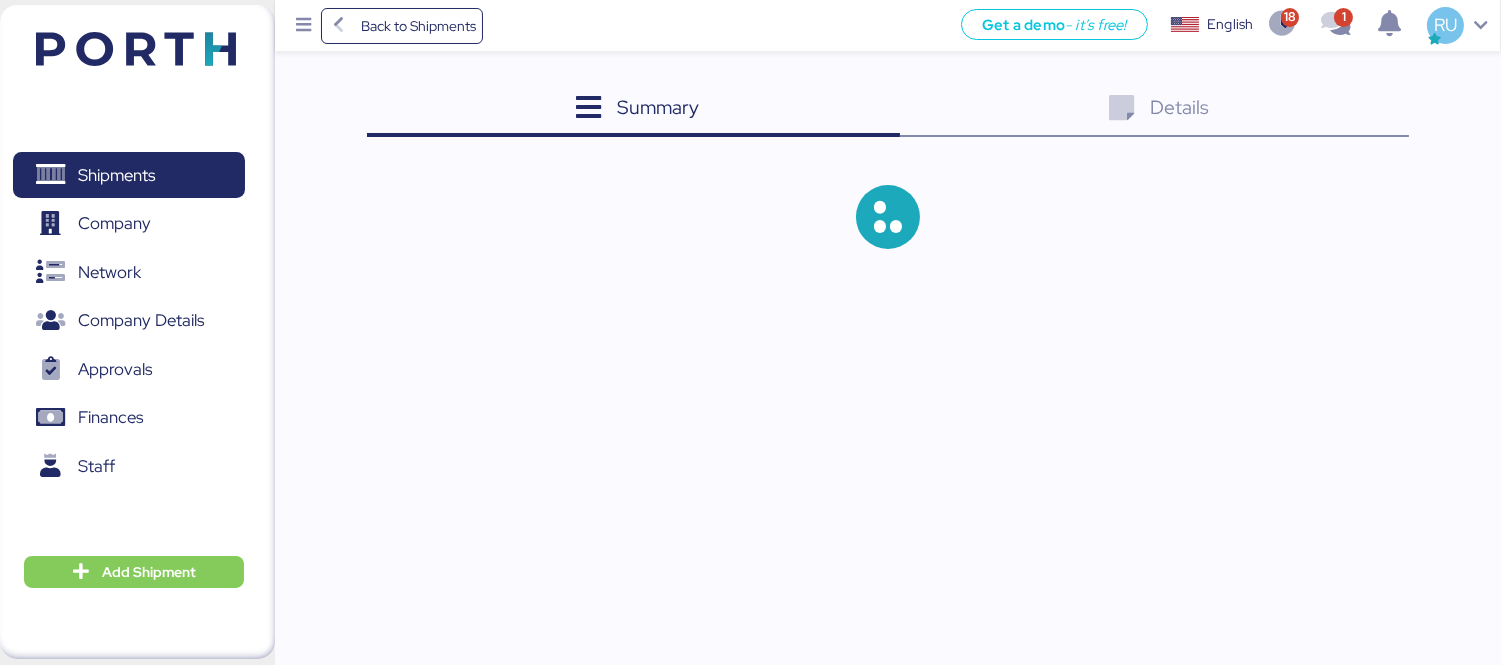 scroll, scrollTop: 0, scrollLeft: 0, axis: both 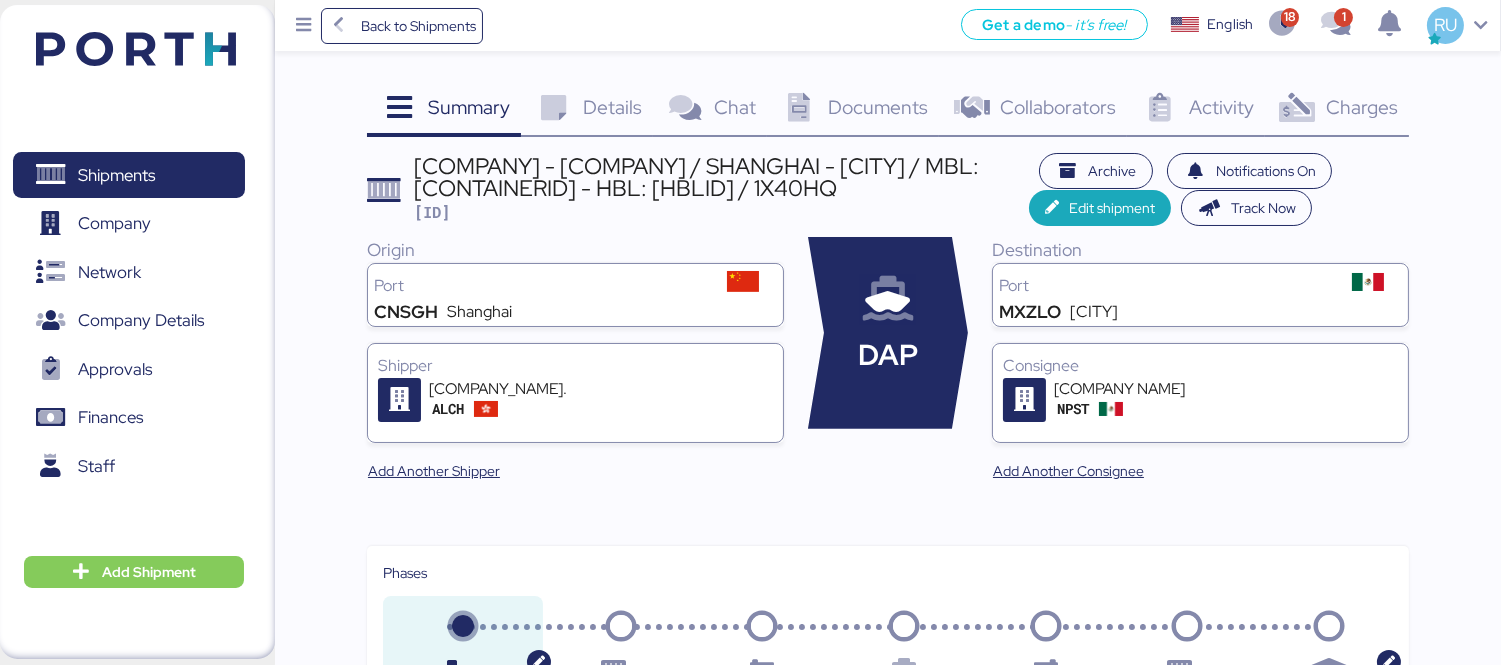click on "Charges" at bounding box center (469, 107) 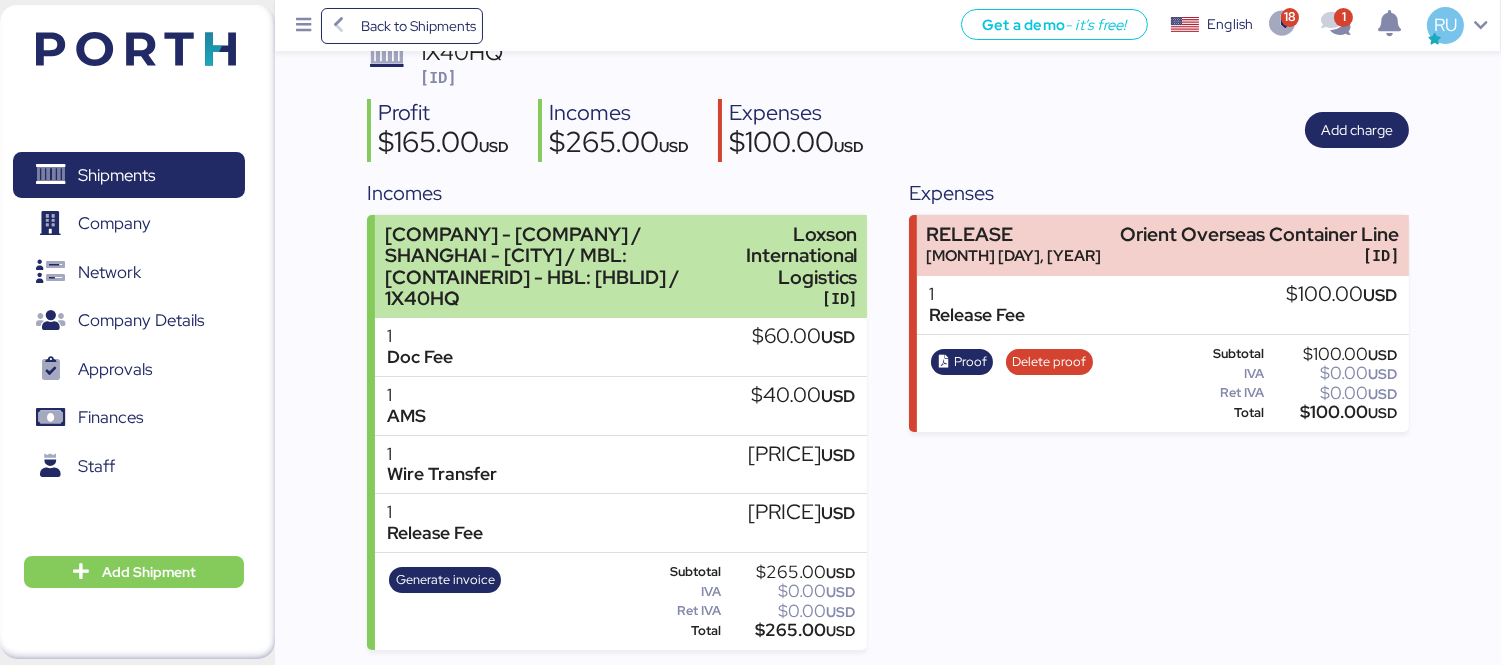 scroll, scrollTop: 0, scrollLeft: 0, axis: both 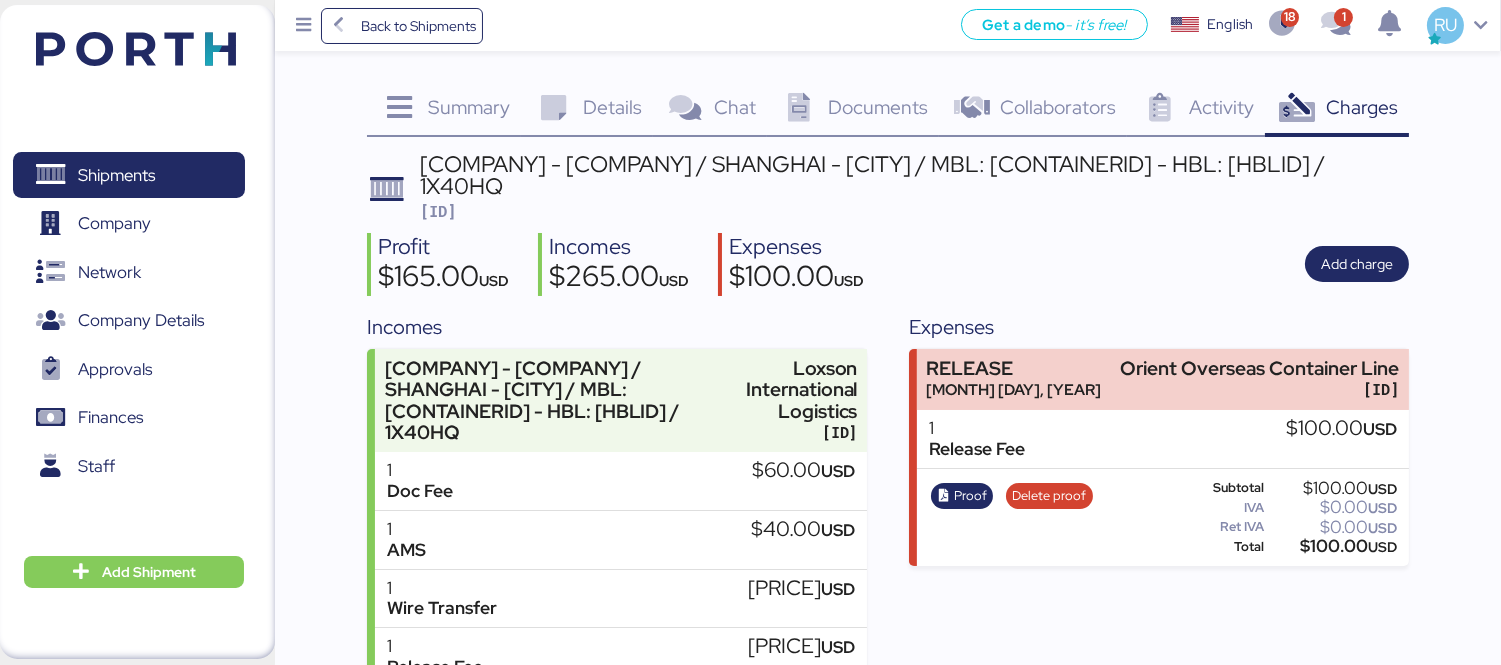 click on "Documents 0" at bounding box center (853, 110) 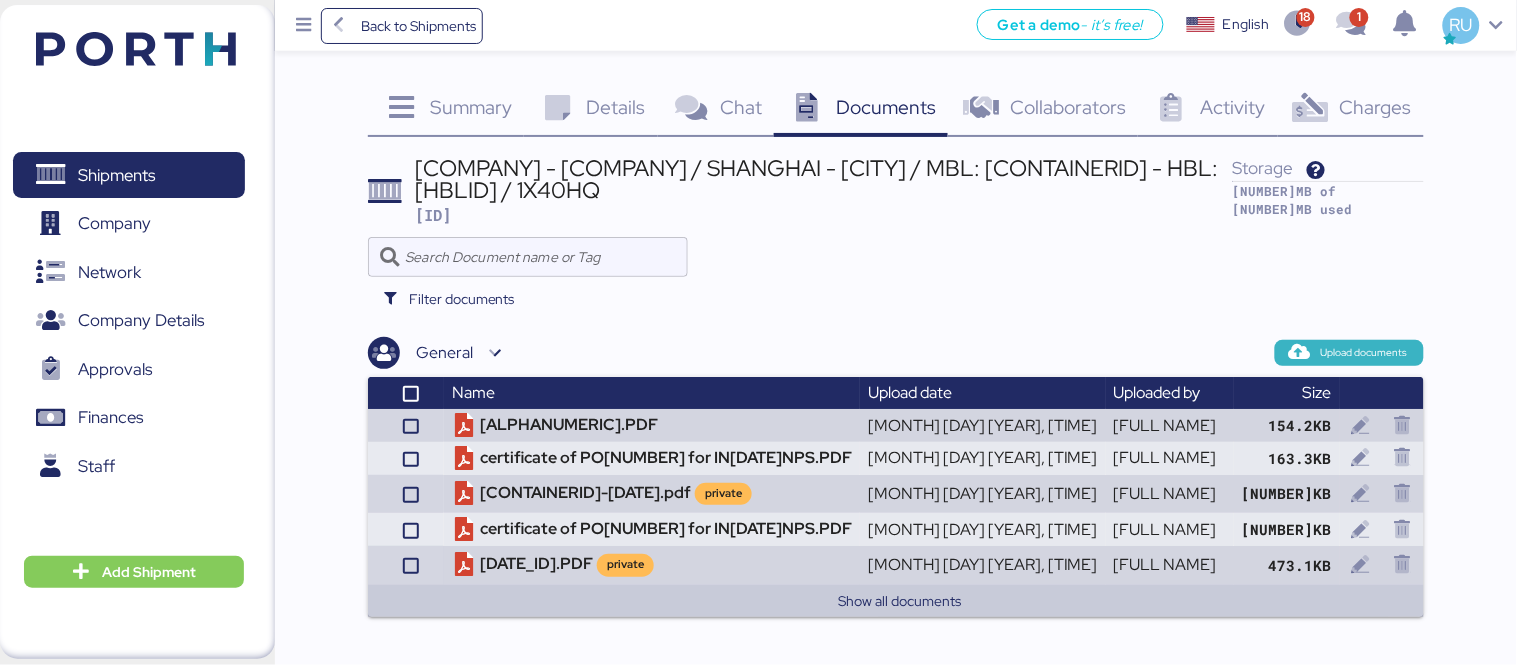 click on "Upload documents" at bounding box center (1349, 353) 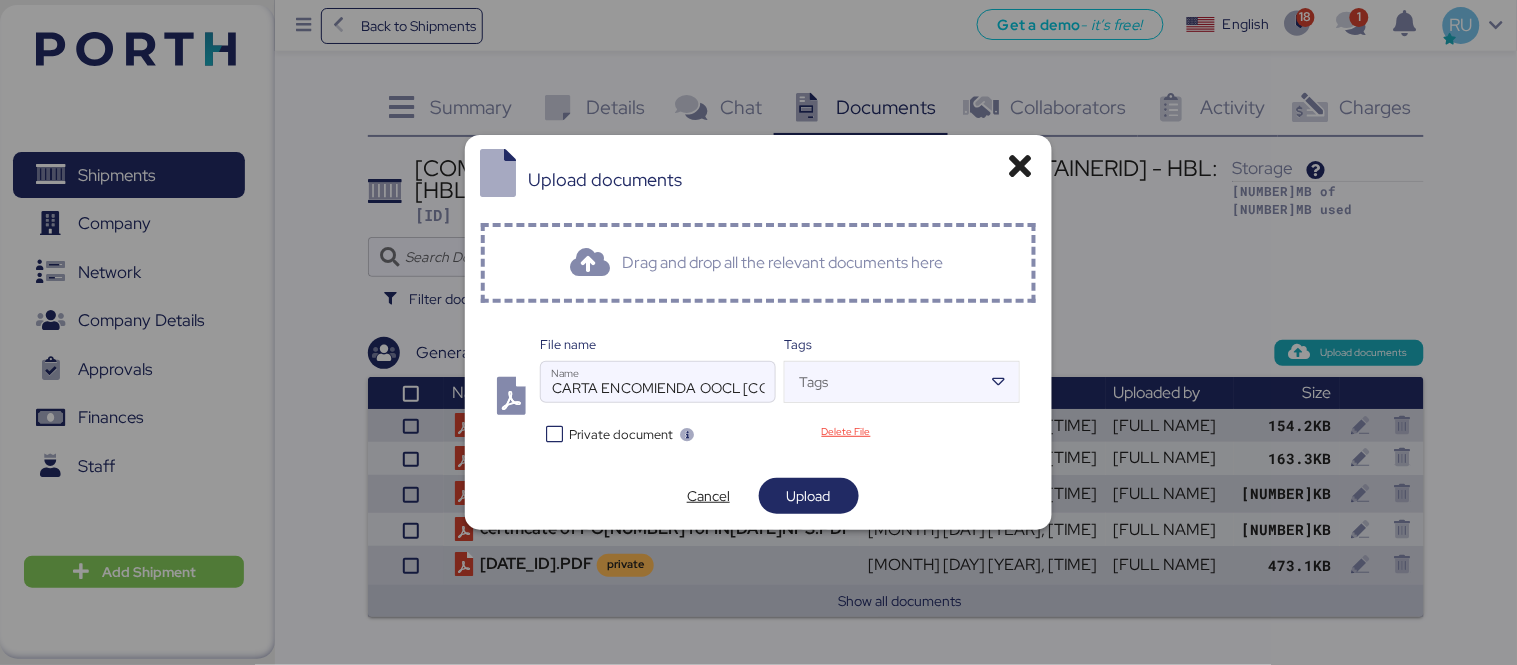 click at bounding box center [554, 434] 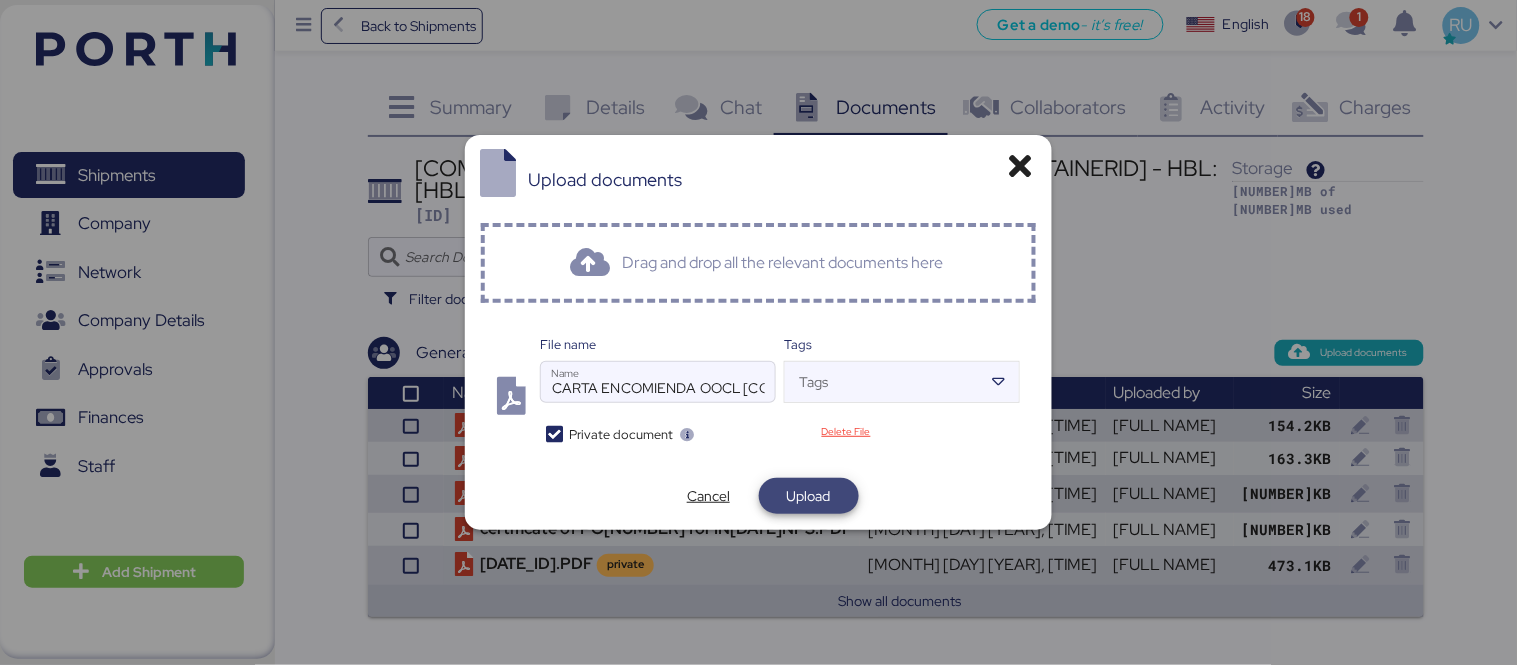 click on "Upload" at bounding box center [809, 496] 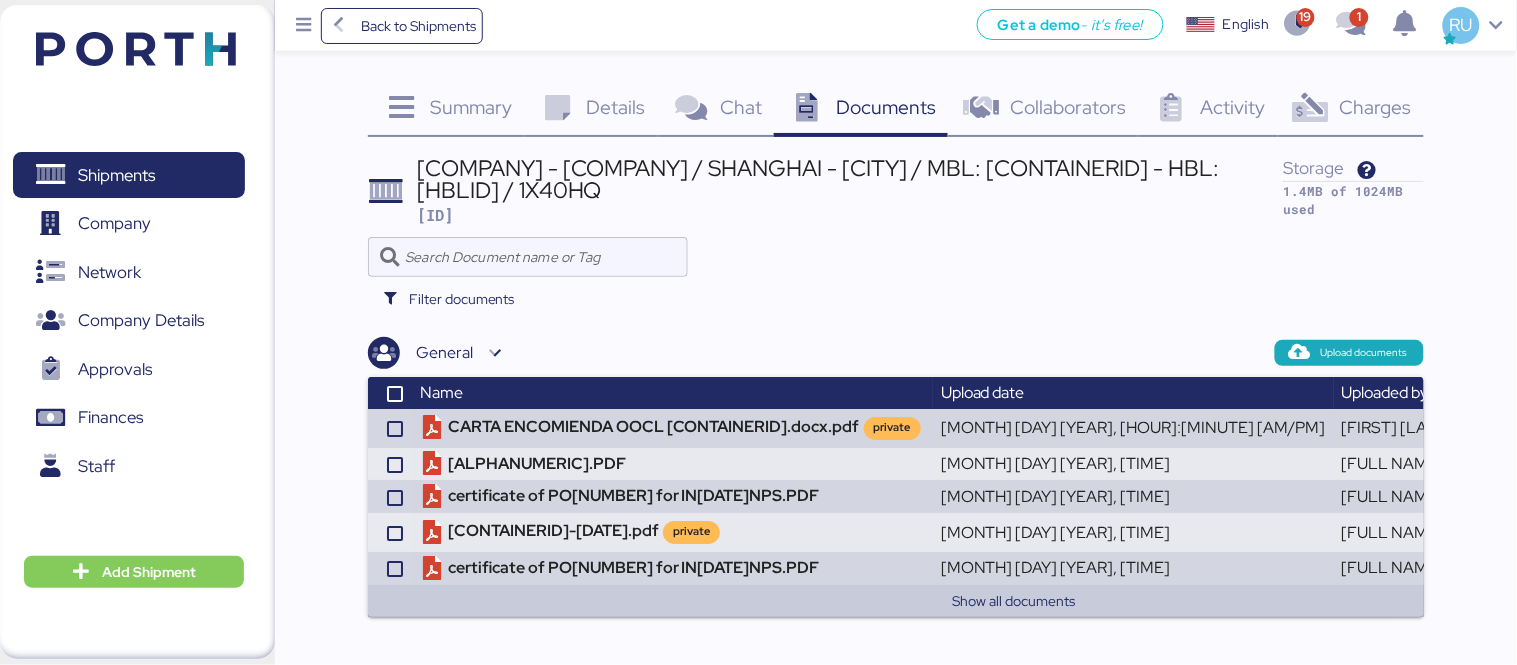 click on "Documents 0" at bounding box center [861, 110] 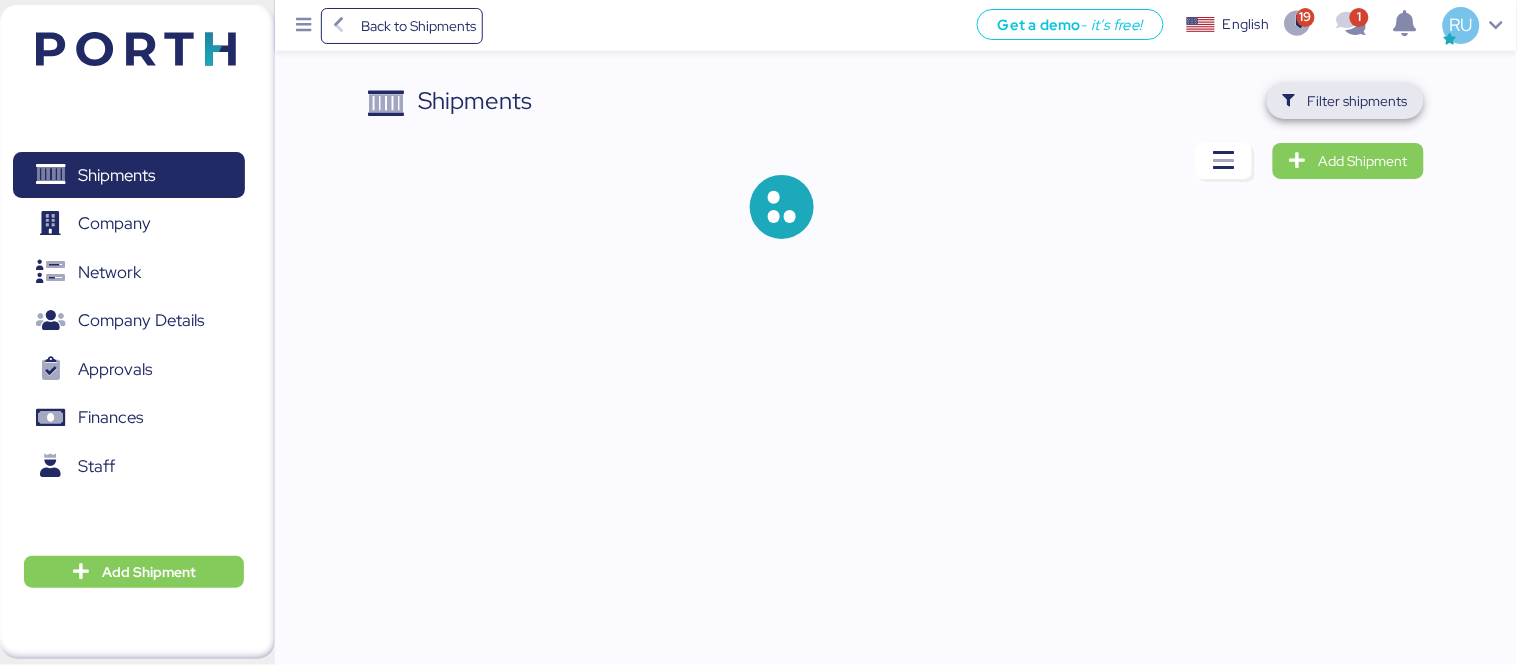 click on "Filter shipments" at bounding box center (1358, 101) 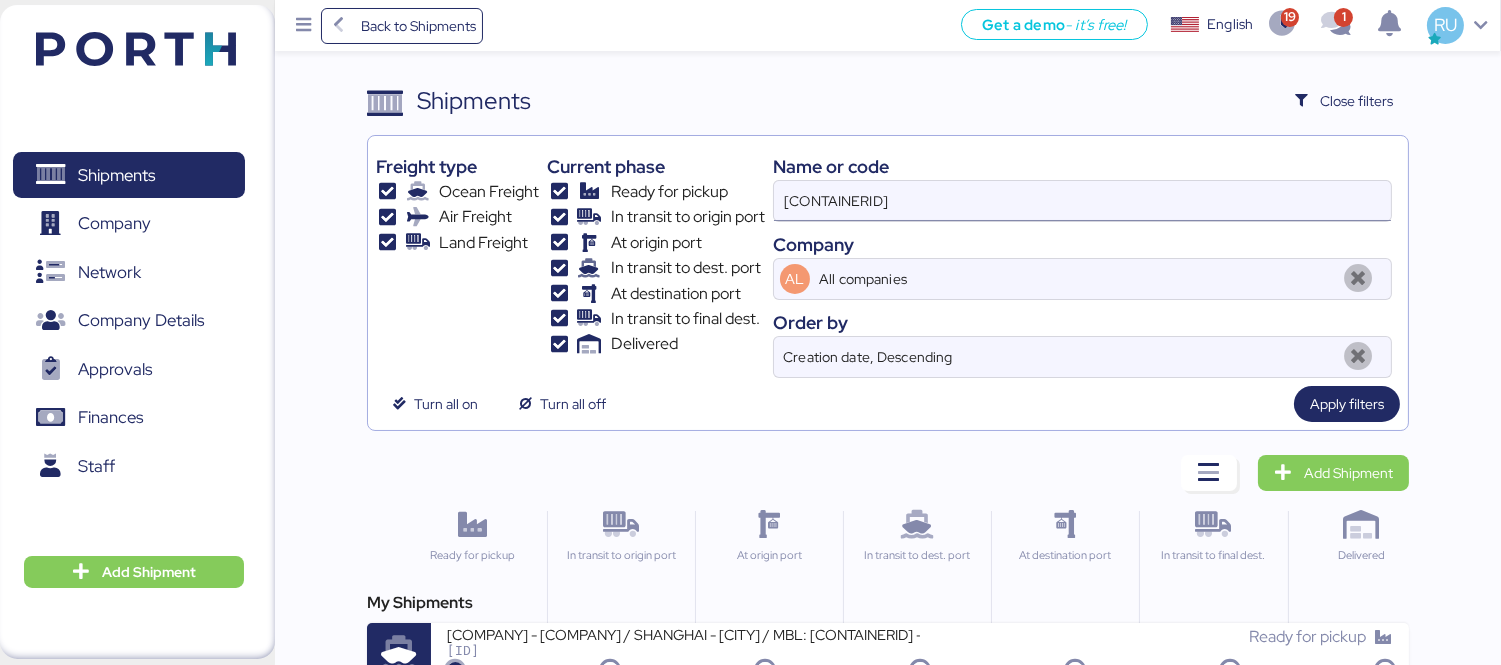 click on "[CONTAINERID]" at bounding box center (1082, 201) 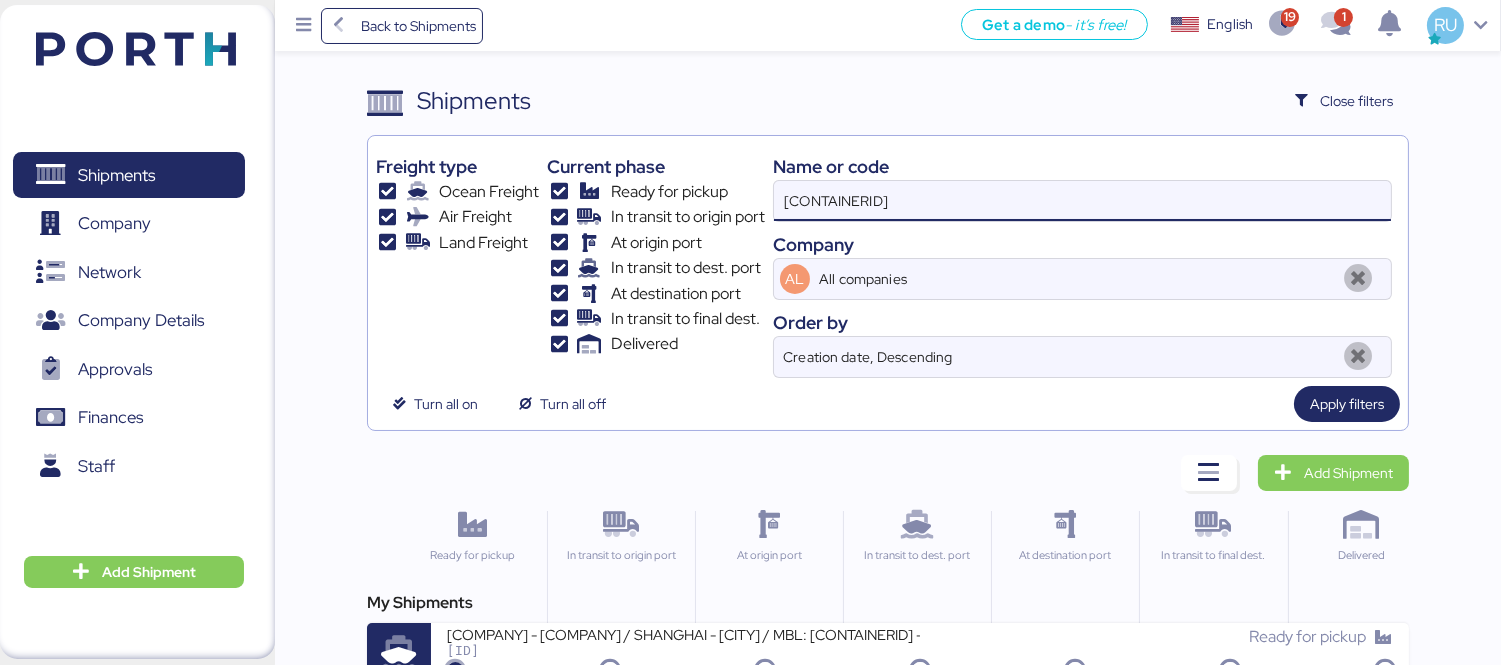 click on "[CONTAINERID]" at bounding box center (1082, 201) 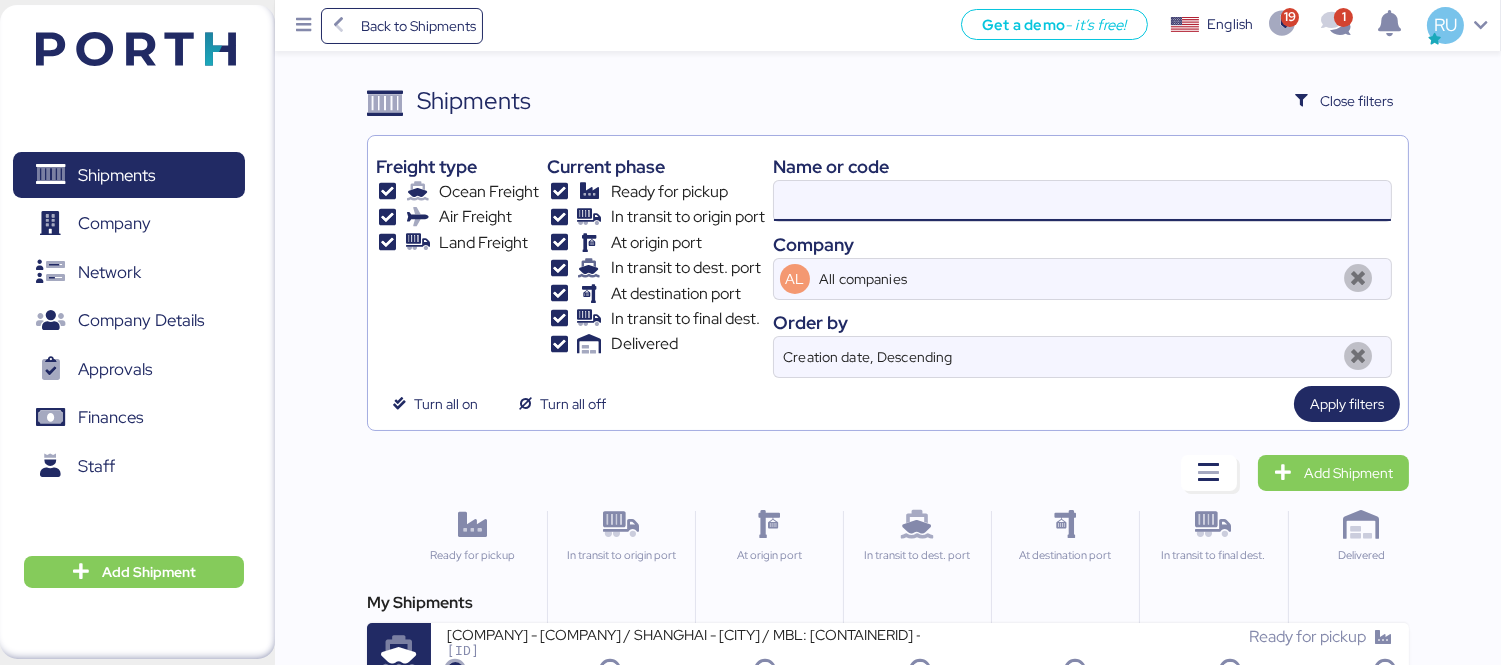 paste on "[CONTAINERID]" 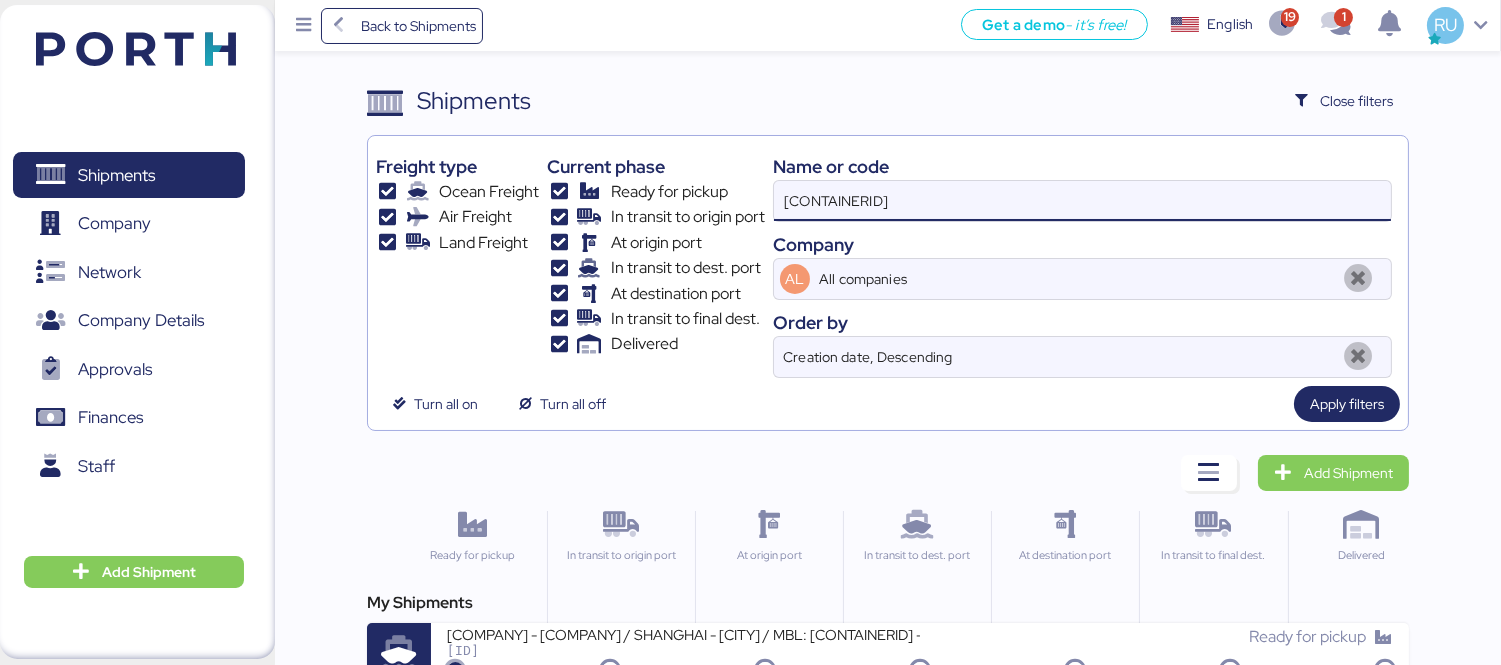 type on "[CONTAINERID]" 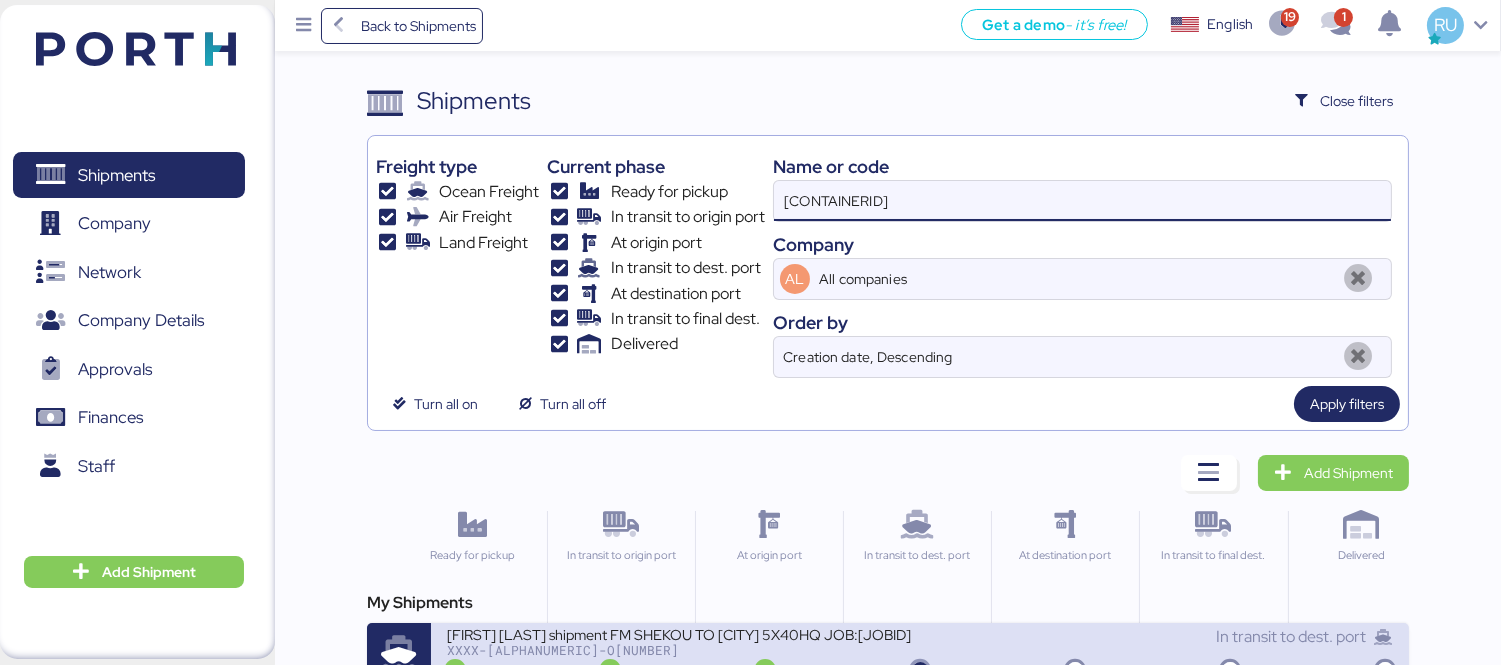 click on "XXXX-[ALPHANUMERIC]-O[NUMBER]" at bounding box center [683, 650] 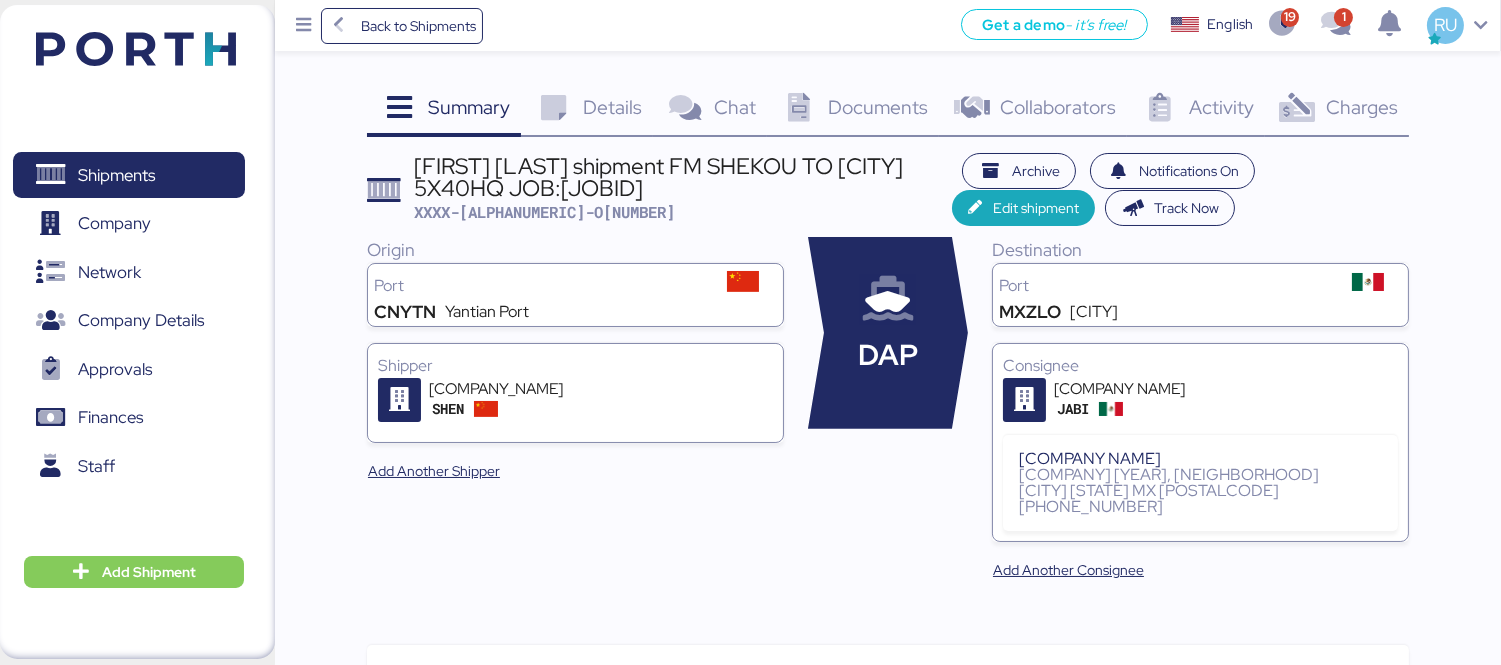 click on "XXXX-[ALPHANUMERIC]-O[NUMBER]" at bounding box center [544, 212] 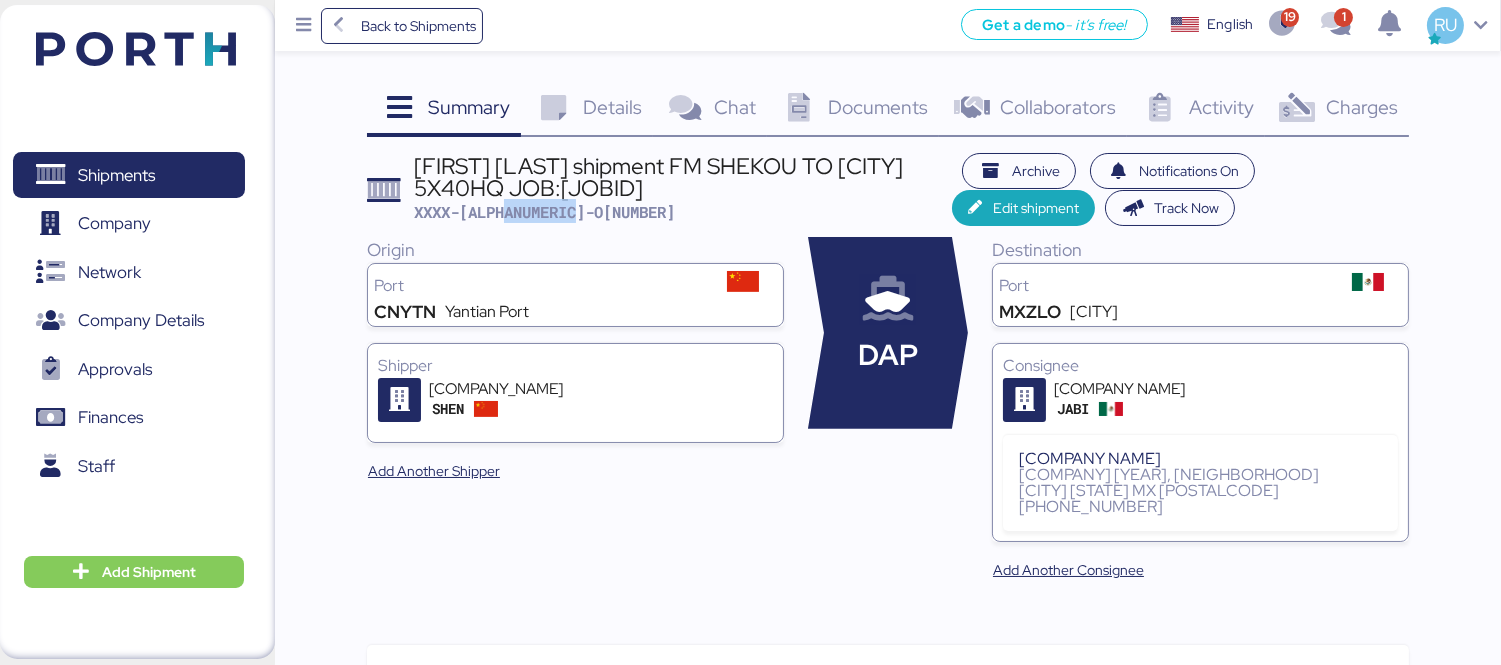 click on "XXXX-[ALPHANUMERIC]-O[NUMBER]" at bounding box center (544, 212) 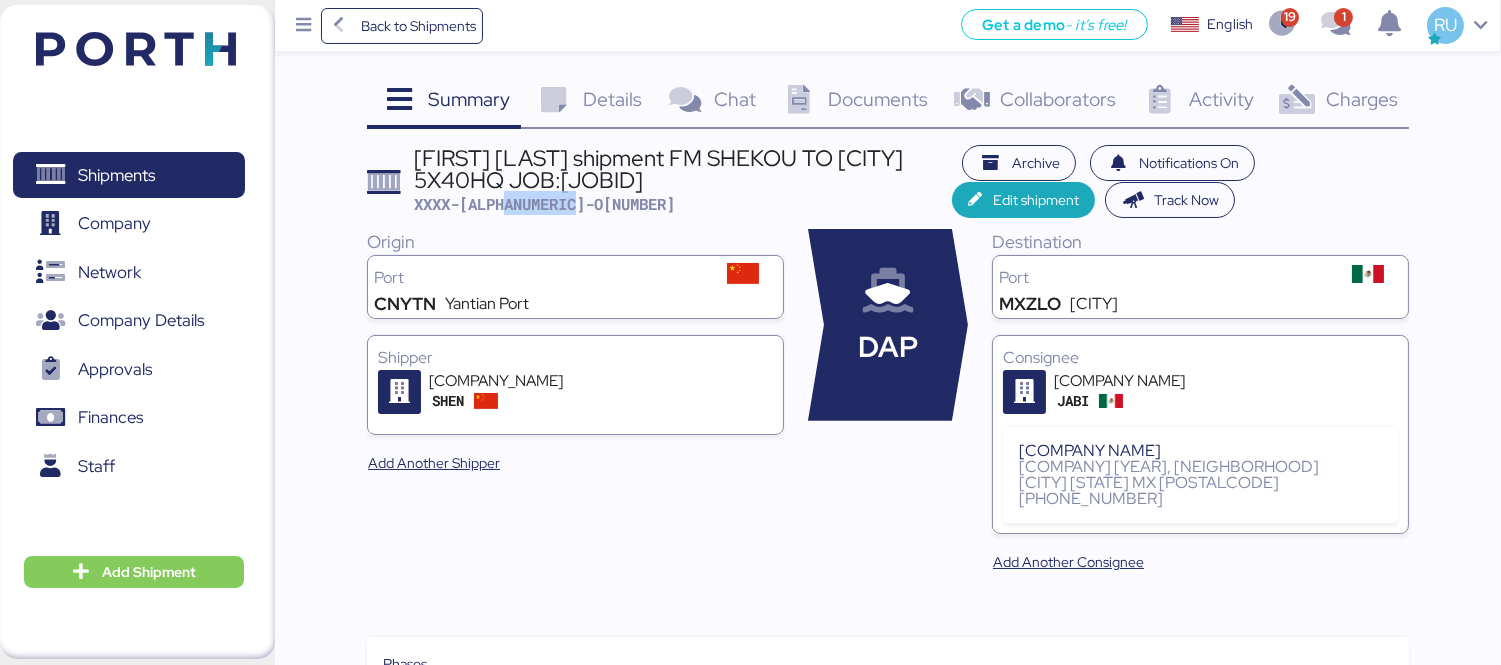 scroll, scrollTop: 10, scrollLeft: 0, axis: vertical 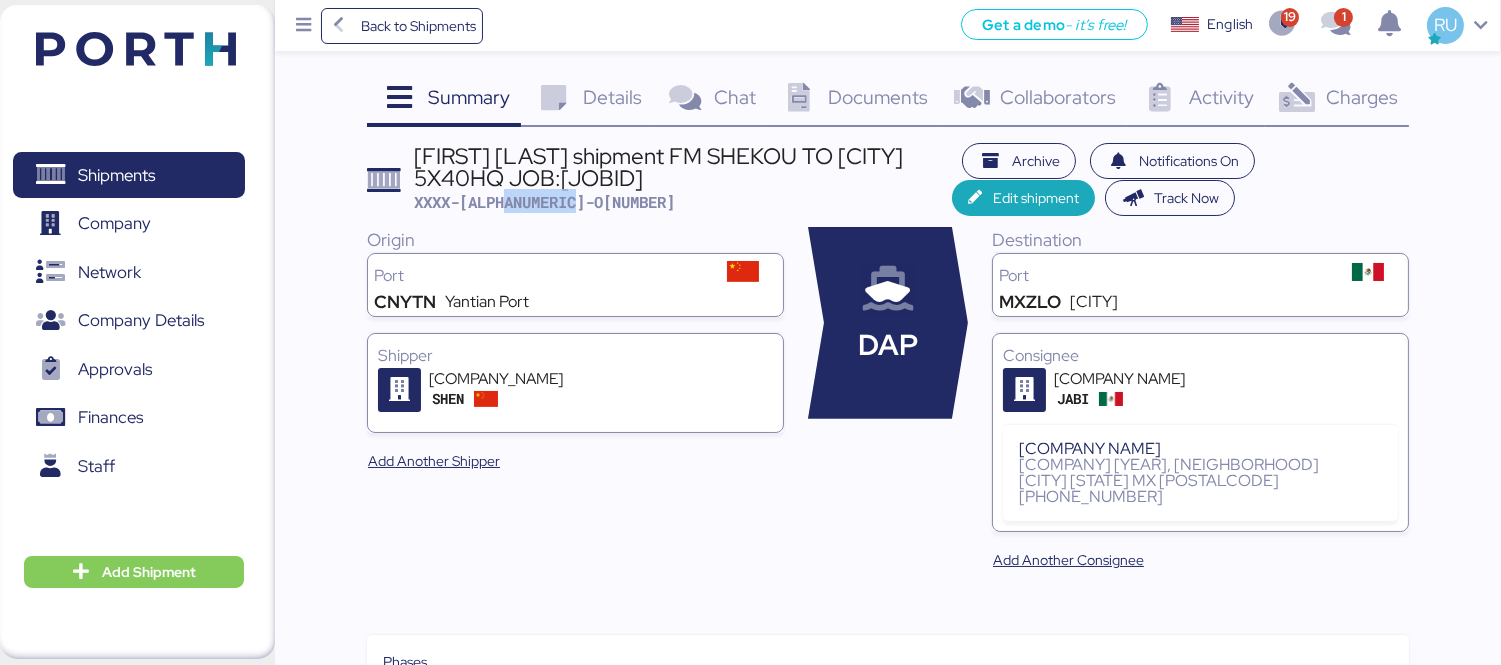 click on "XXXX-[ALPHANUMERIC]-O[NUMBER]" at bounding box center [544, 202] 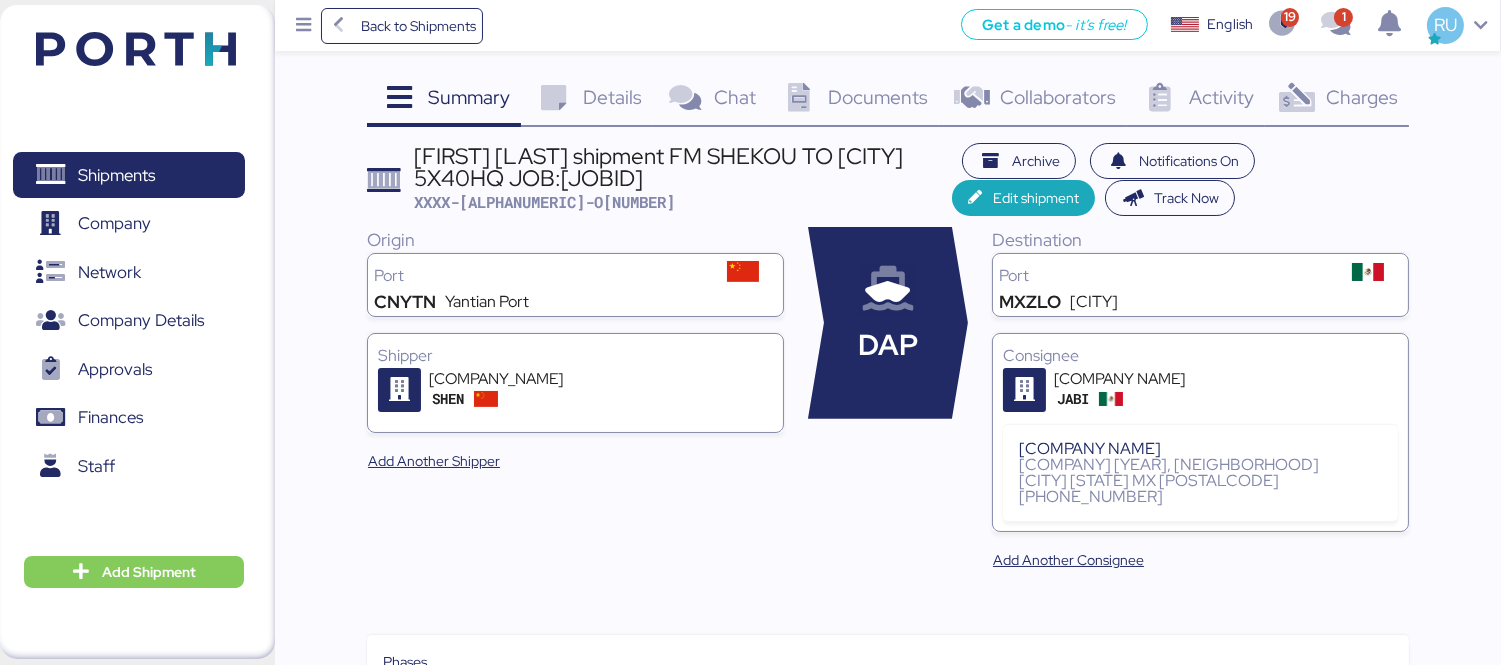click on "Origin" at bounding box center (575, 240) 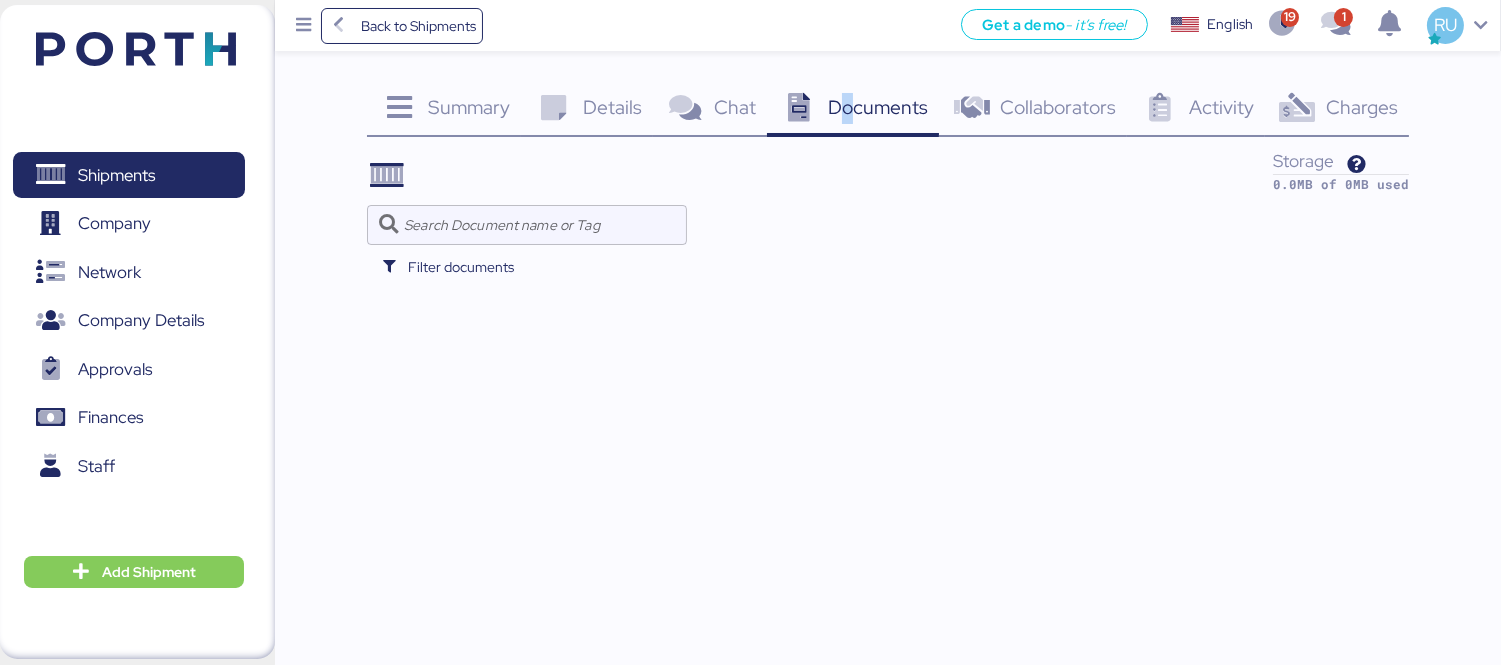 scroll, scrollTop: 0, scrollLeft: 0, axis: both 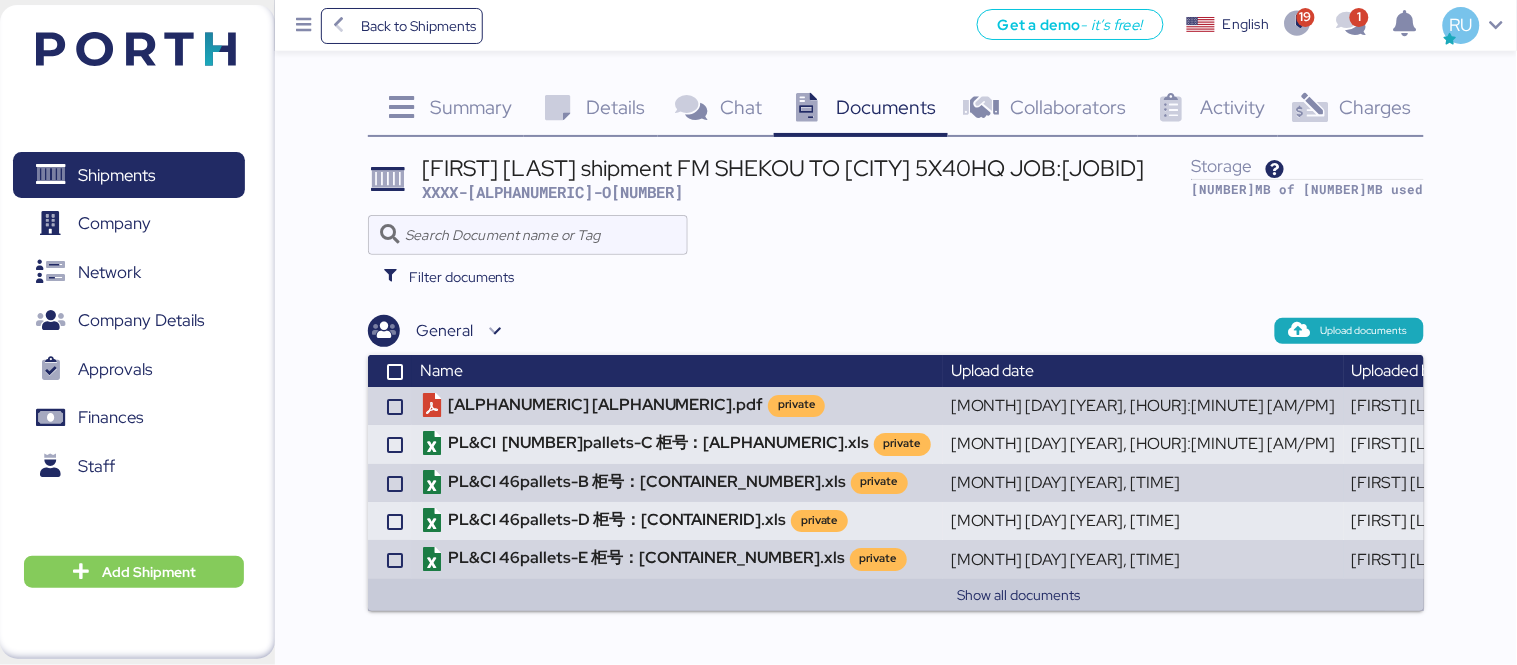 click on "XXXX-[ALPHANUMERIC]-O[NUMBER]" at bounding box center (552, 192) 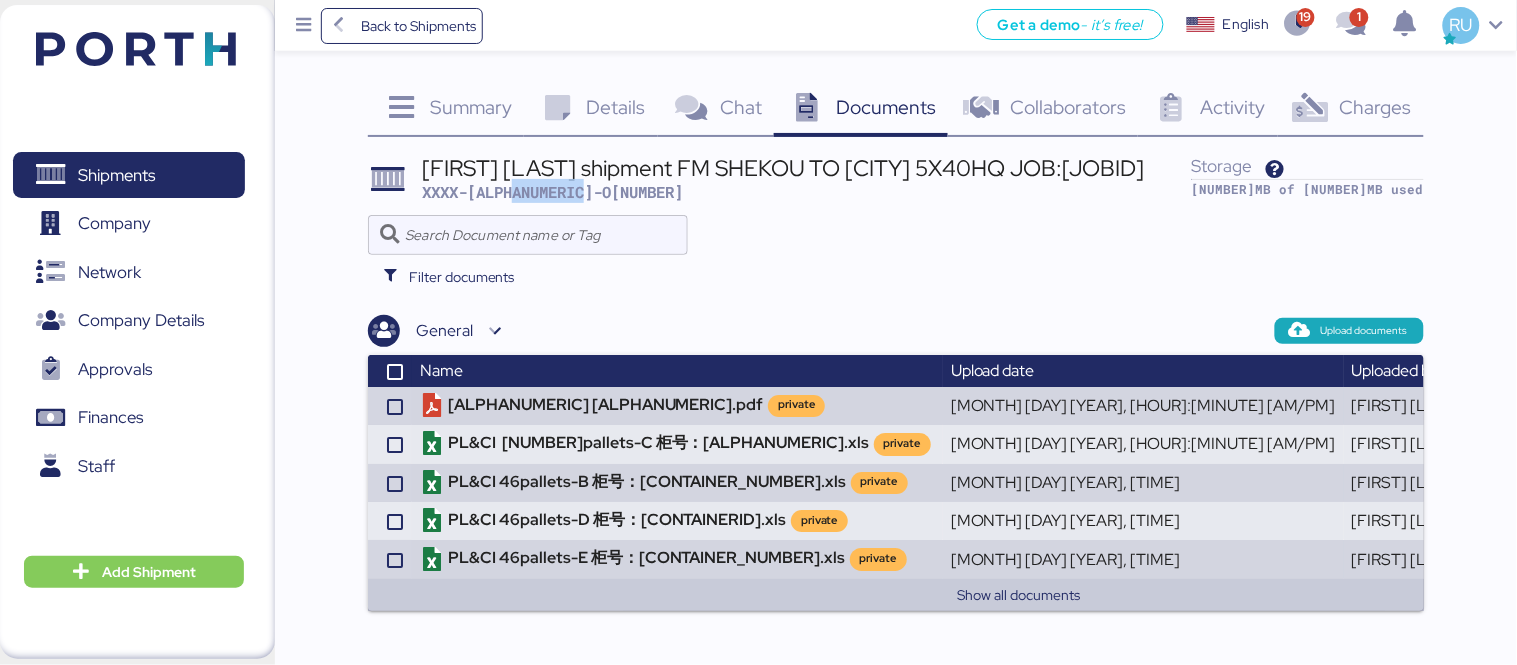 click on "XXXX-[ALPHANUMERIC]-O[NUMBER]" at bounding box center [552, 192] 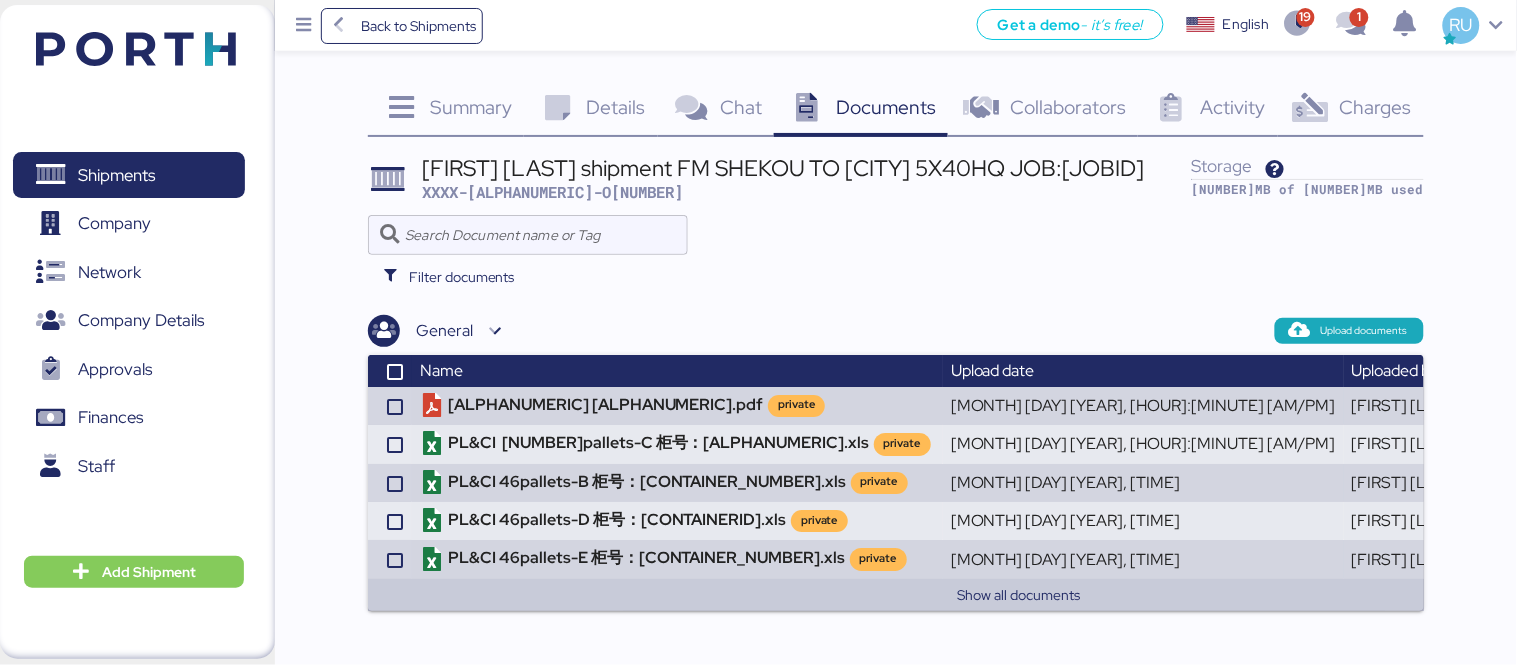 click on "[FIRST] [LAST] shipment FM SHEKOU TO [CITY] 5X40HQ JOB:[JOBID]" at bounding box center [783, 168] 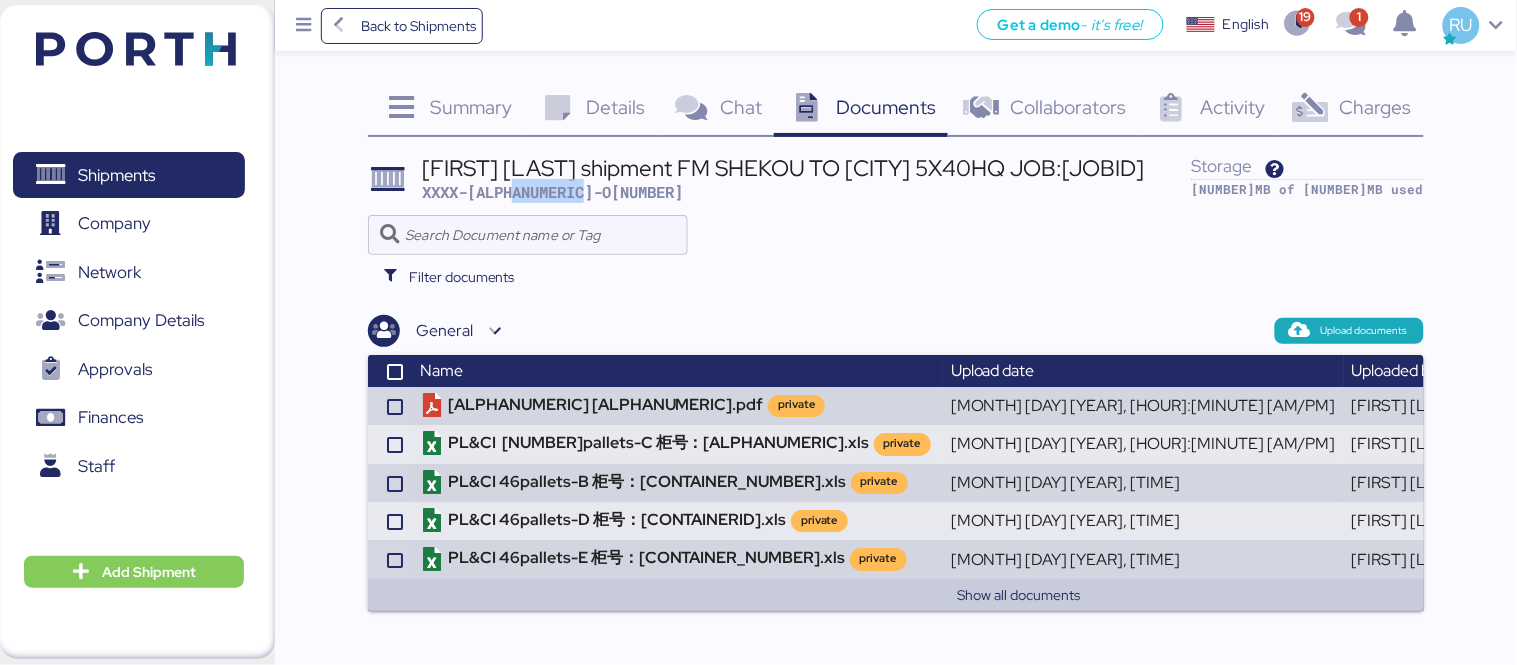 click on "XXXX-[ALPHANUMERIC]-O[NUMBER]" at bounding box center [552, 192] 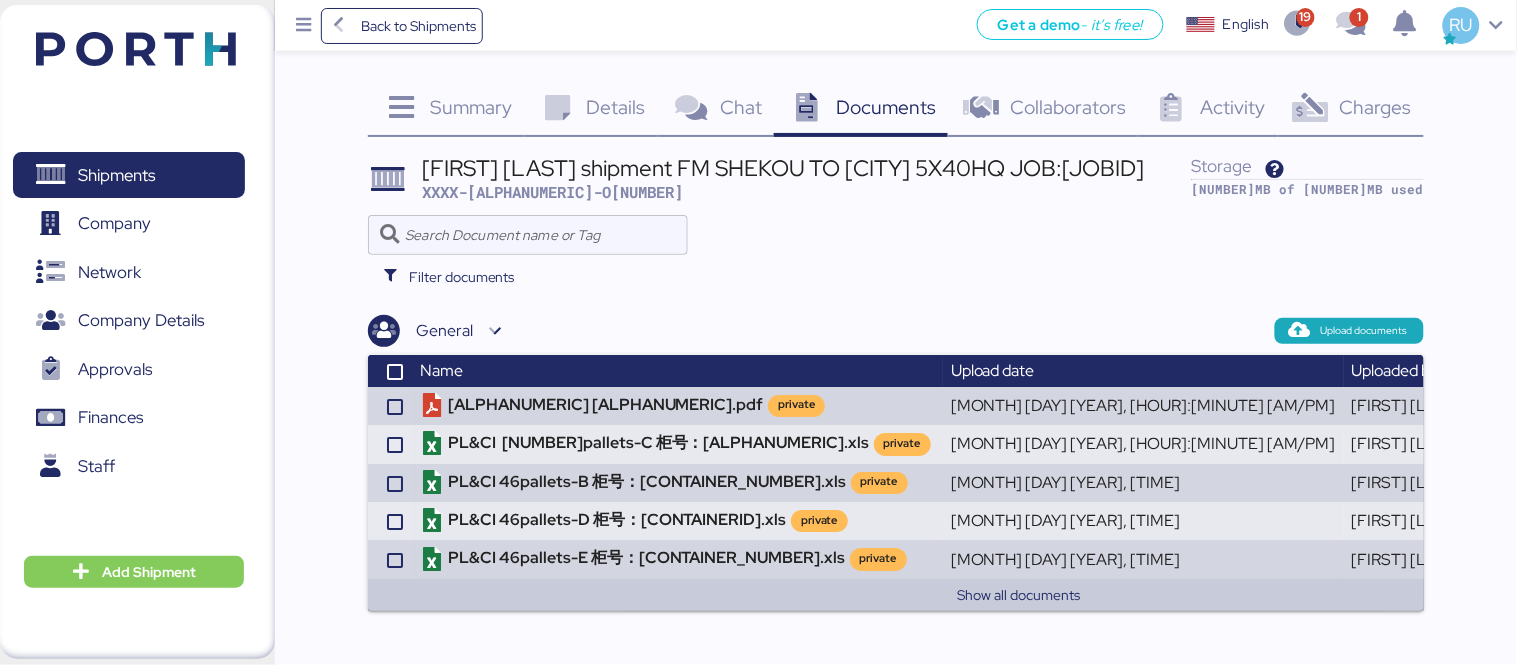 click on "[FIRST] [LAST] shipment FM SHEKOU TO [CITY] 5X40HQ JOB:[JOBID]" at bounding box center (783, 168) 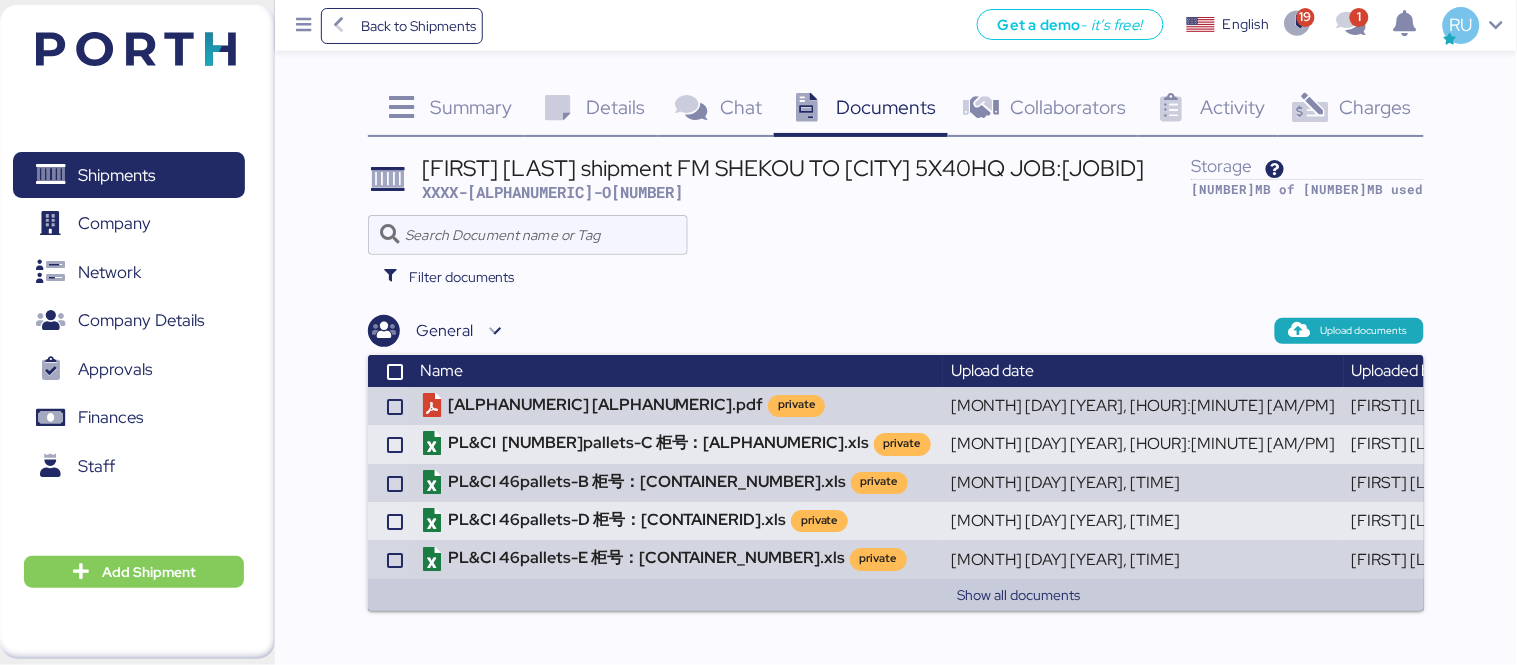 click on "XXXX-[ALPHANUMERIC]-O[NUMBER]" at bounding box center [552, 192] 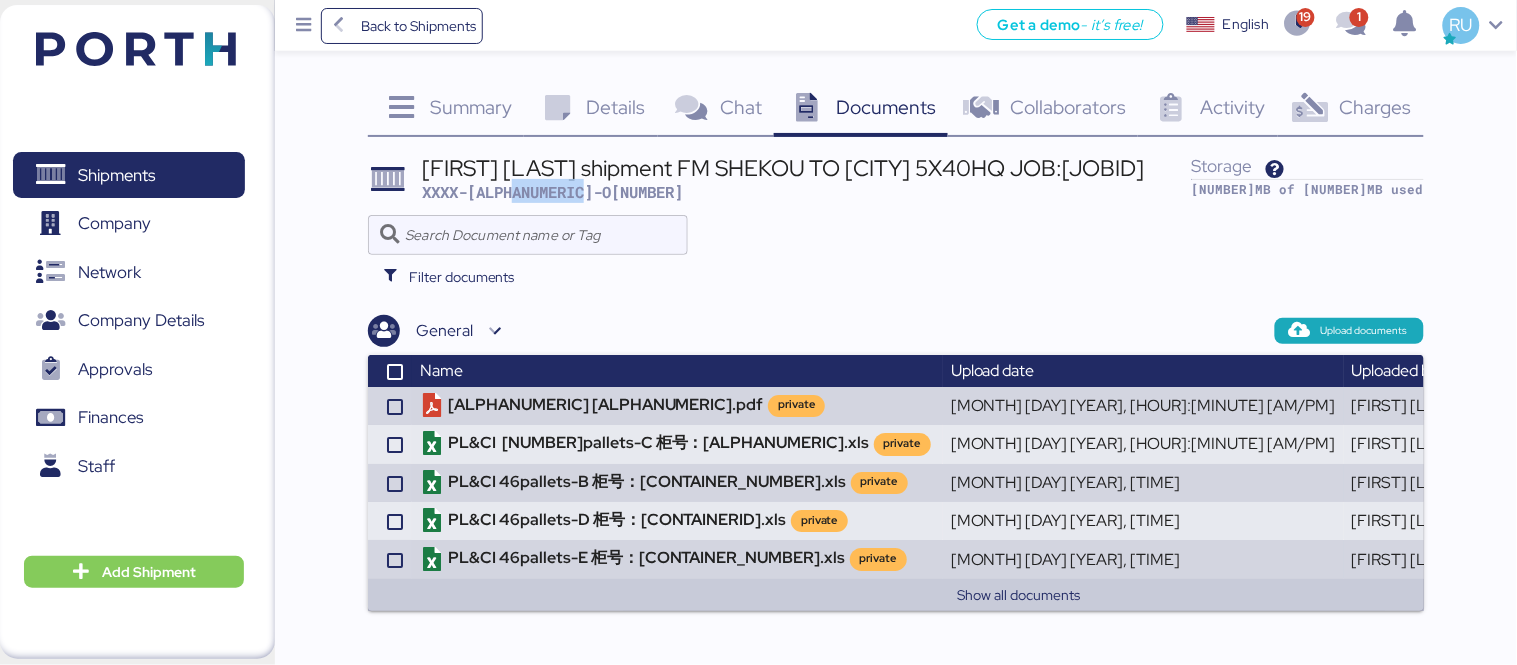 click on "XXXX-[ALPHANUMERIC]-O[NUMBER]" at bounding box center [552, 192] 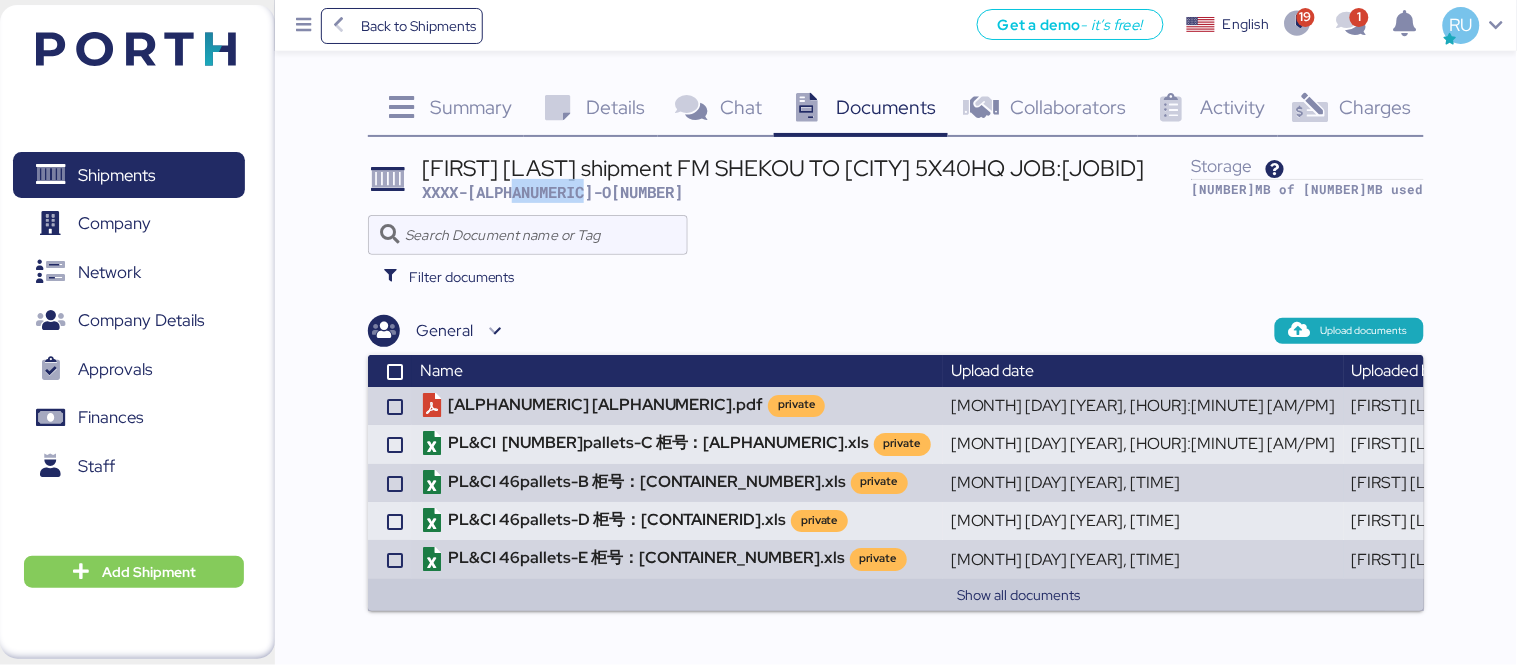 copy on "O[NUMBER]" 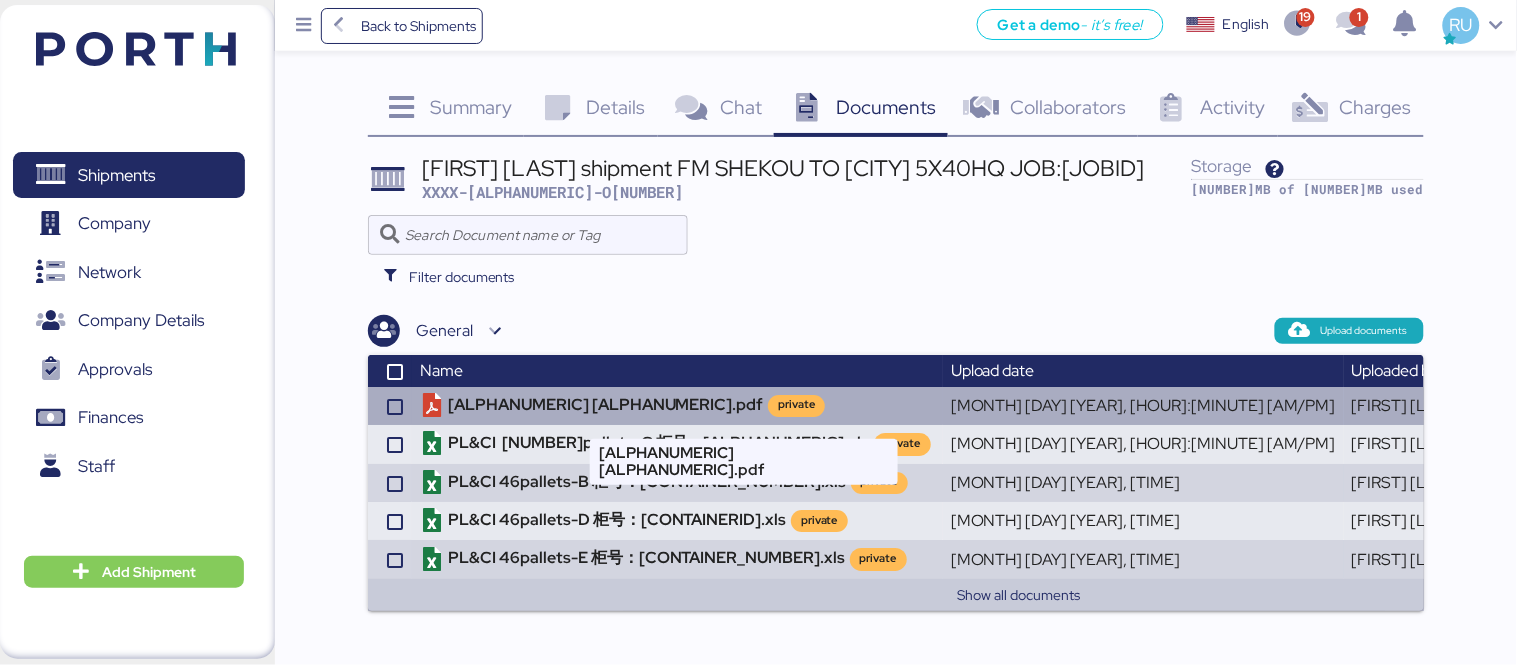 click on "[JOBID] [DATE].pdf
private" at bounding box center (677, 406) 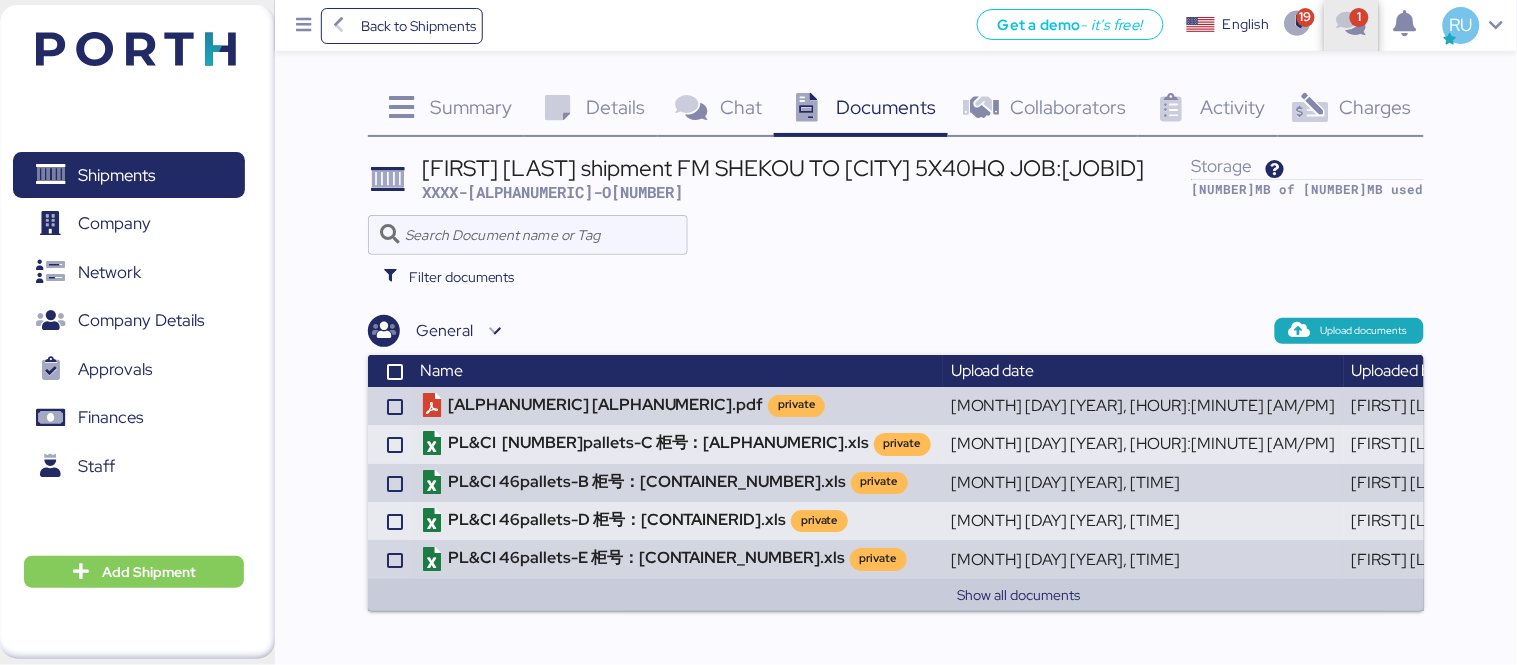 click at bounding box center (1351, 25) 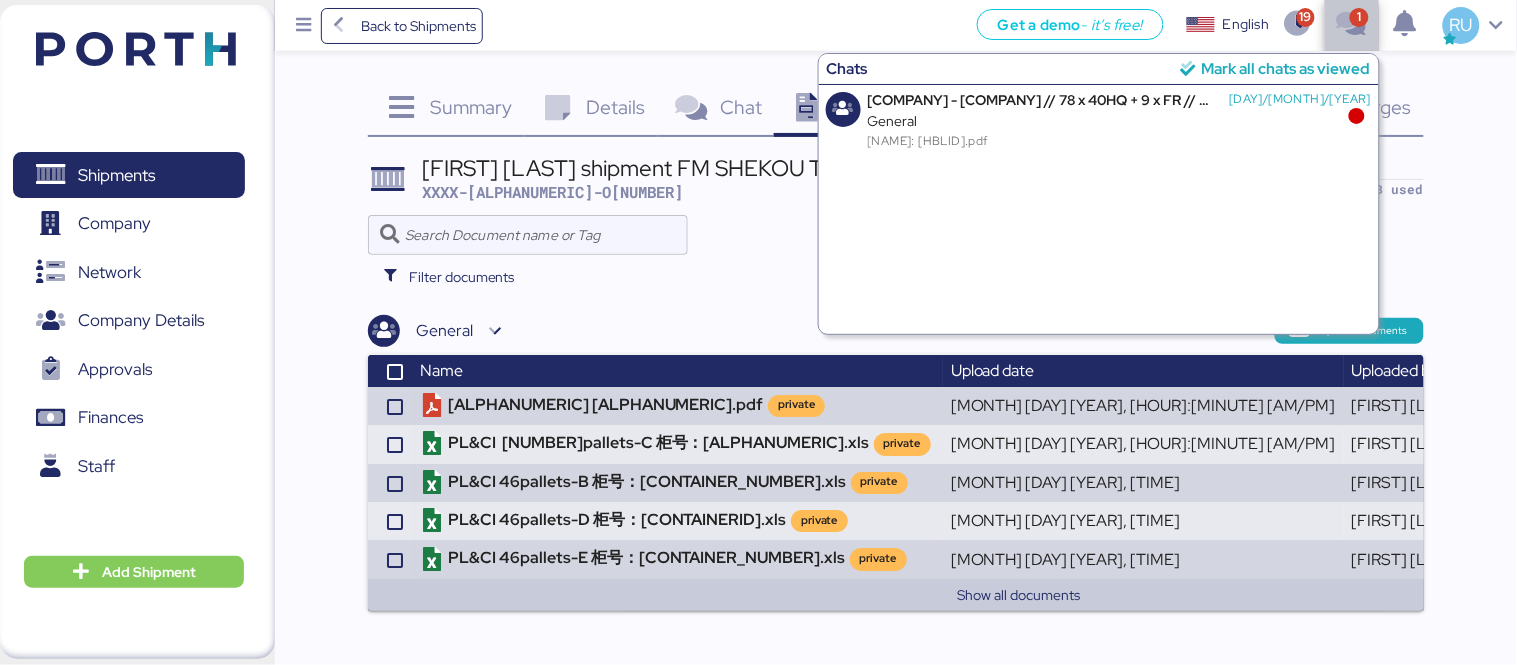 click at bounding box center (1351, 25) 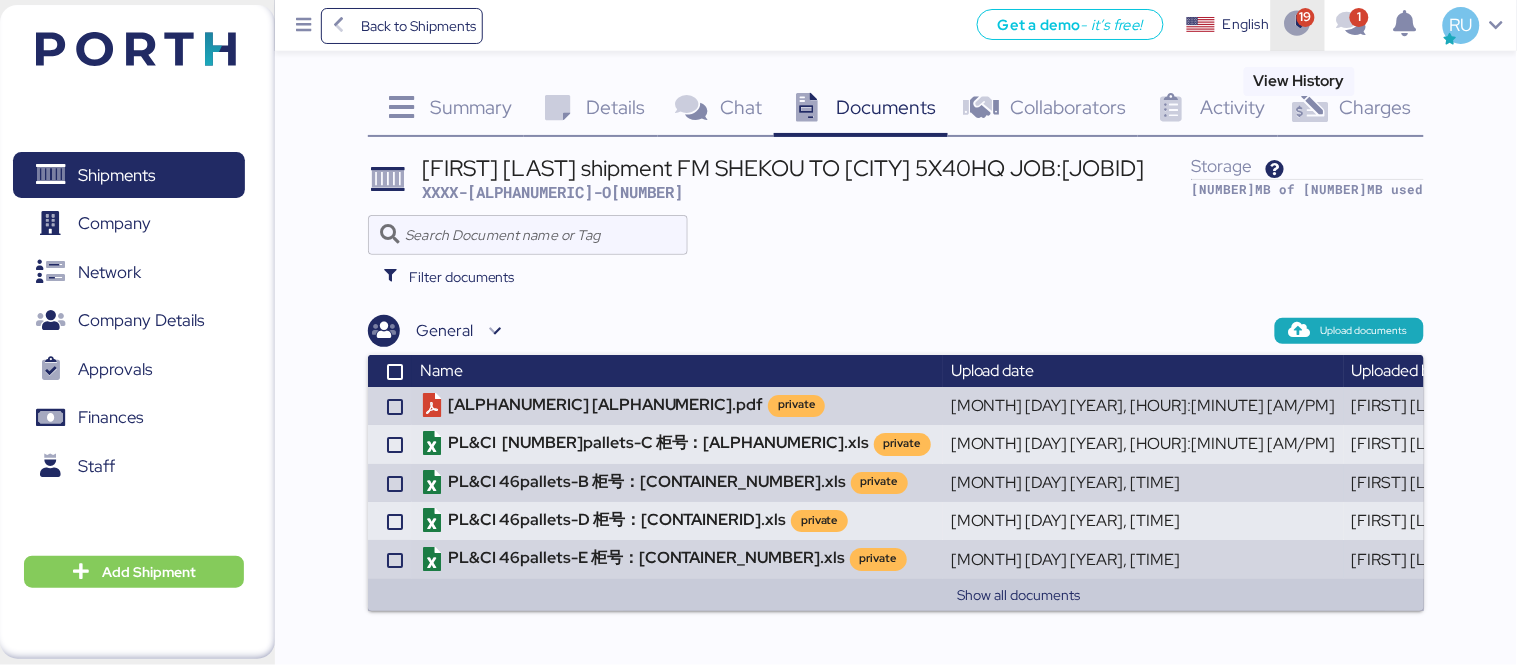 click at bounding box center [1298, 26] 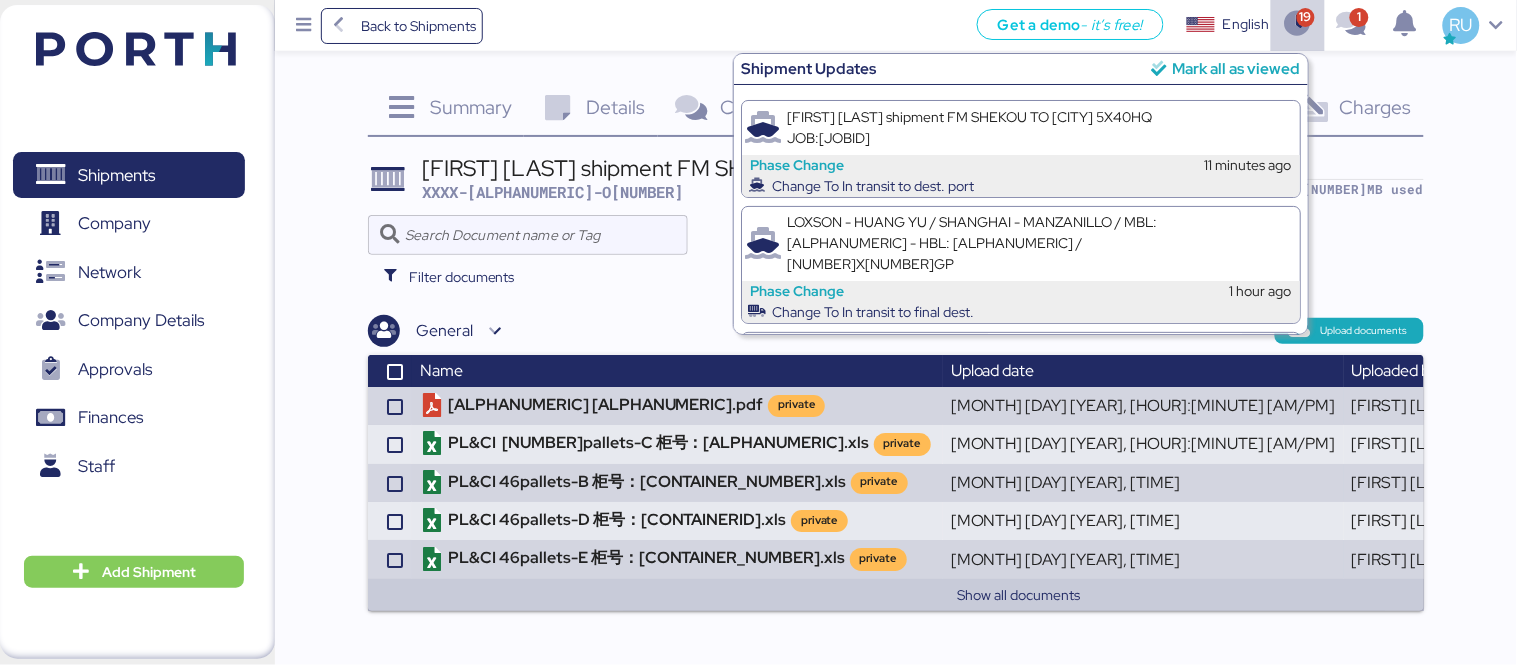 click on "Shipment Updates Mark all as viewed" at bounding box center [1021, 69] 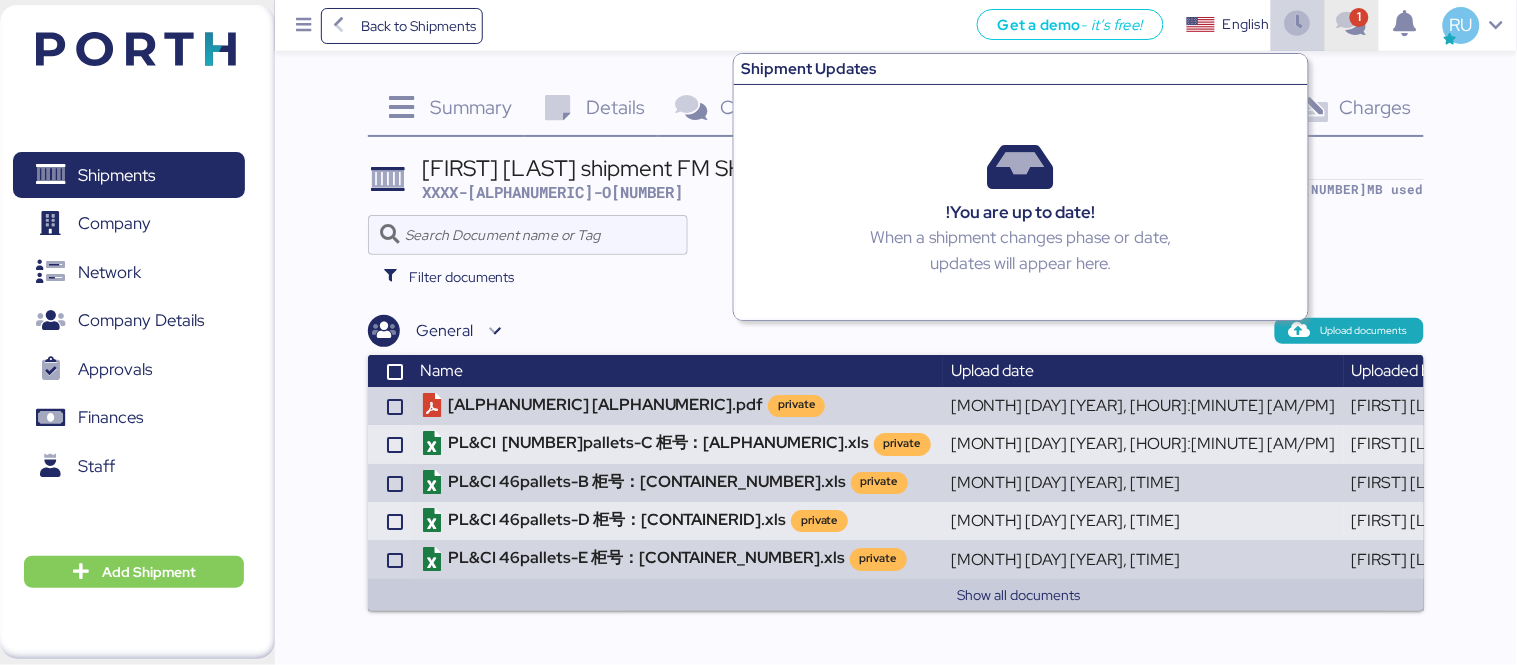 click at bounding box center [1351, 25] 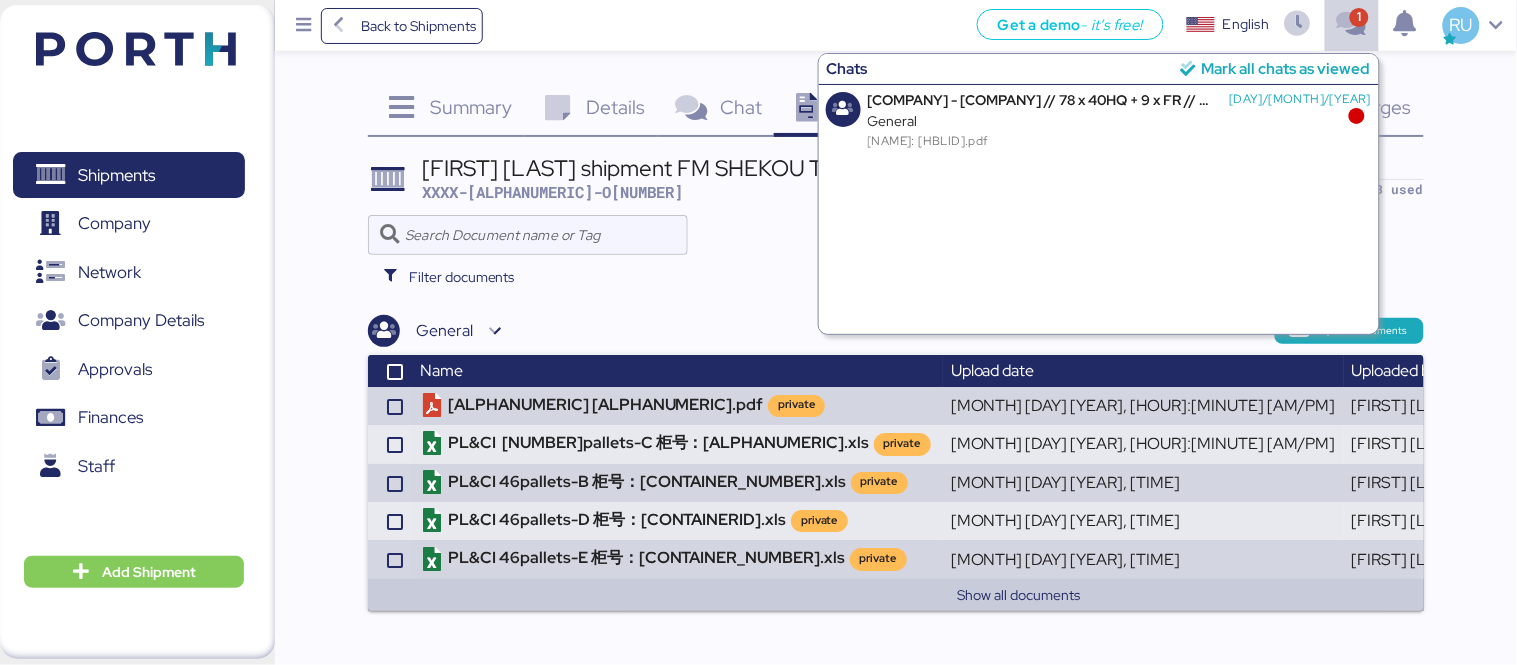 click on "Mark all chats as viewed" at bounding box center (1286, 68) 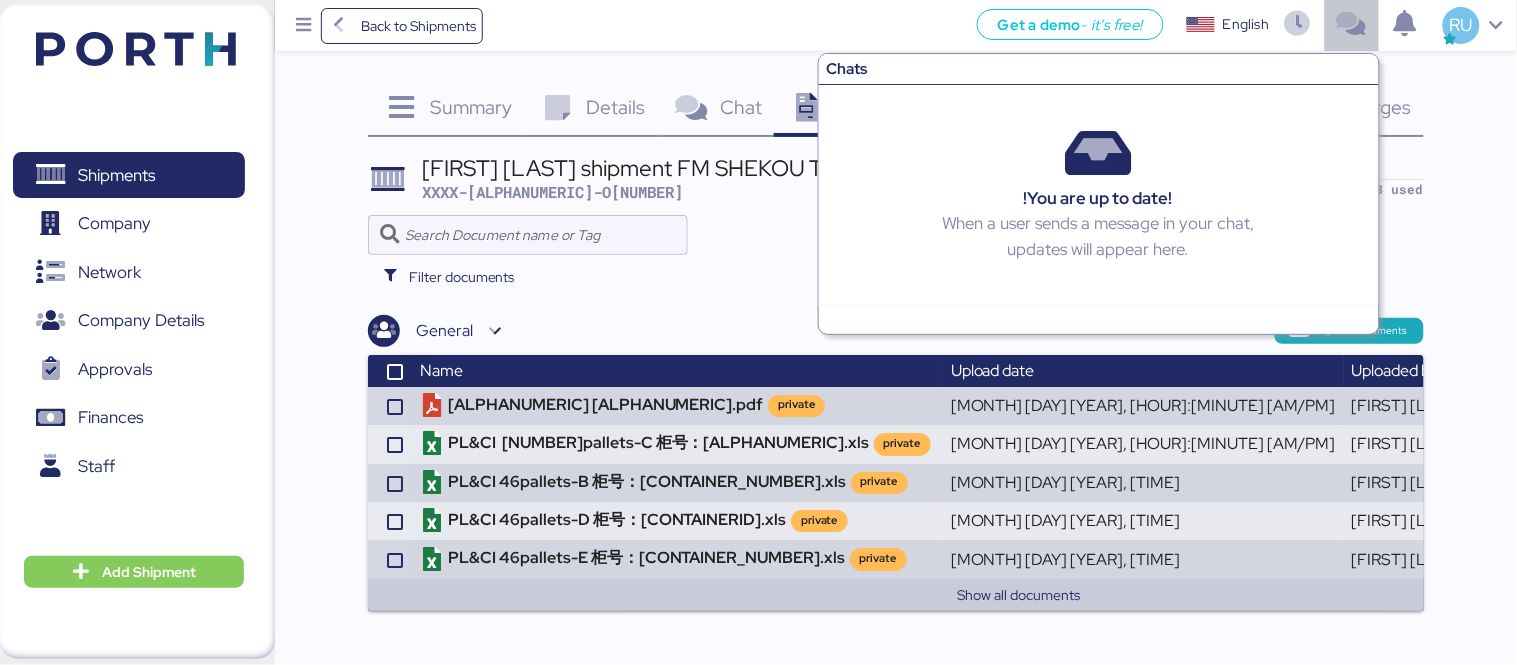 click at bounding box center (1351, 25) 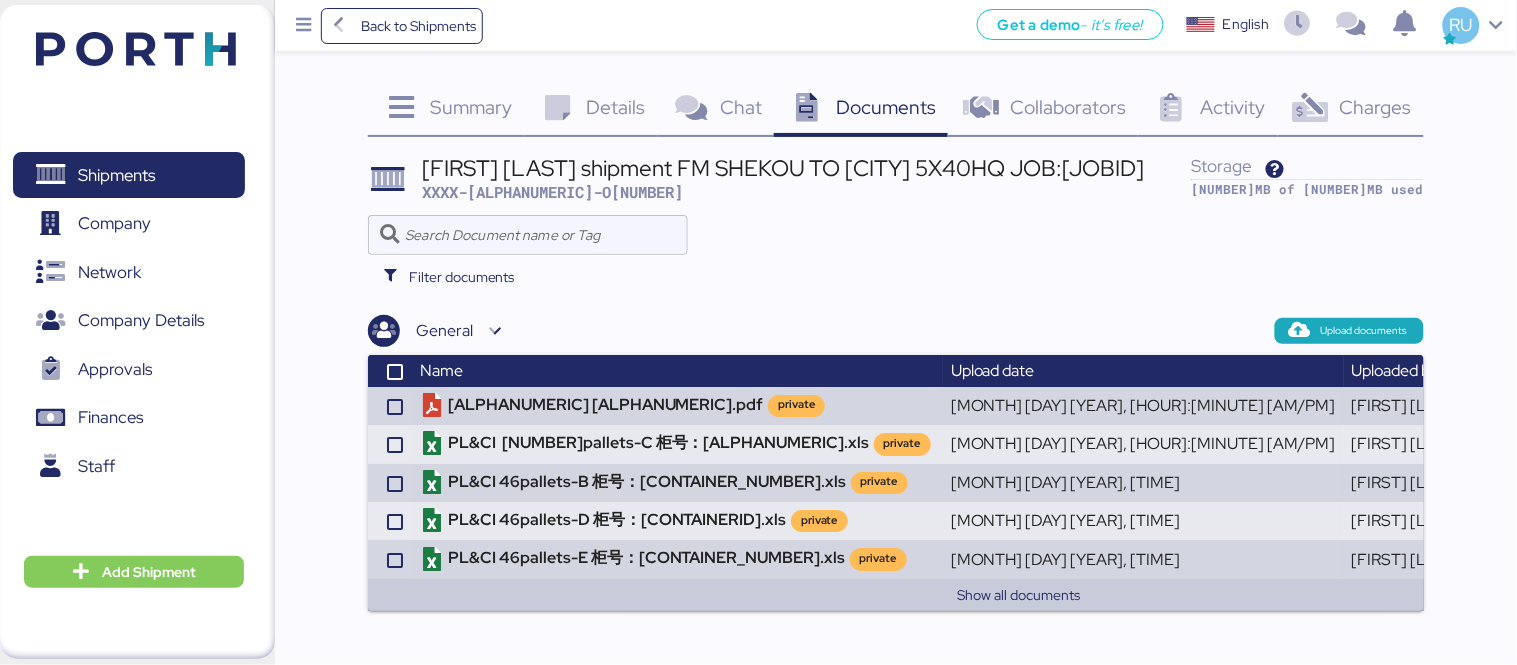 click on "XXXX-[ALPHANUMERIC]-O[NUMBER]" at bounding box center [552, 192] 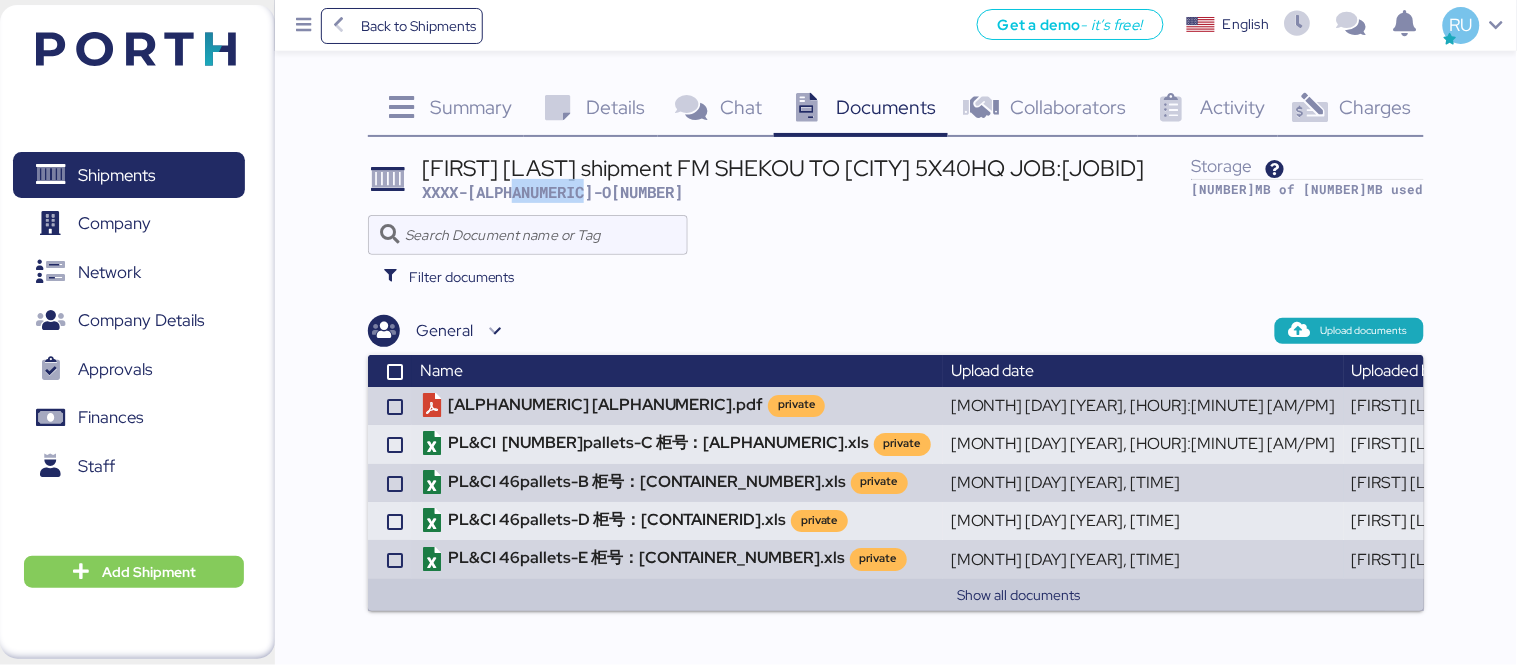 click on "XXXX-[ALPHANUMERIC]-O[NUMBER]" at bounding box center [552, 192] 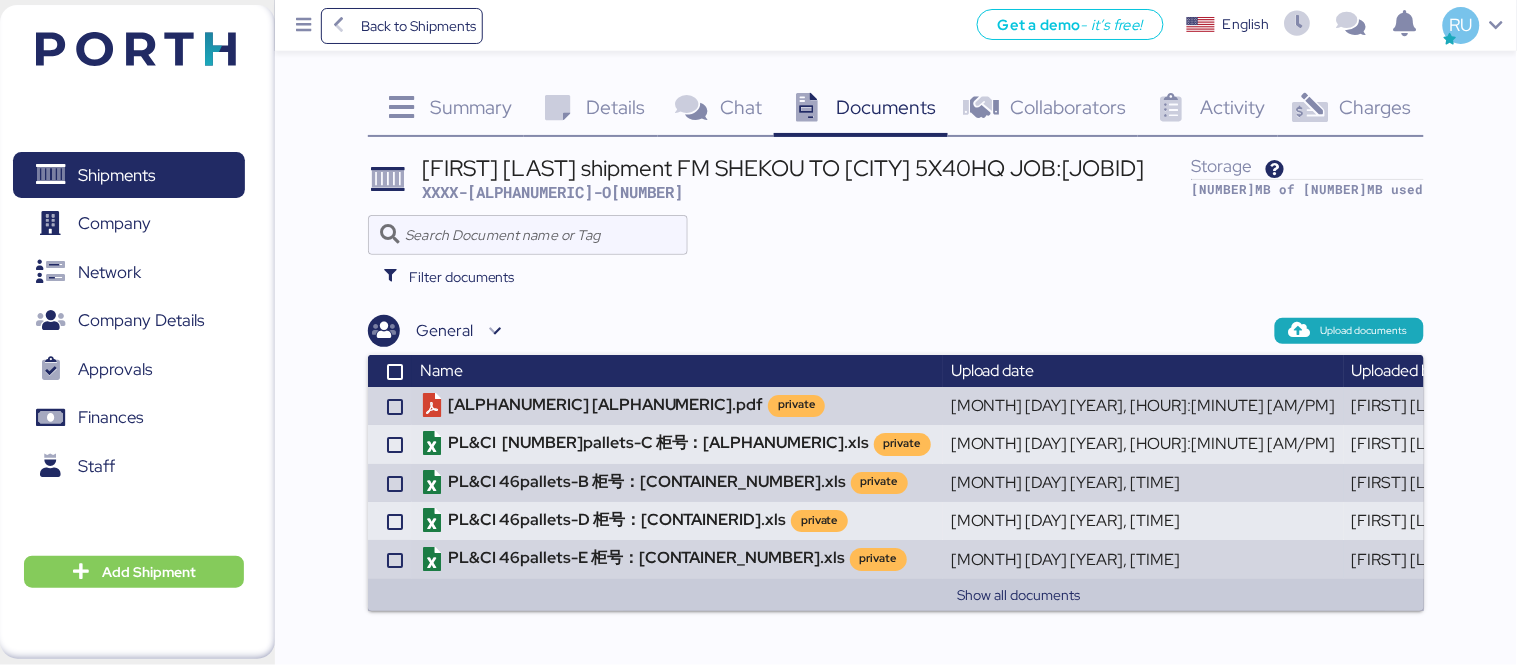 click on "[FIRST] [LAST] shipment FM SHEKOU TO [CITY] 5X40HQ JOB:[JOBID]" at bounding box center [783, 168] 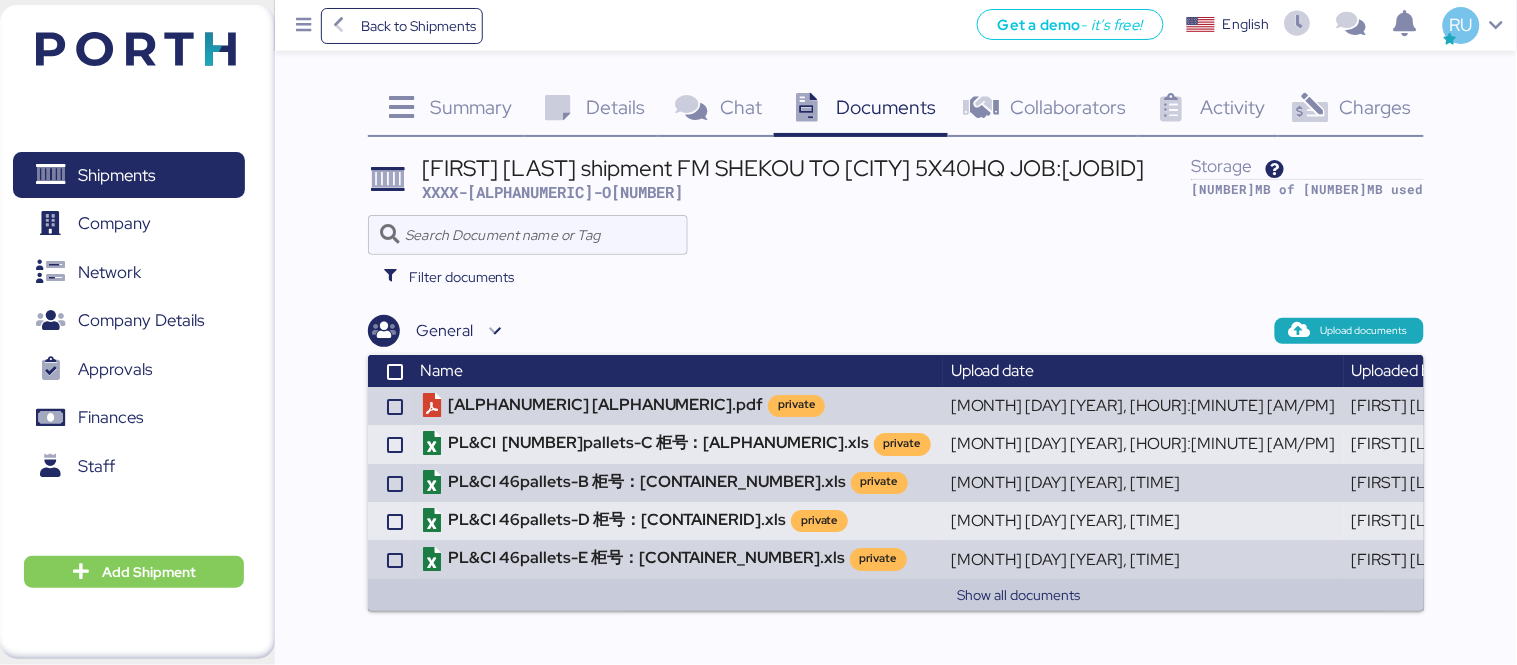 click at bounding box center (136, 49) 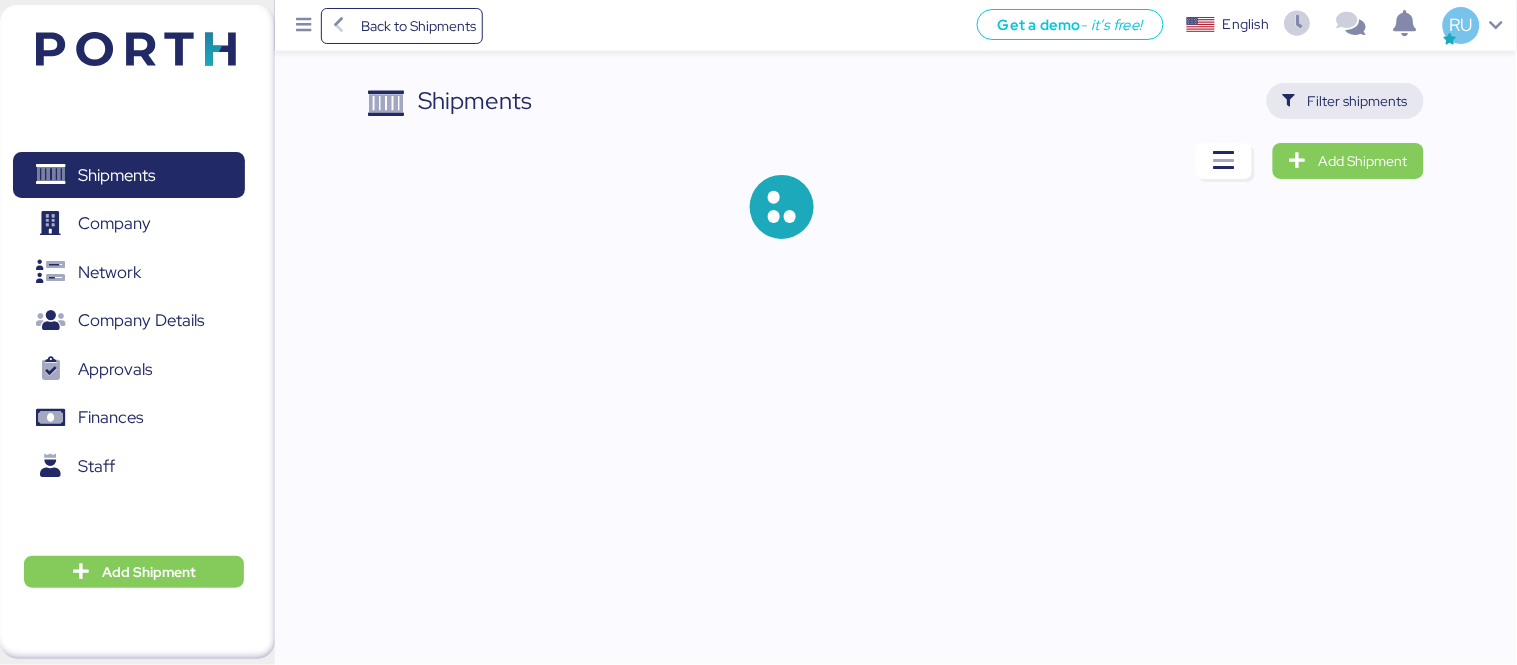 click on "Filter shipments" at bounding box center [1358, 101] 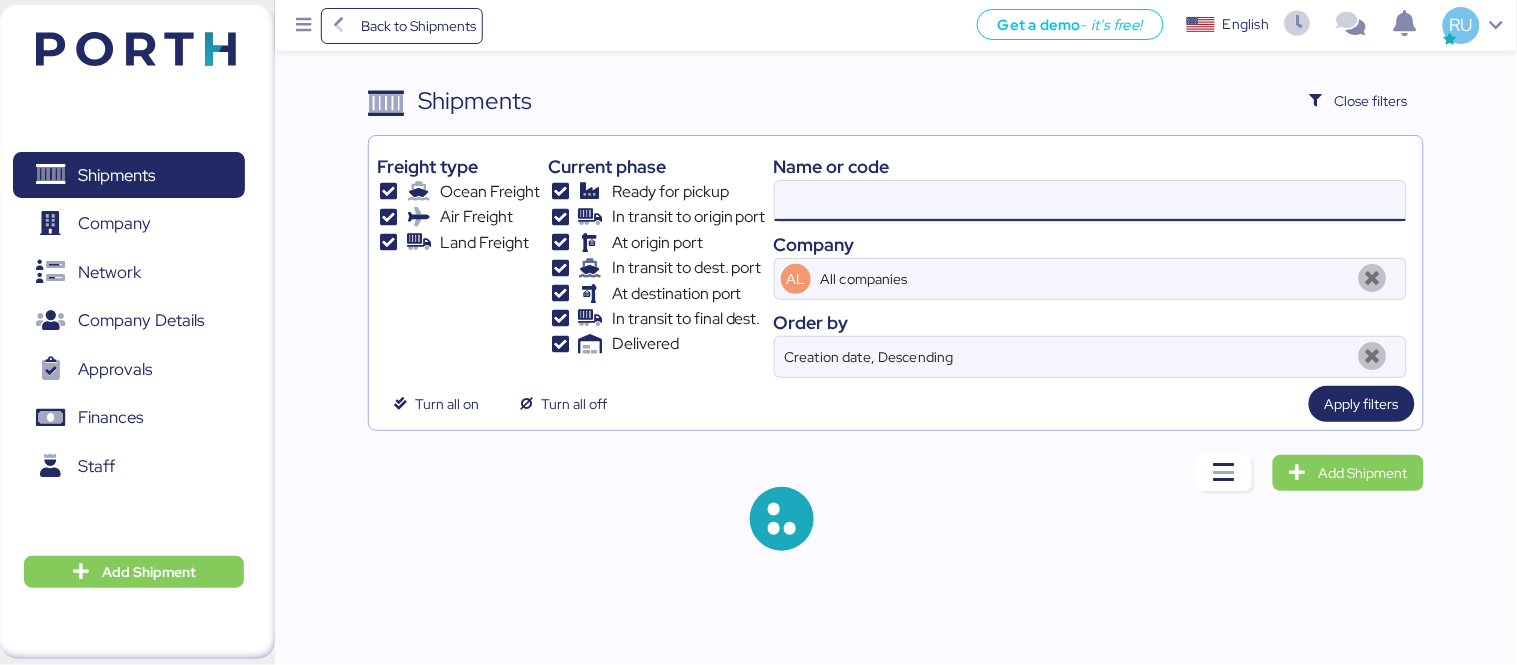 click at bounding box center (1090, 201) 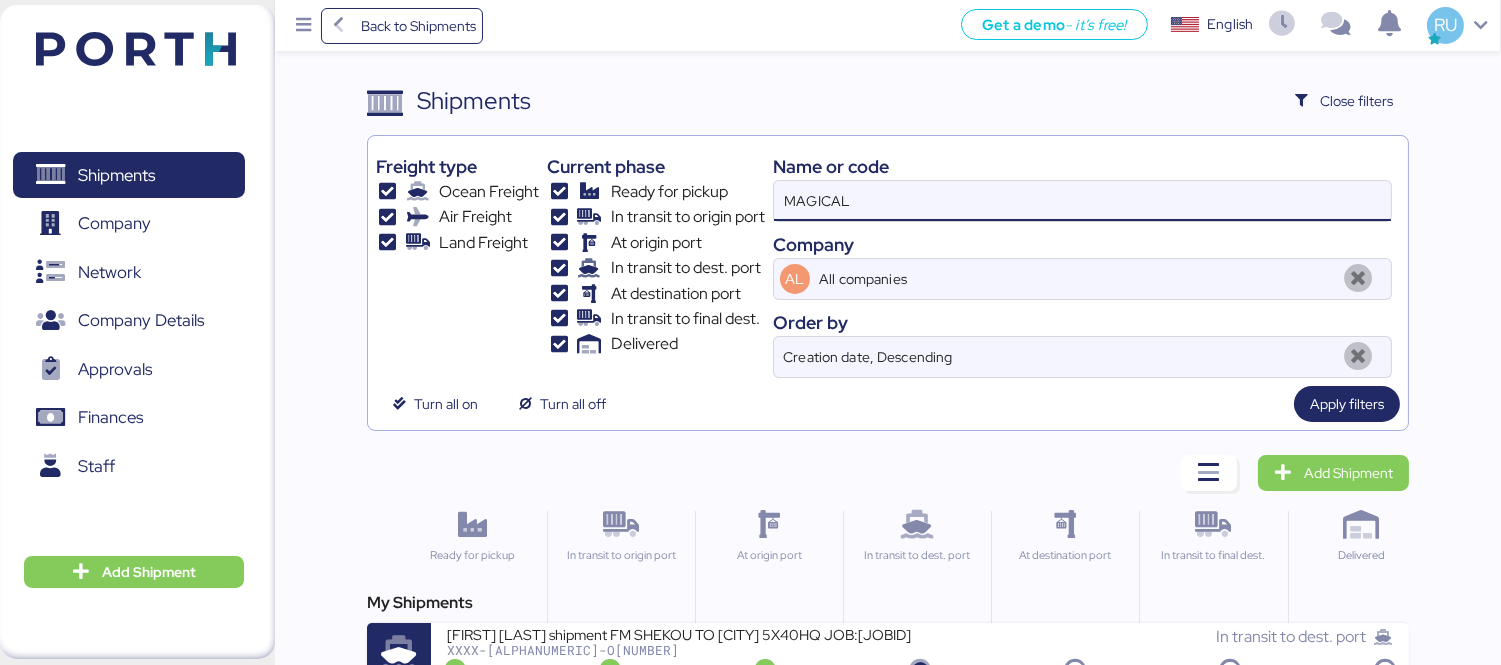 type on "MAGICAL" 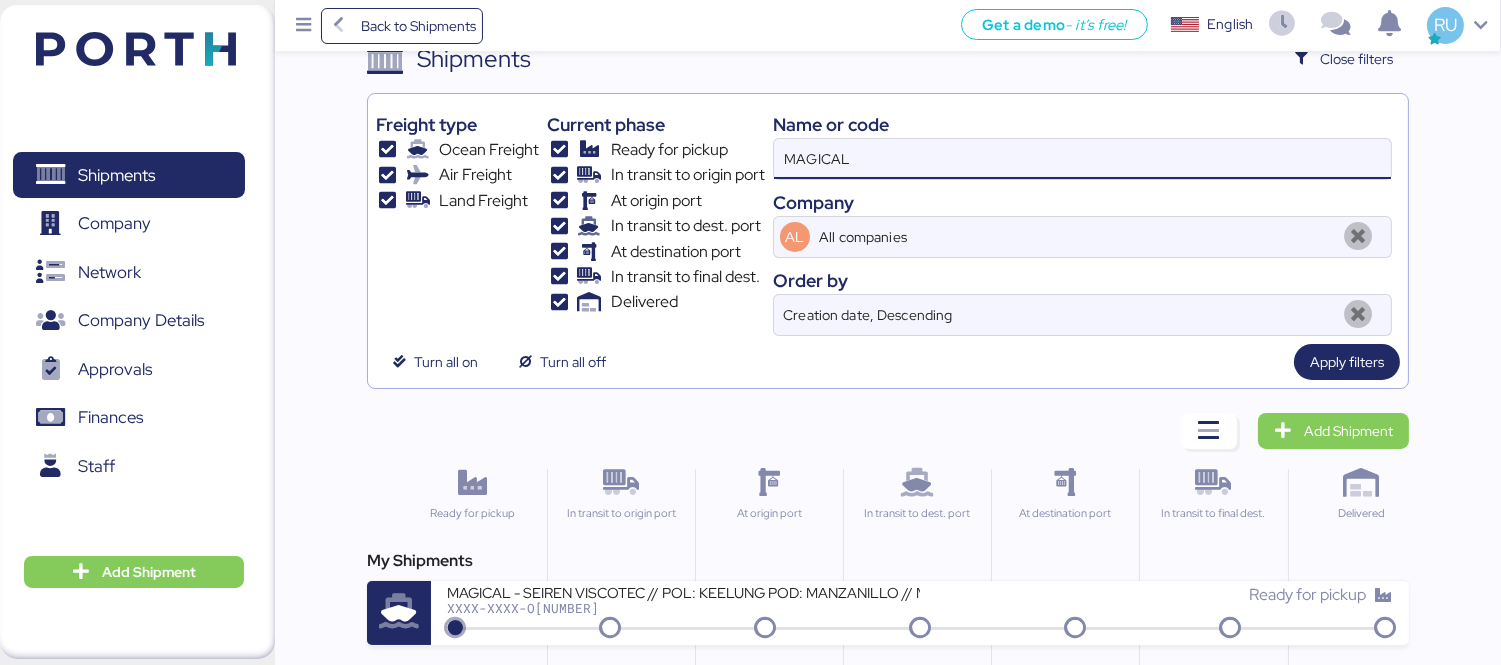 scroll, scrollTop: 43, scrollLeft: 0, axis: vertical 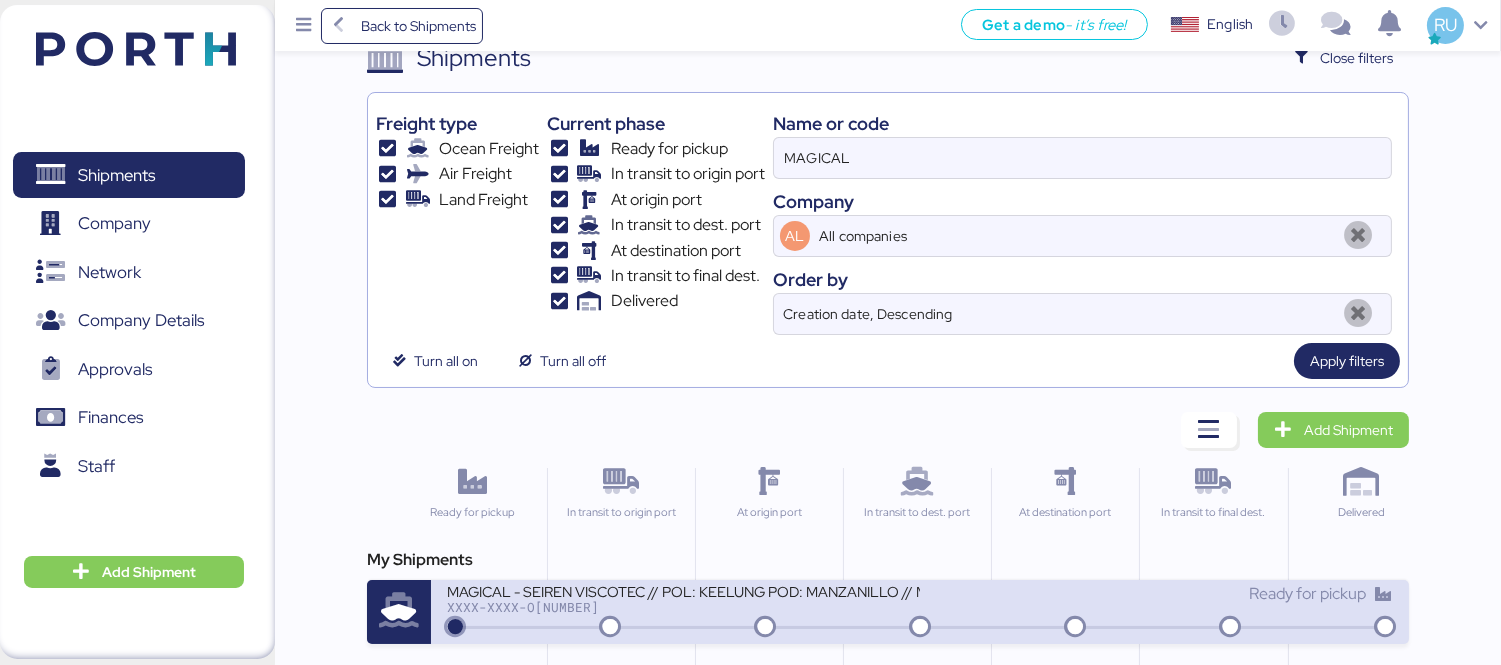 click on "MAGICAL - SEIREN VISCOTEC // POL: KEELUNG POD: MANZANILLO // MBL:  HBL:  BKG:" at bounding box center [683, 590] 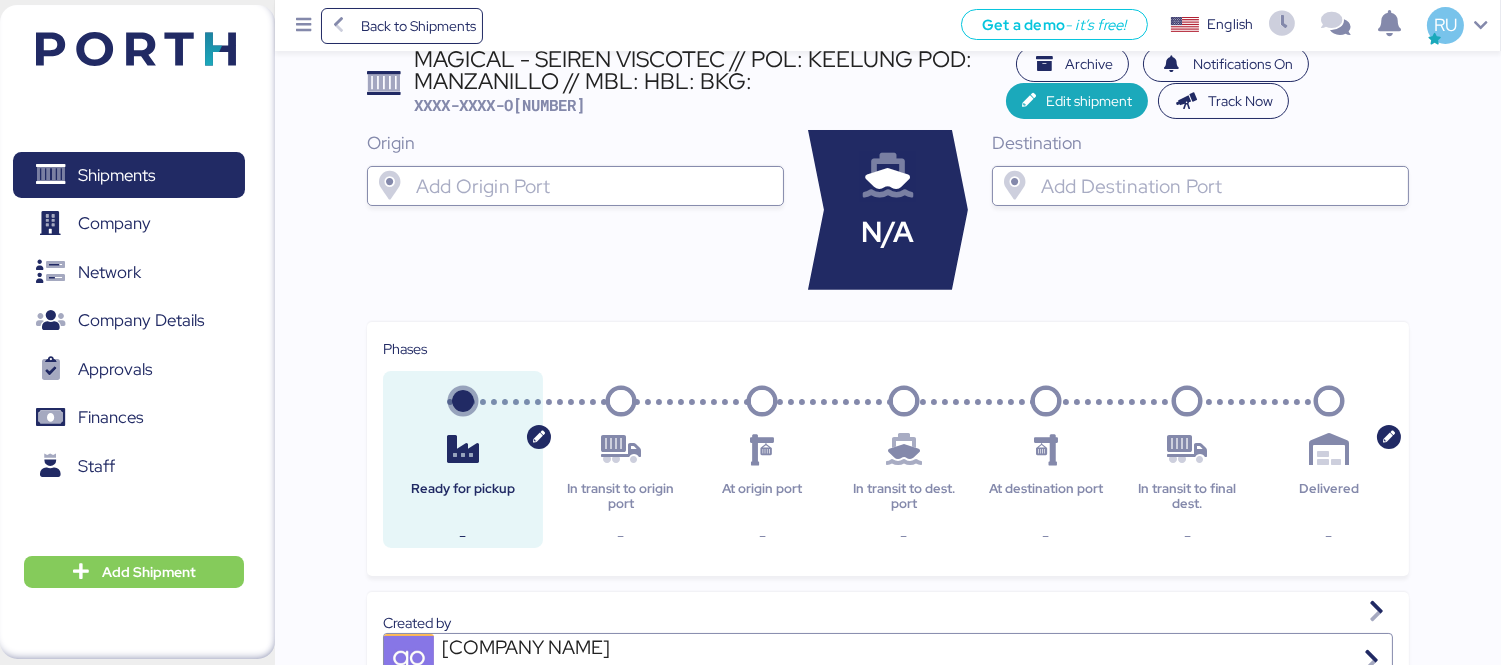 scroll, scrollTop: 0, scrollLeft: 0, axis: both 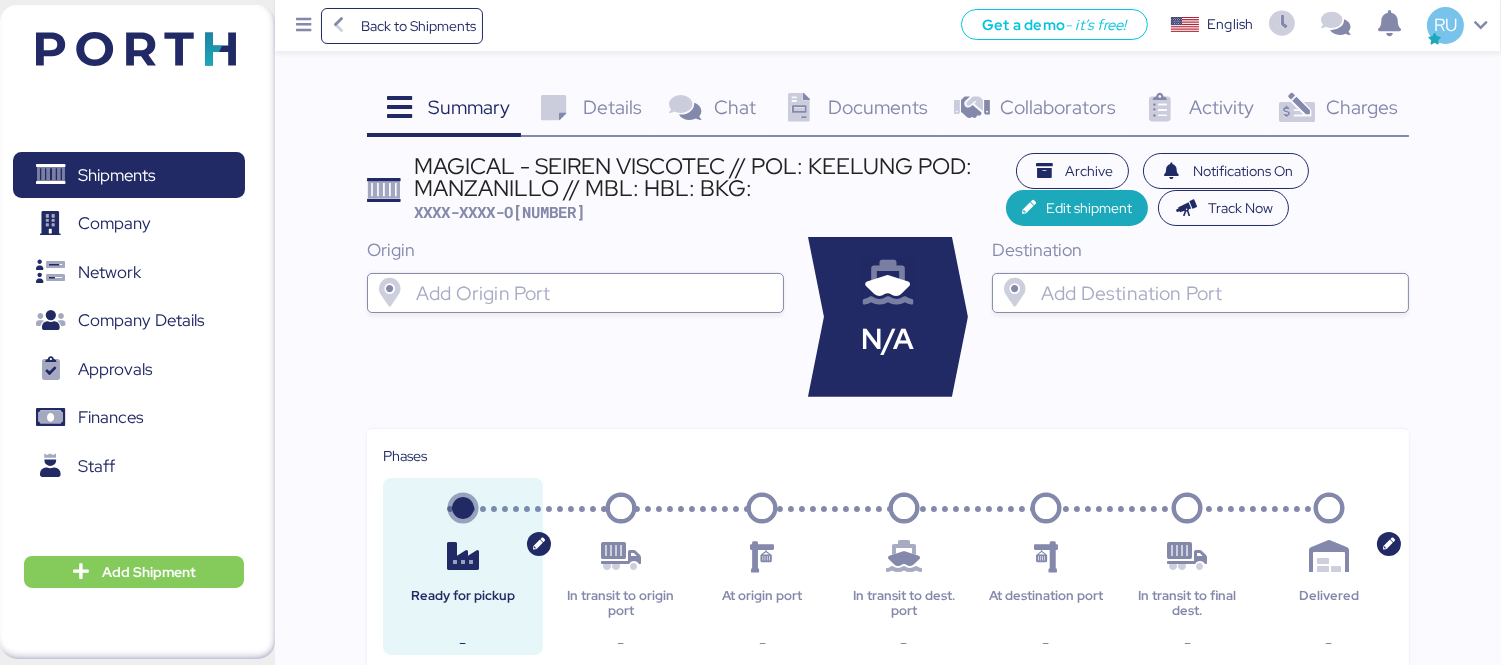 click on "Details" at bounding box center (469, 107) 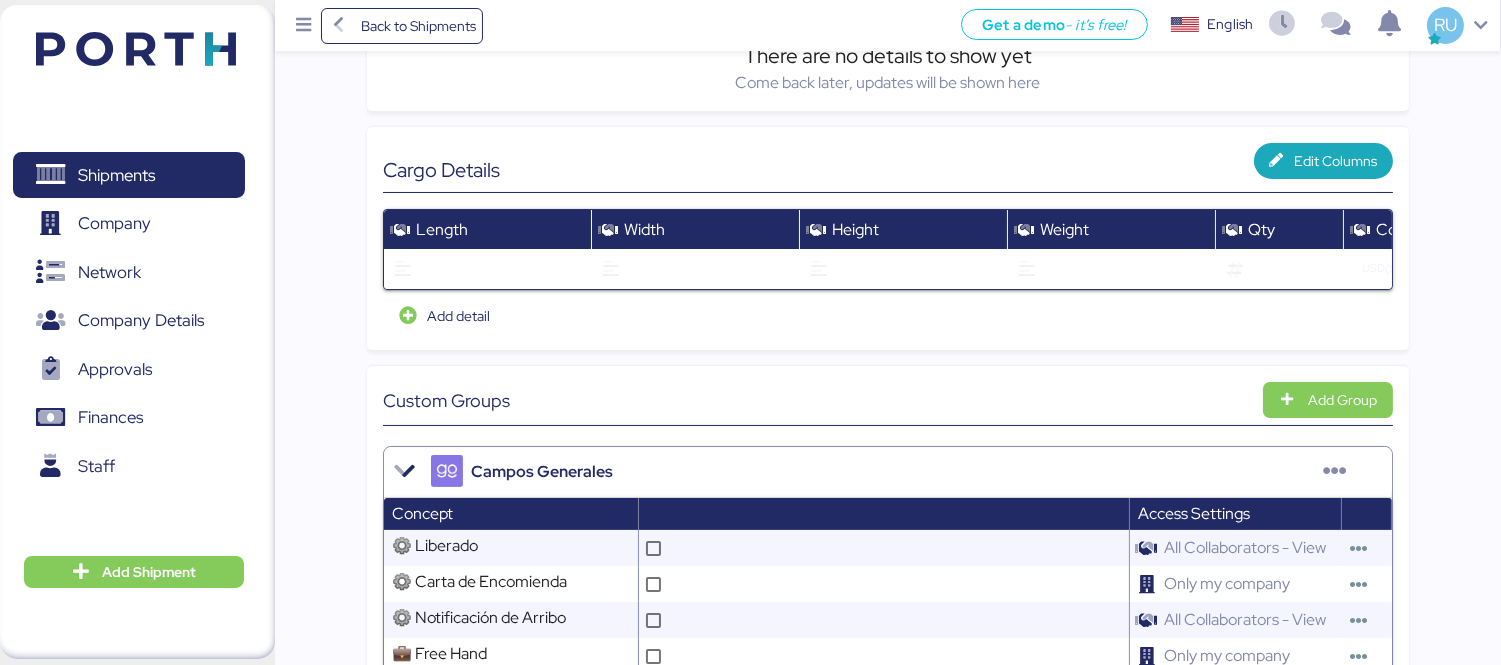 scroll, scrollTop: 0, scrollLeft: 0, axis: both 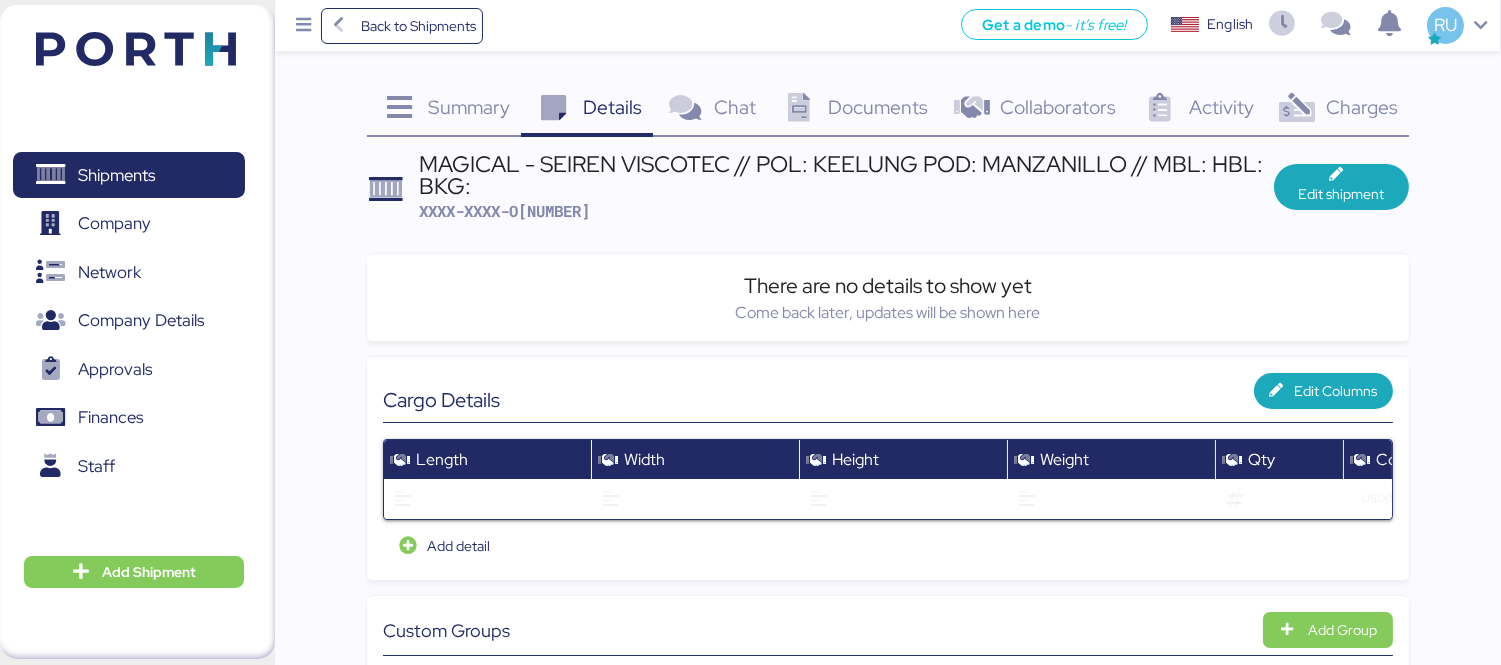 click at bounding box center (399, 108) 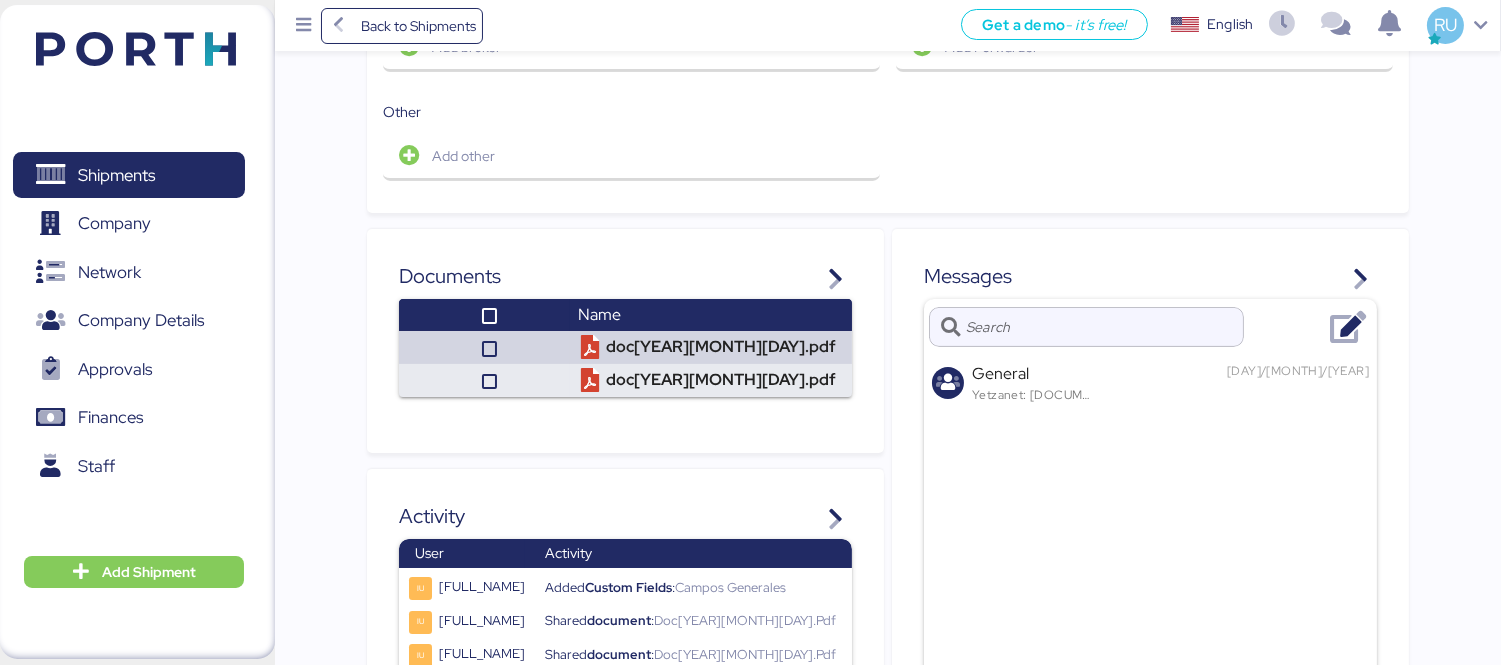scroll, scrollTop: 1036, scrollLeft: 0, axis: vertical 